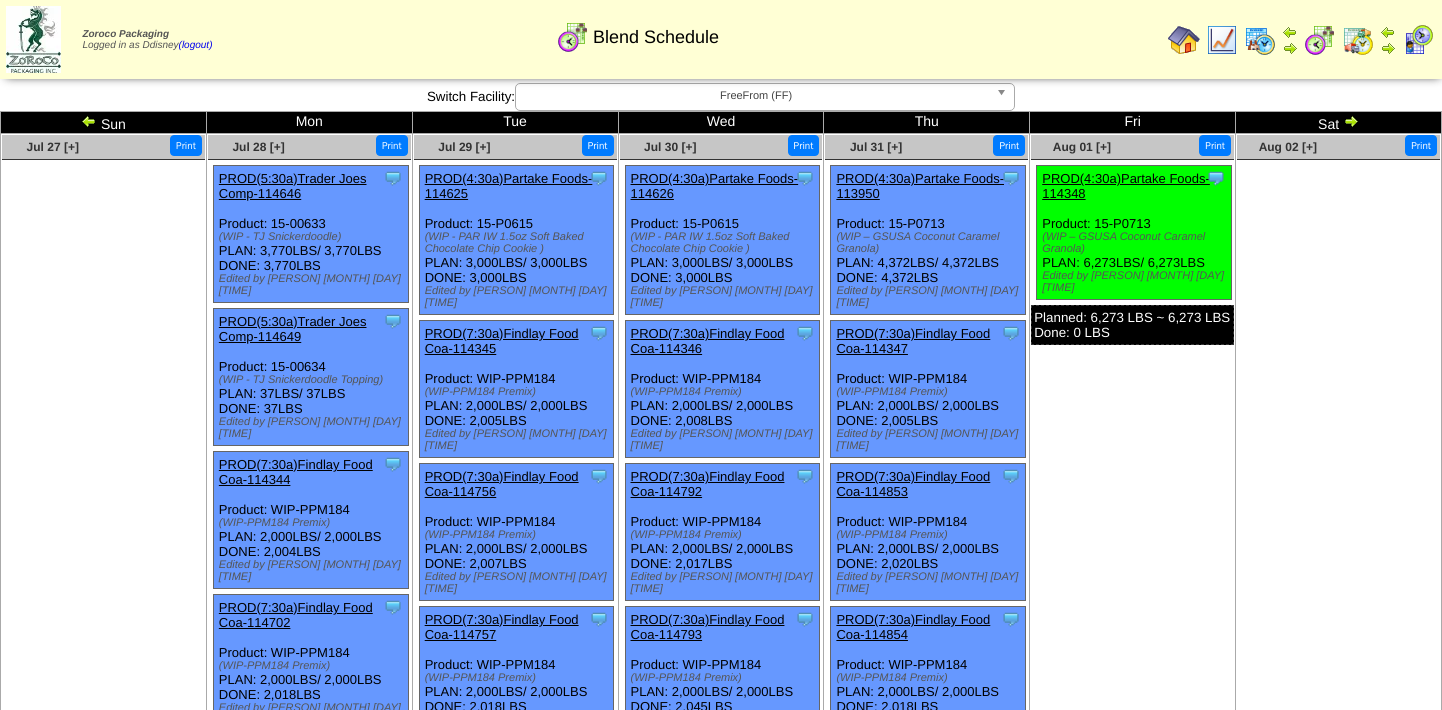 scroll, scrollTop: 0, scrollLeft: 0, axis: both 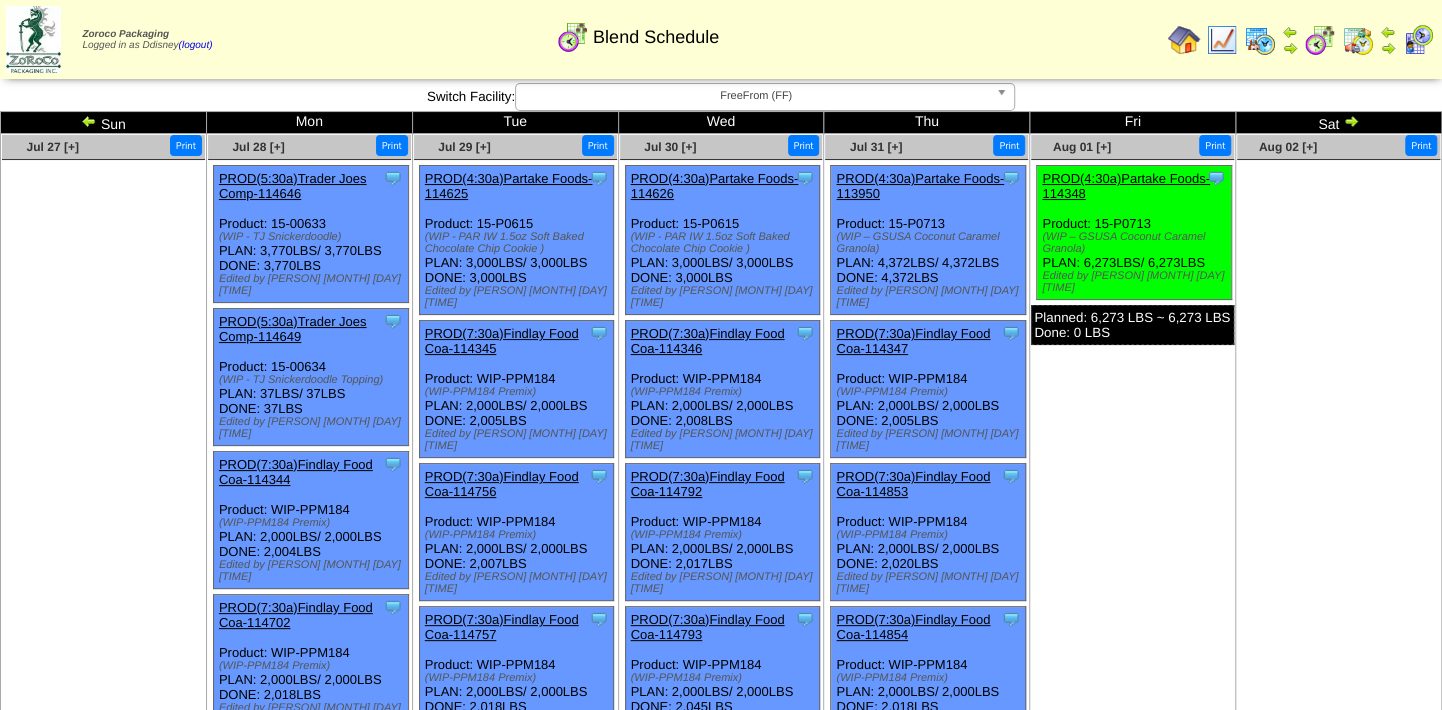 click at bounding box center (1358, 40) 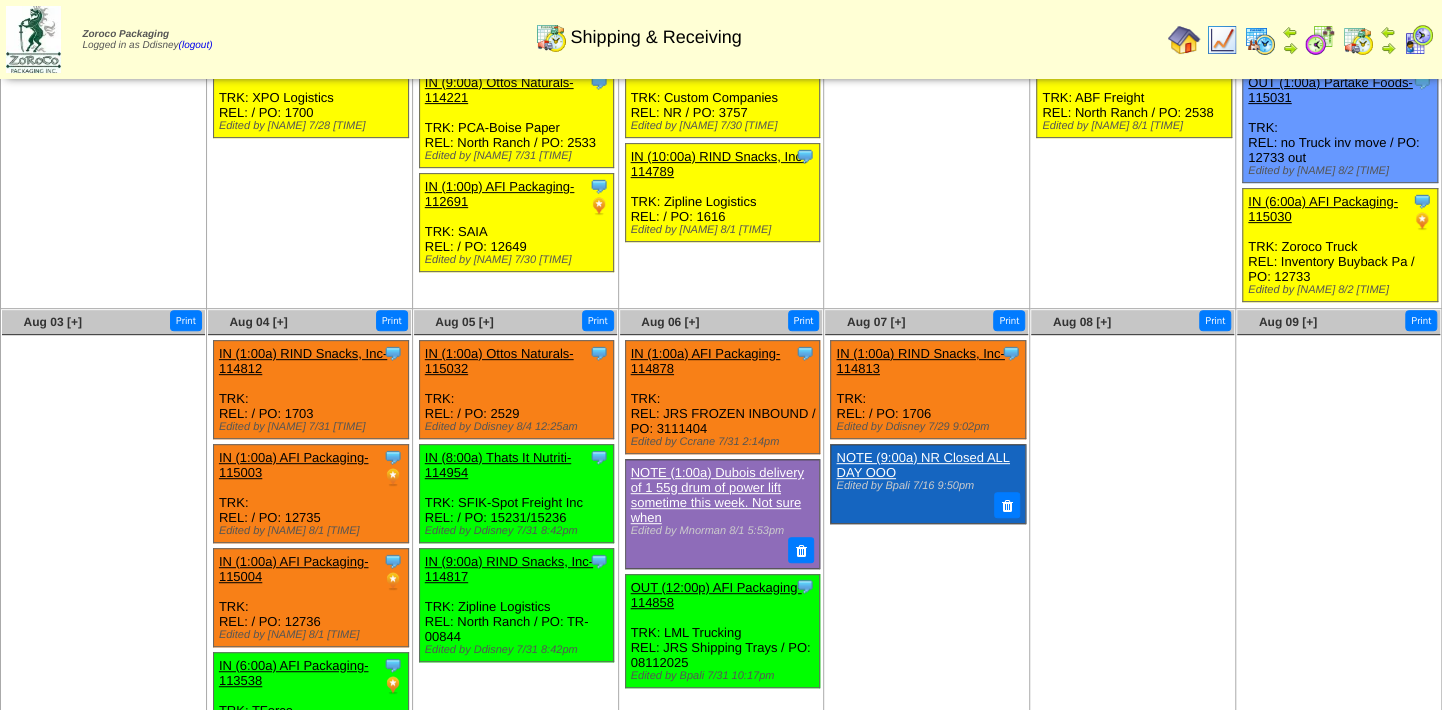 scroll, scrollTop: 454, scrollLeft: 0, axis: vertical 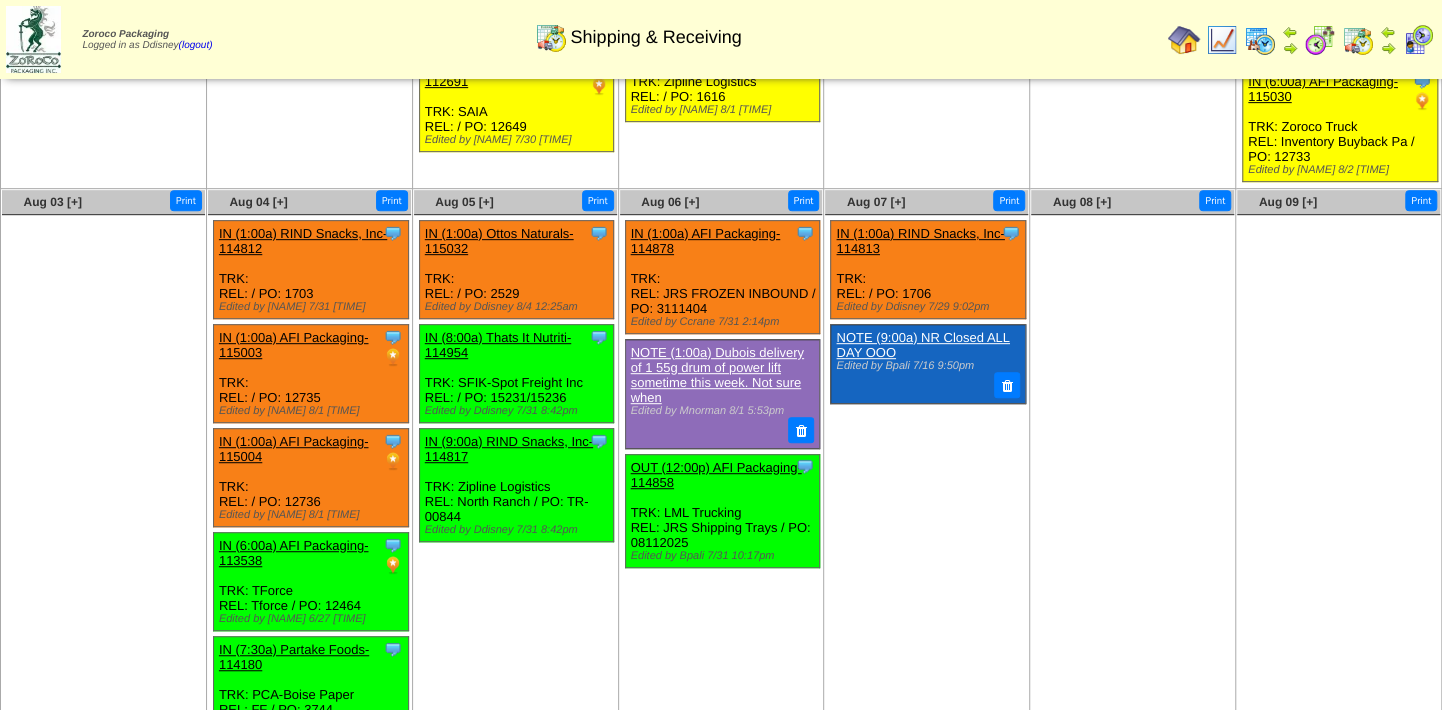 click at bounding box center (1222, 40) 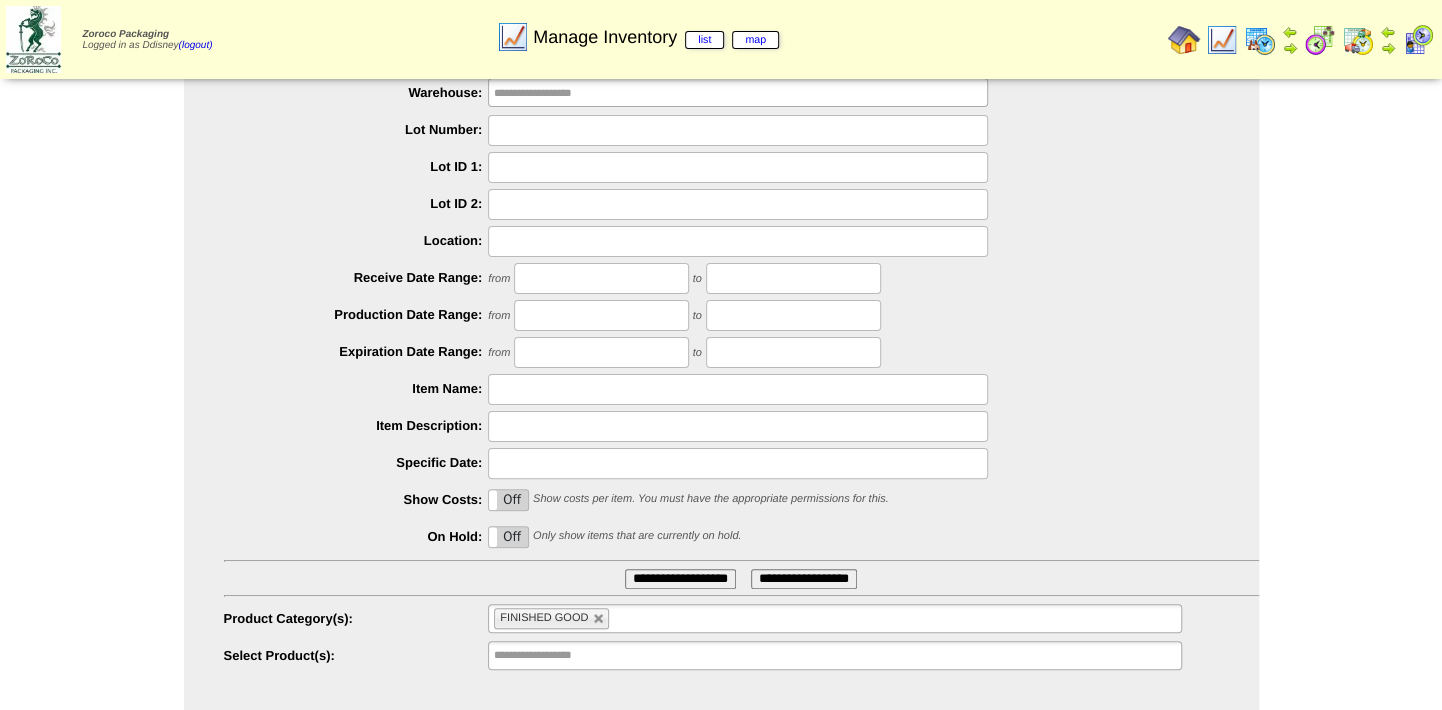 scroll, scrollTop: 0, scrollLeft: 0, axis: both 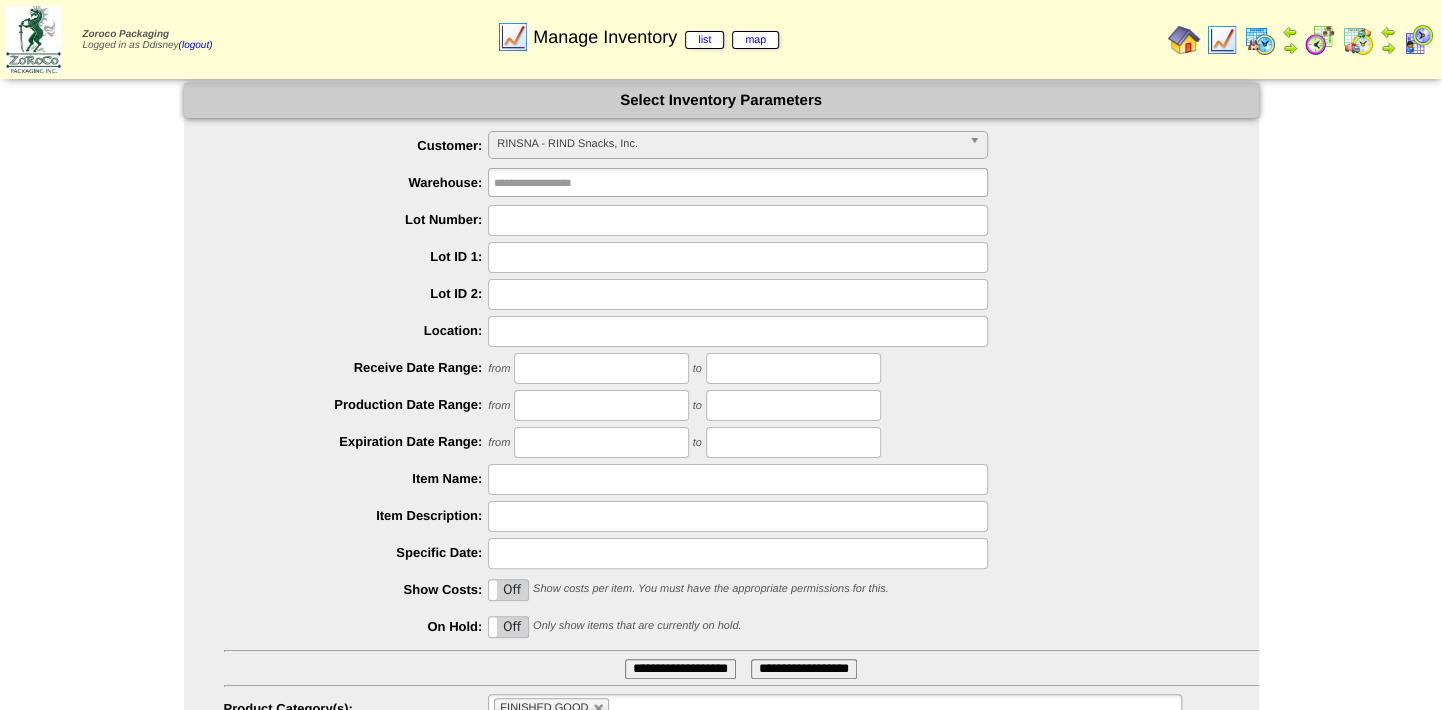 click on "RINSNA - RIND Snacks, Inc." at bounding box center [729, 144] 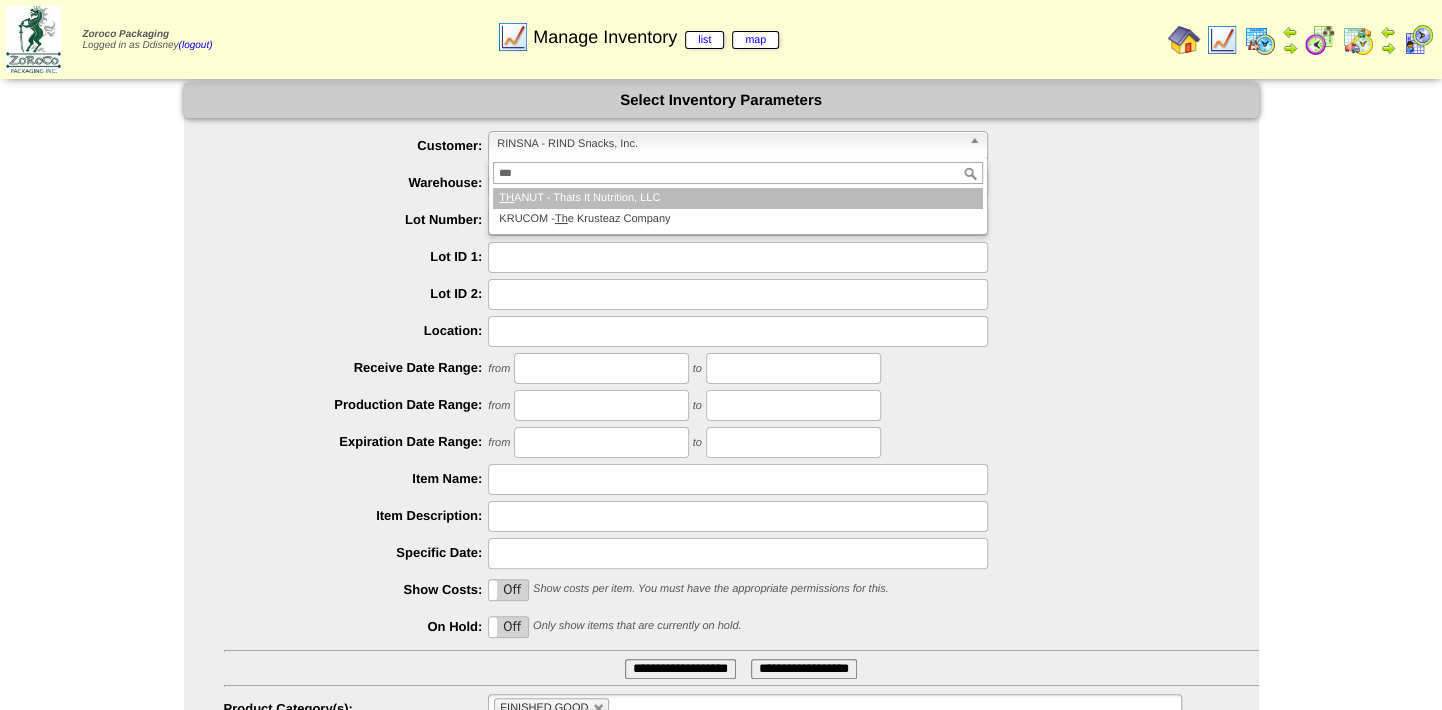 scroll, scrollTop: 0, scrollLeft: 0, axis: both 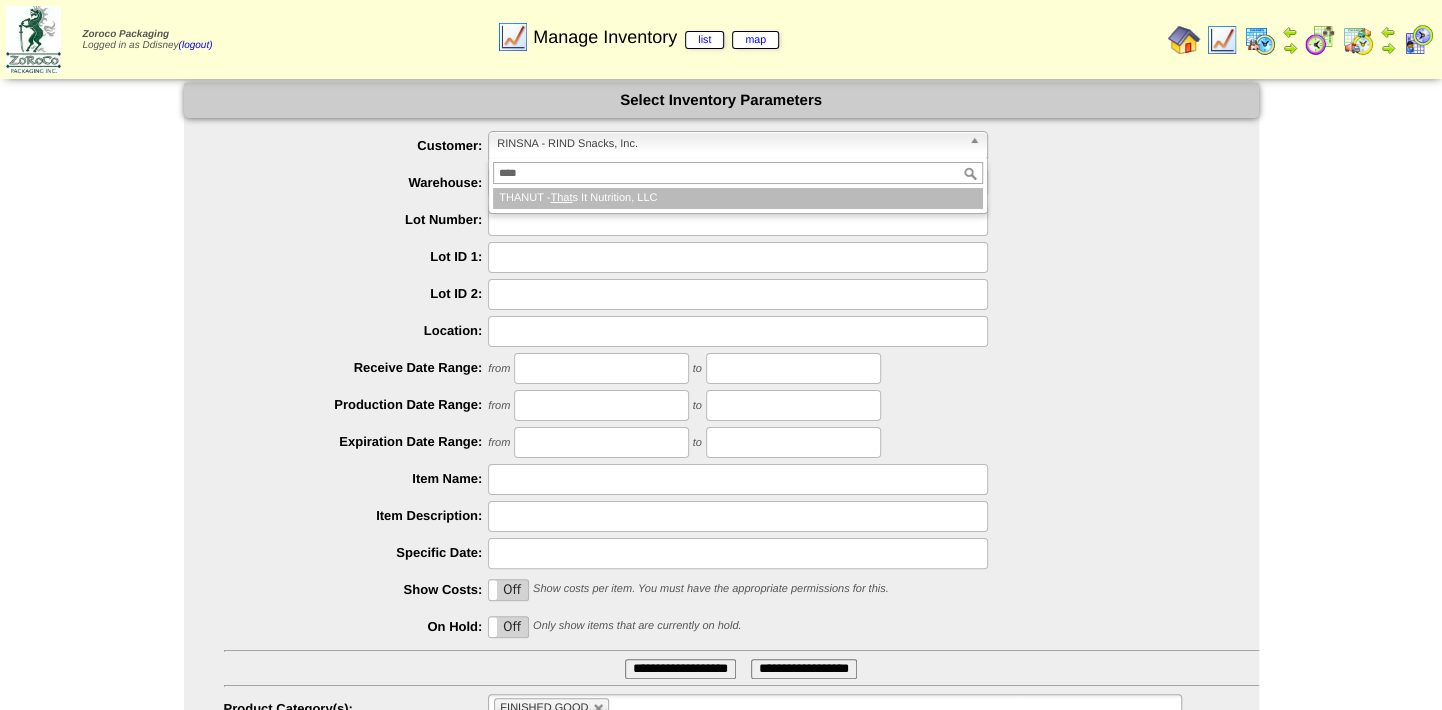 type 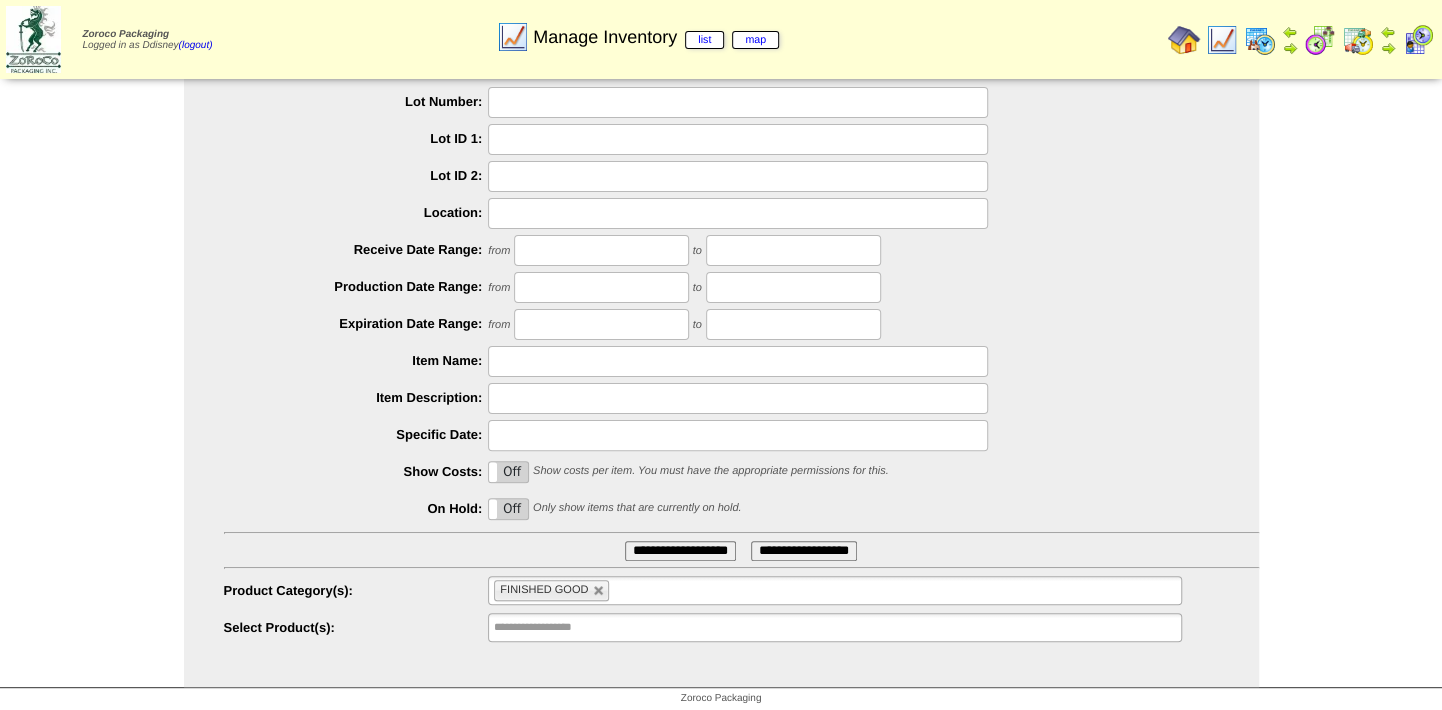 scroll, scrollTop: 123, scrollLeft: 0, axis: vertical 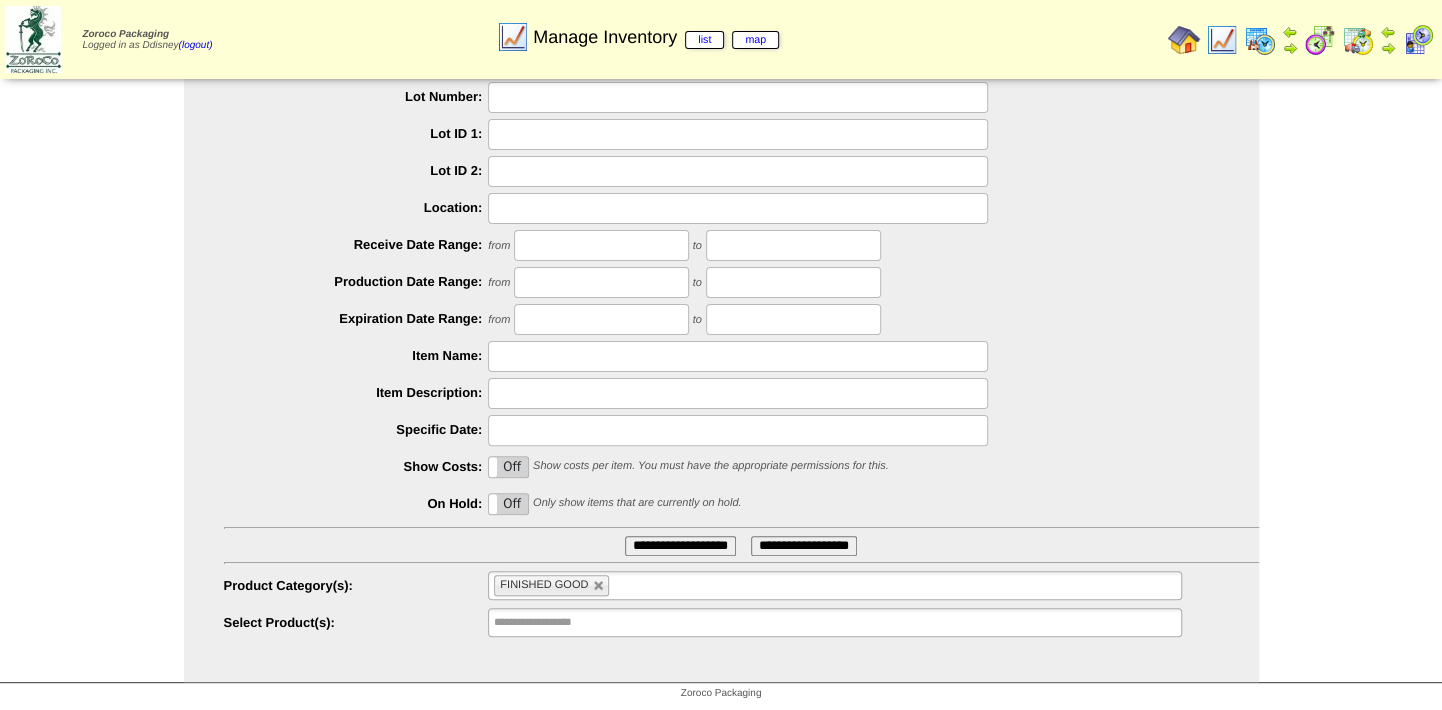 click on "**********" at bounding box center [680, 546] 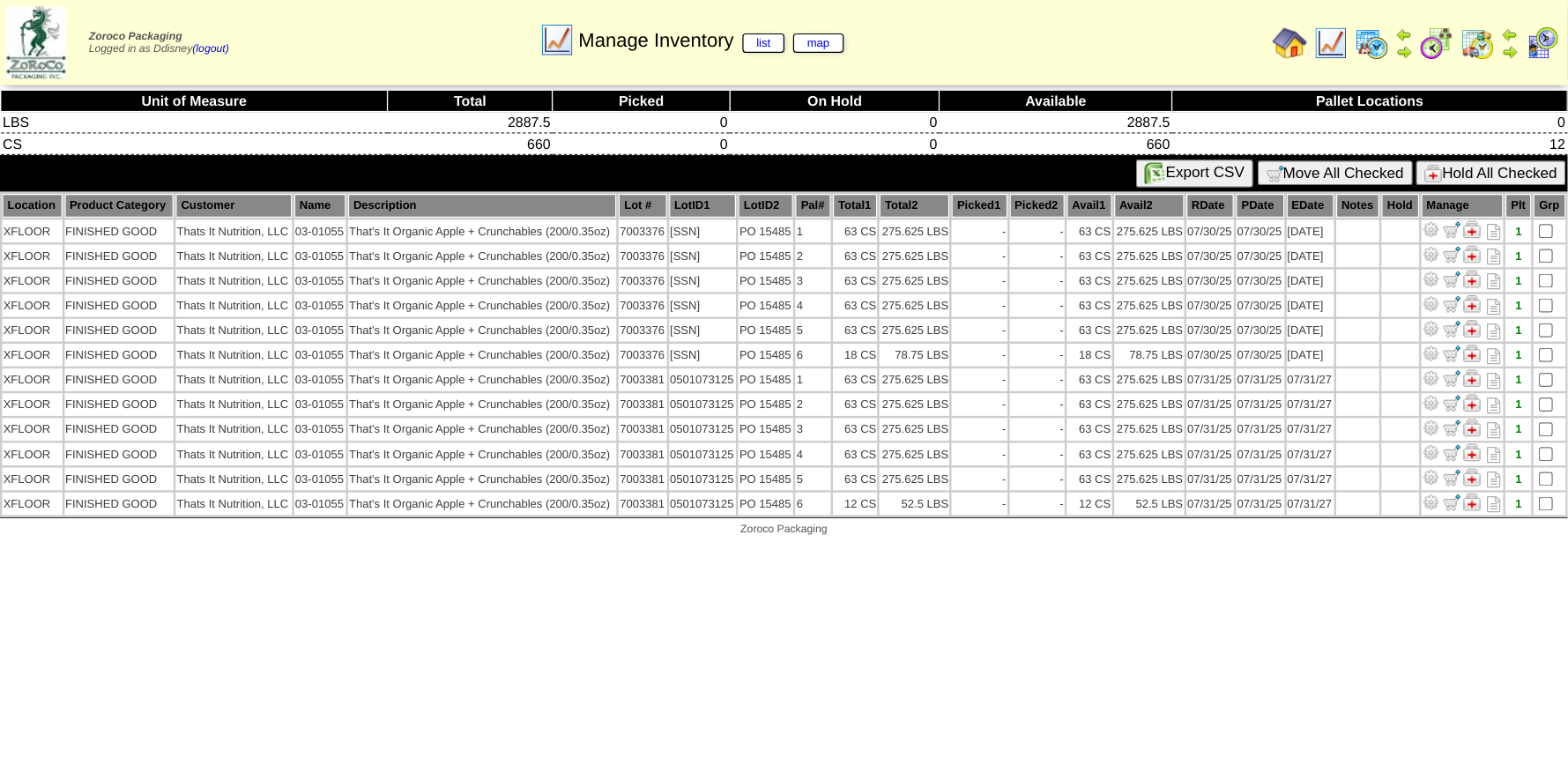scroll, scrollTop: 0, scrollLeft: 0, axis: both 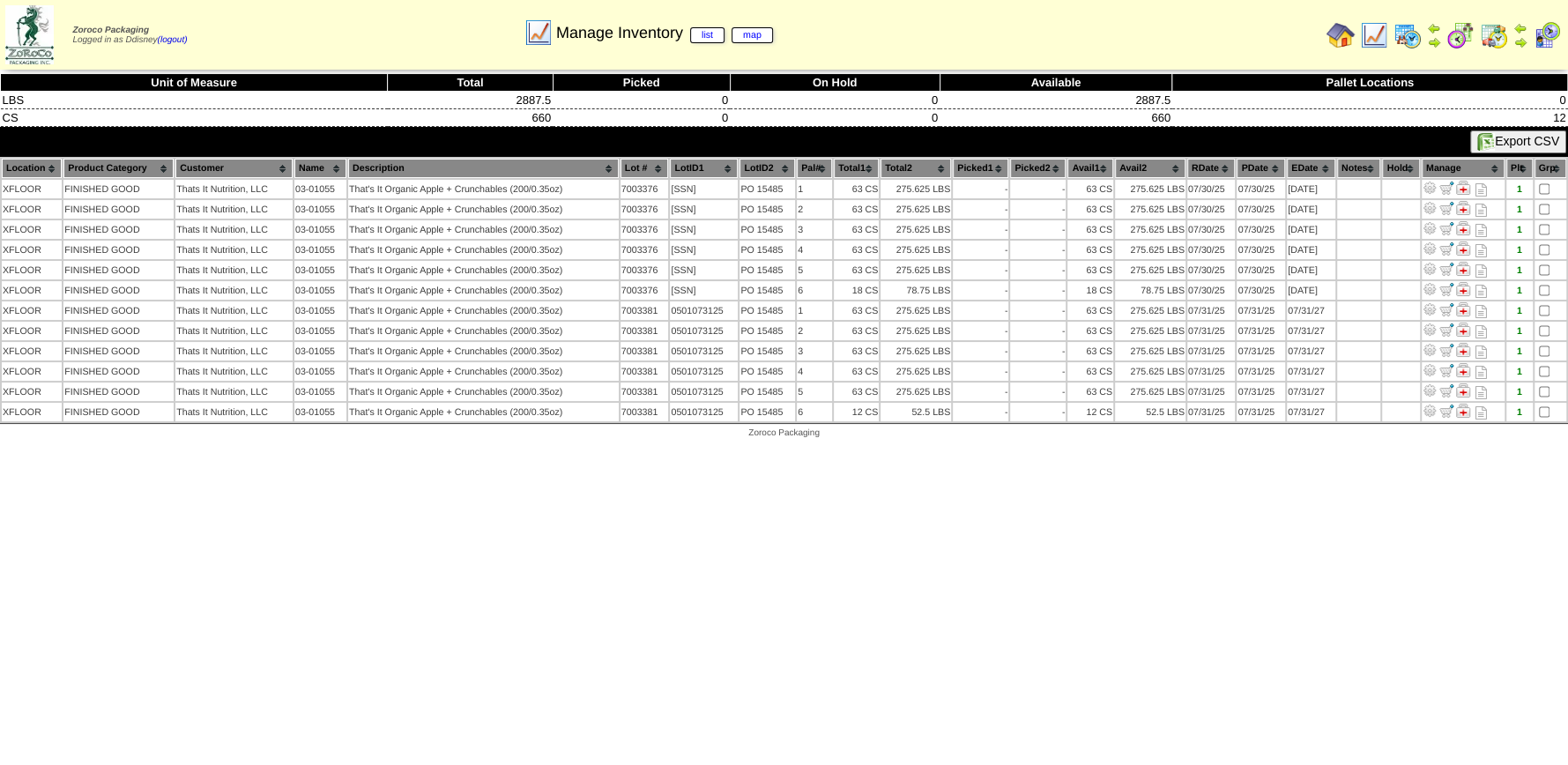 drag, startPoint x: 1217, startPoint y: 0, endPoint x: 1257, endPoint y: 494, distance: 495.61679 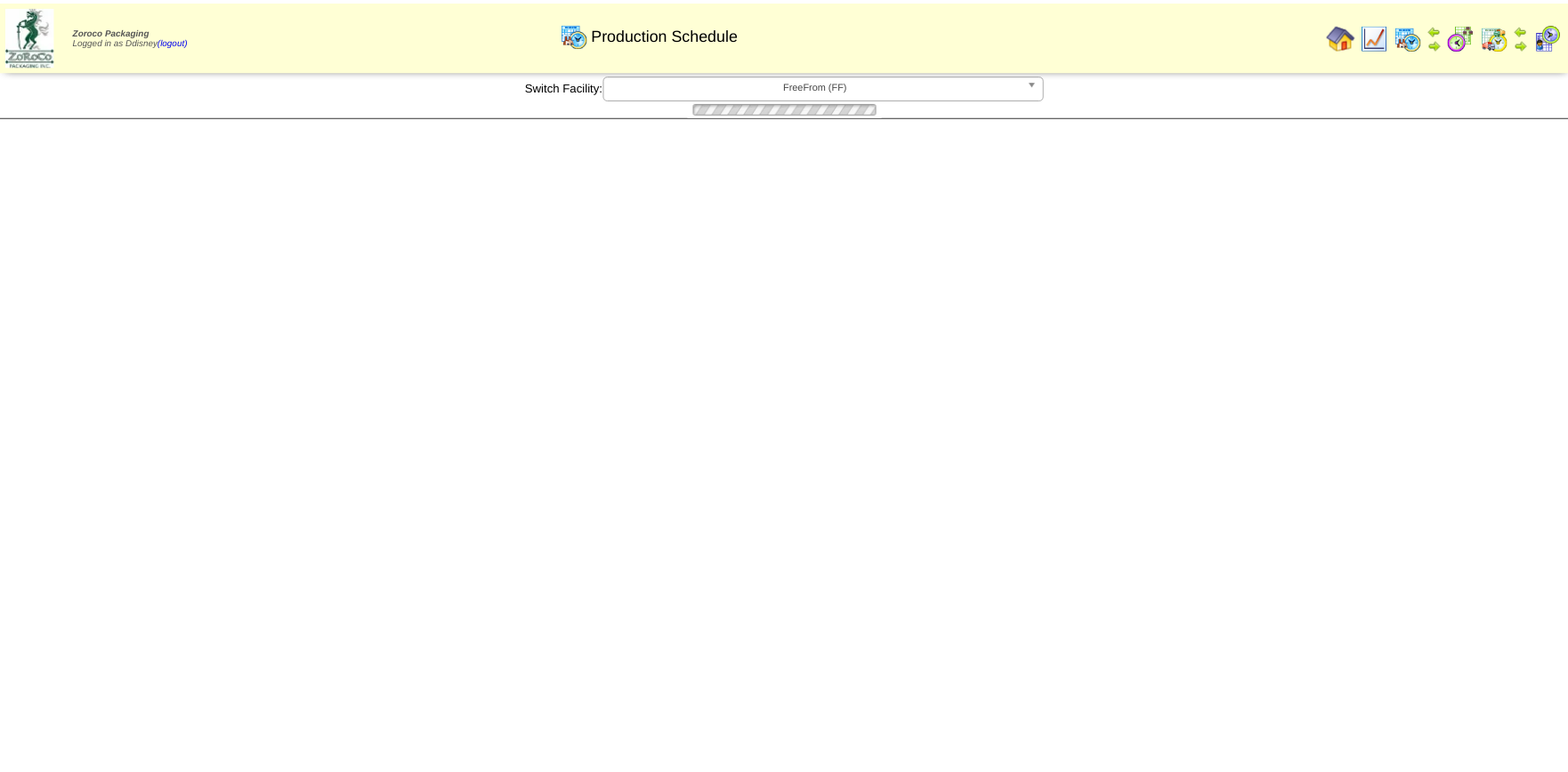 scroll, scrollTop: 0, scrollLeft: 0, axis: both 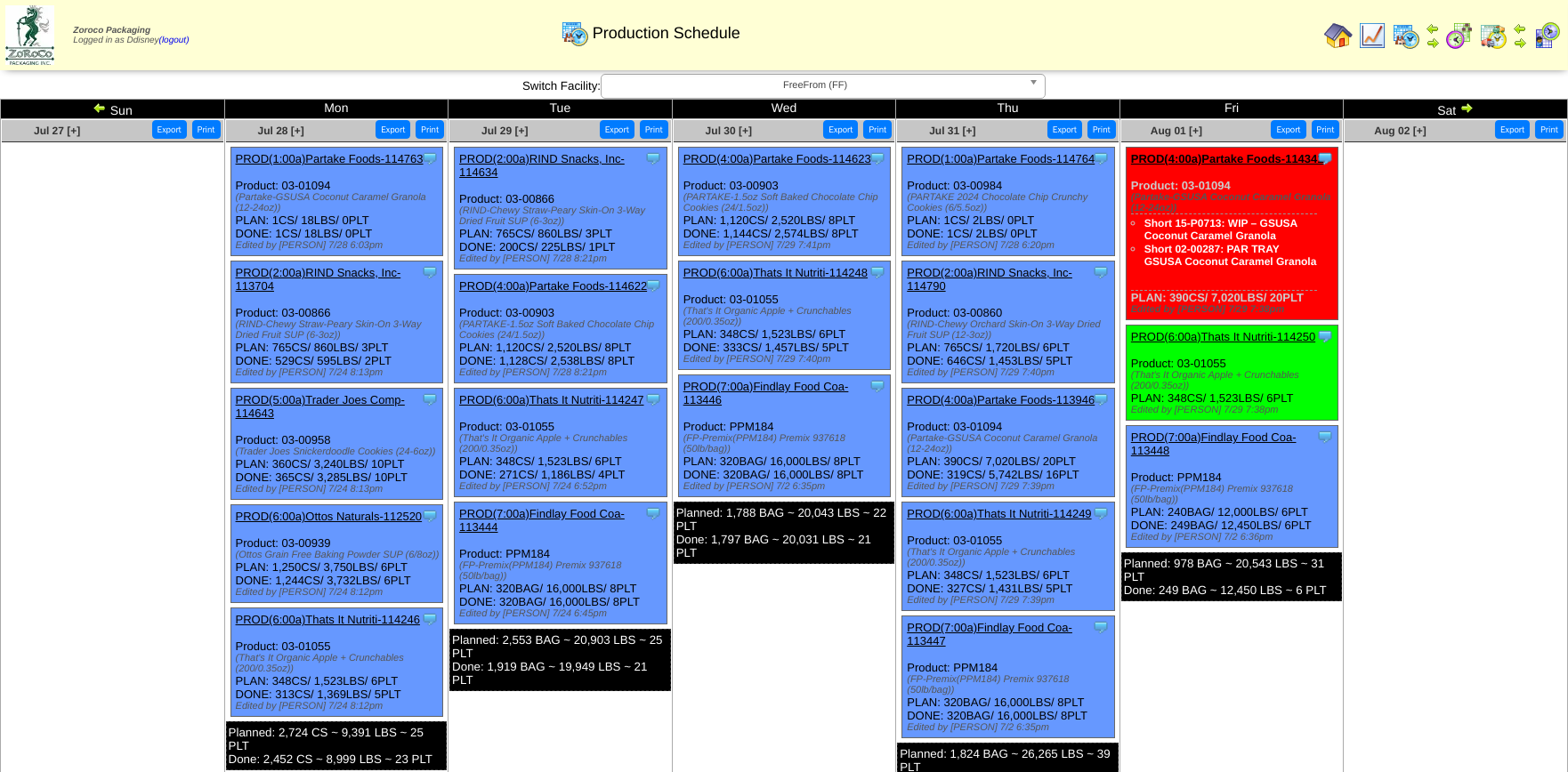 click at bounding box center [1547, 36] 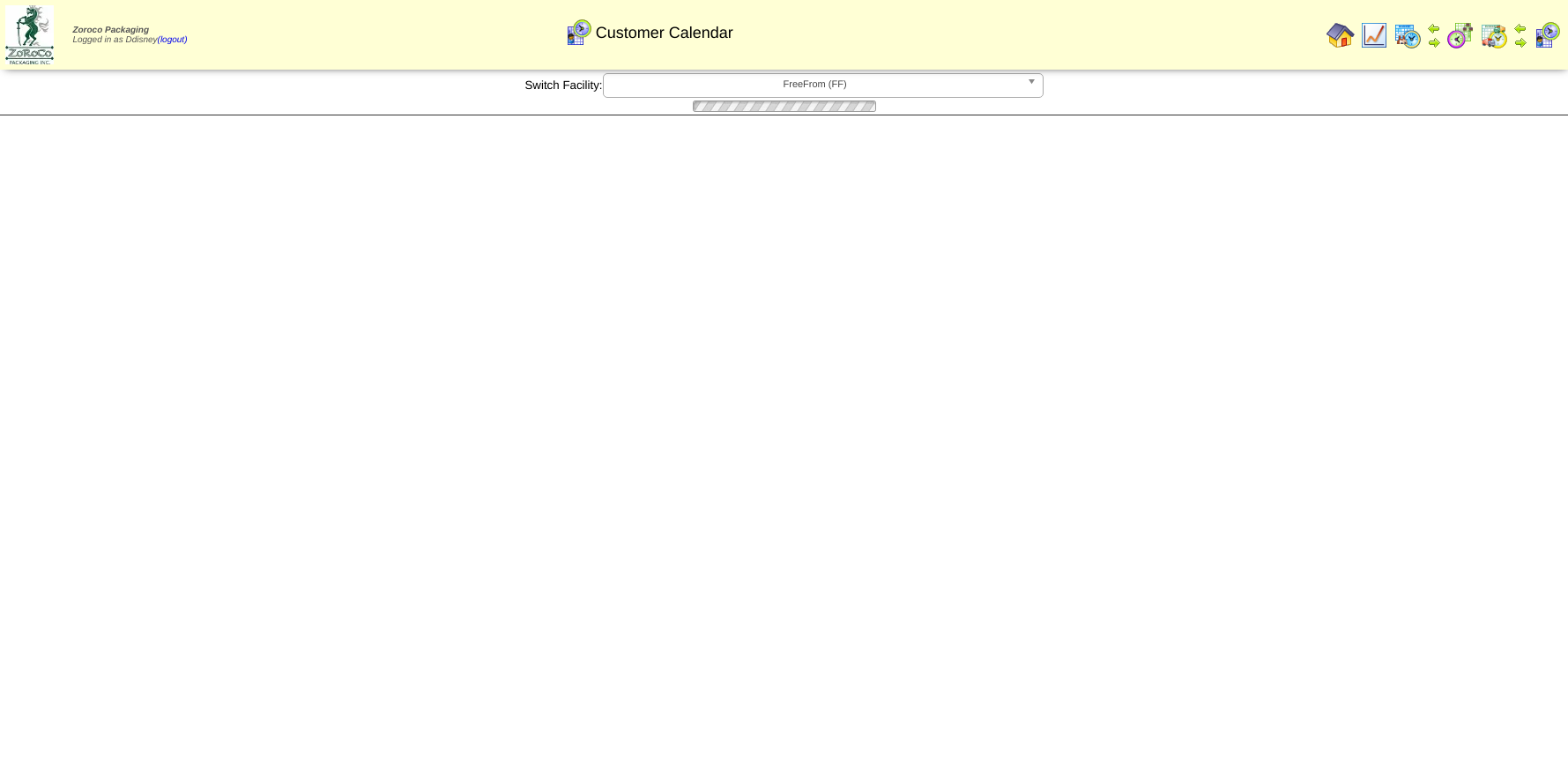 scroll, scrollTop: 0, scrollLeft: 0, axis: both 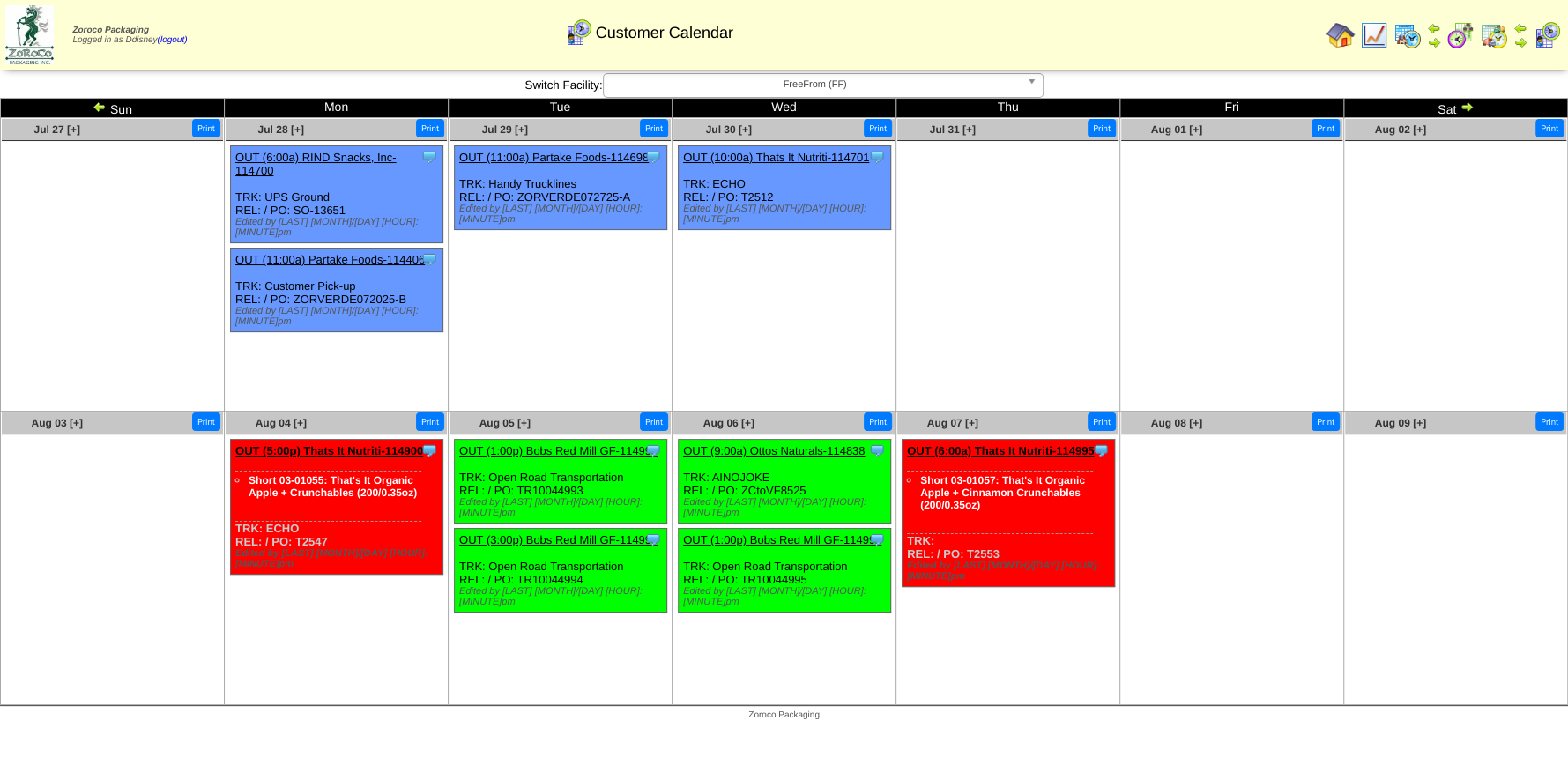 click at bounding box center [1341, 35] 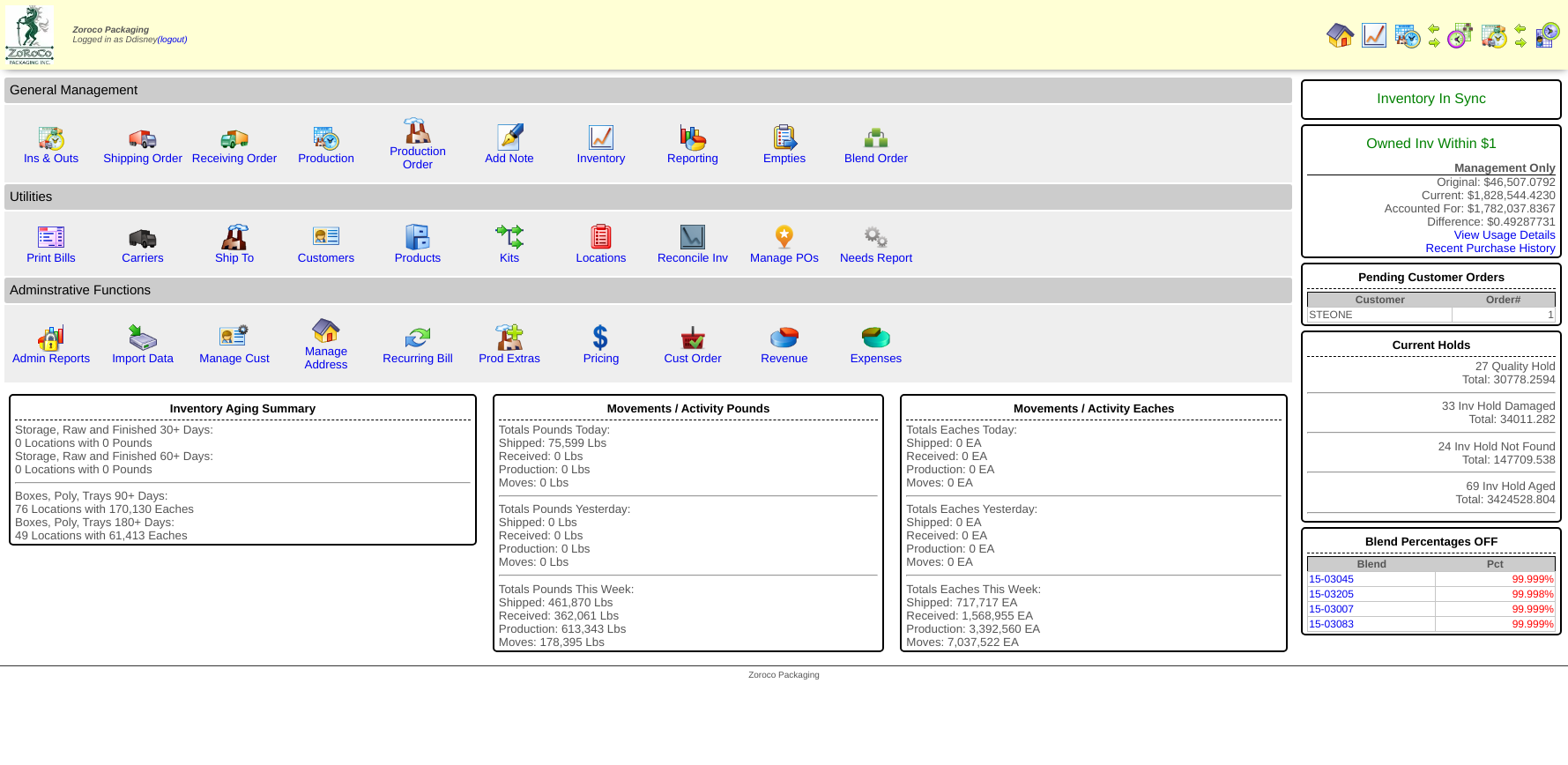 scroll, scrollTop: 0, scrollLeft: 0, axis: both 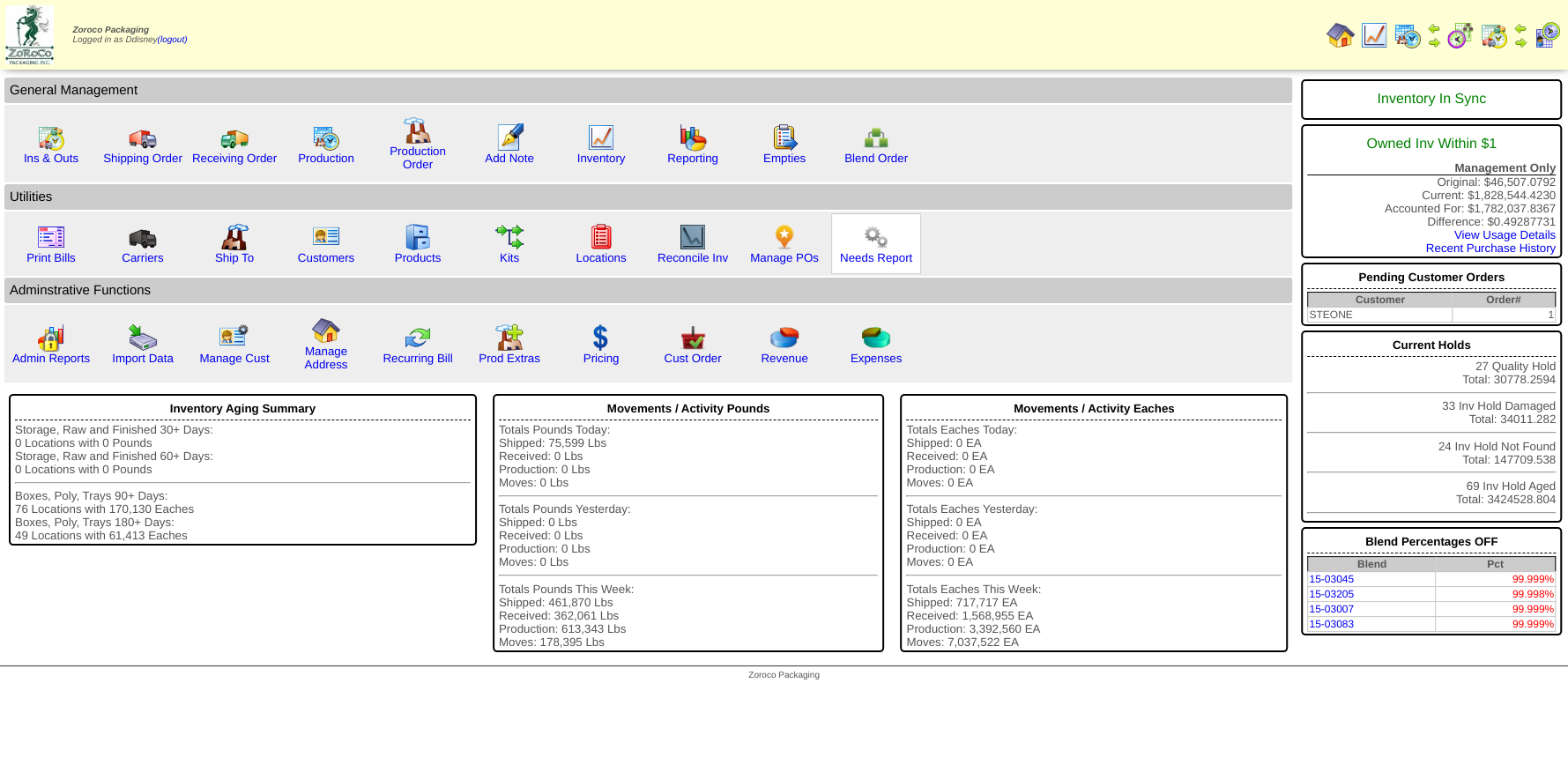 click at bounding box center (876, 237) 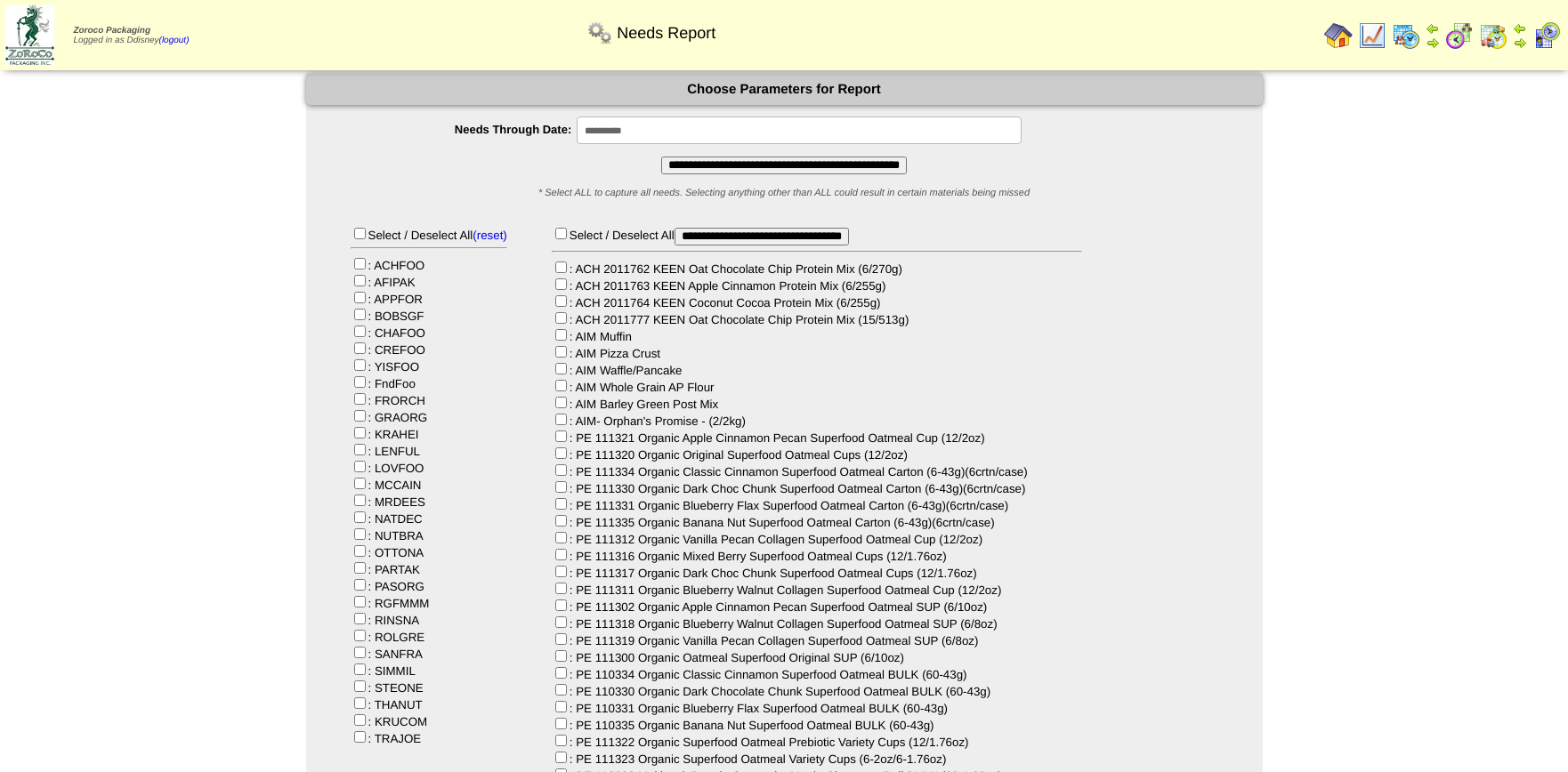 scroll, scrollTop: 0, scrollLeft: 0, axis: both 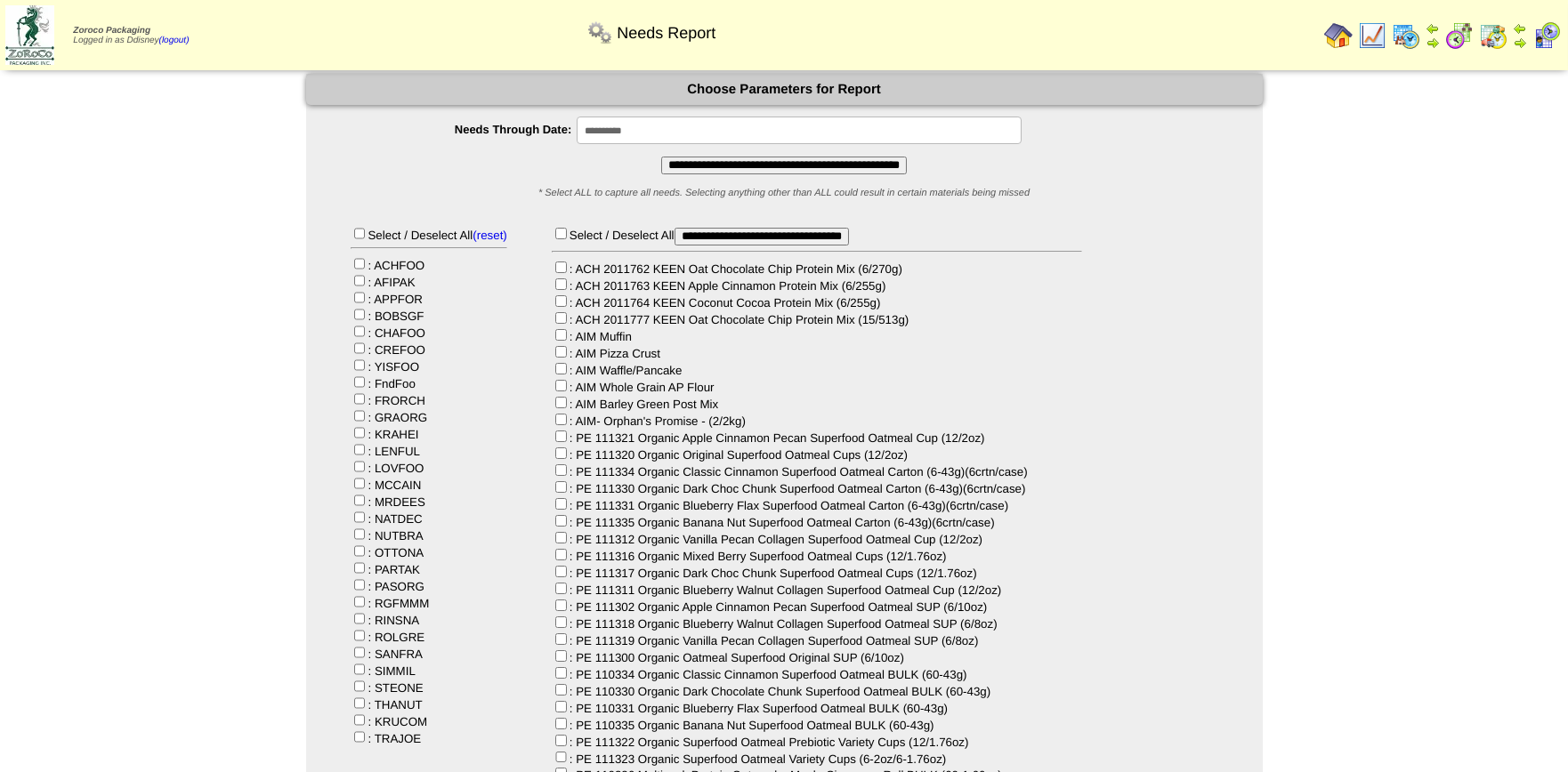 click on "**********" at bounding box center (784, 165) 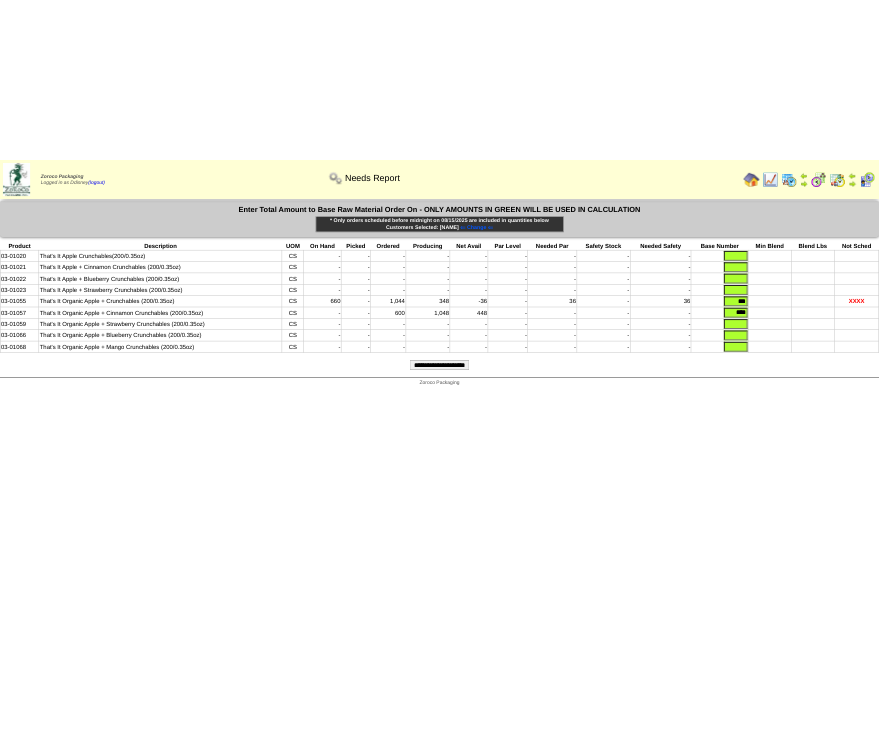 scroll, scrollTop: 0, scrollLeft: 0, axis: both 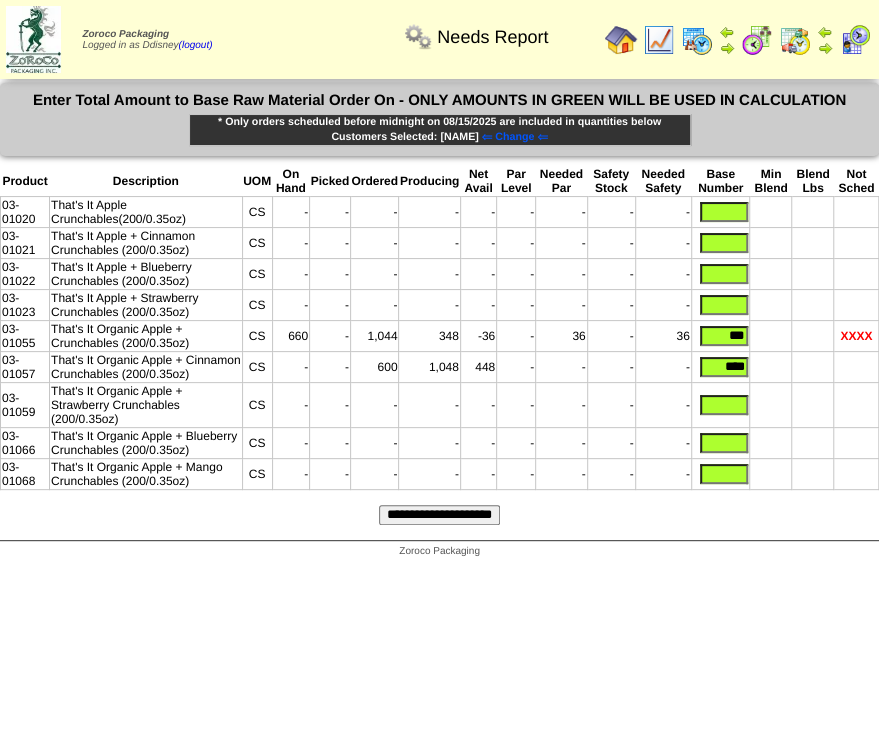 drag, startPoint x: 710, startPoint y: 334, endPoint x: 770, endPoint y: 336, distance: 60.033325 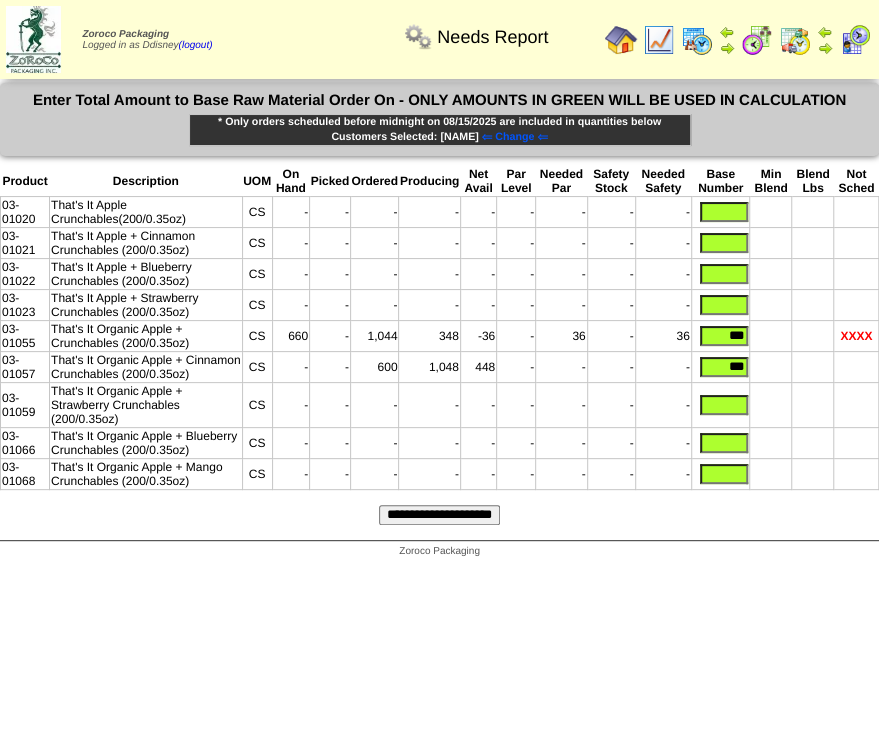 type on "***" 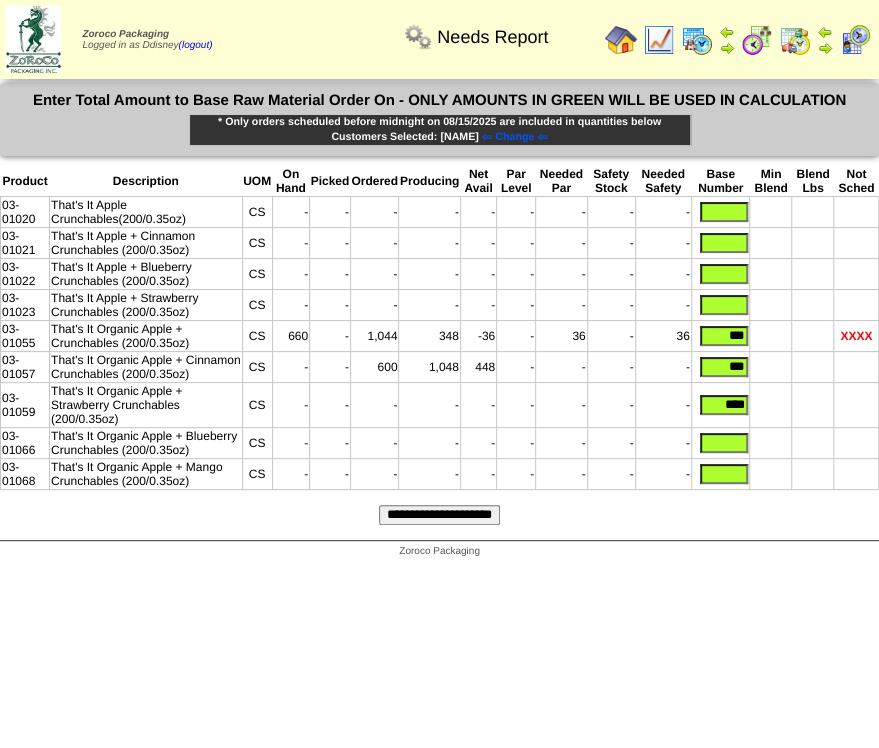 type on "****" 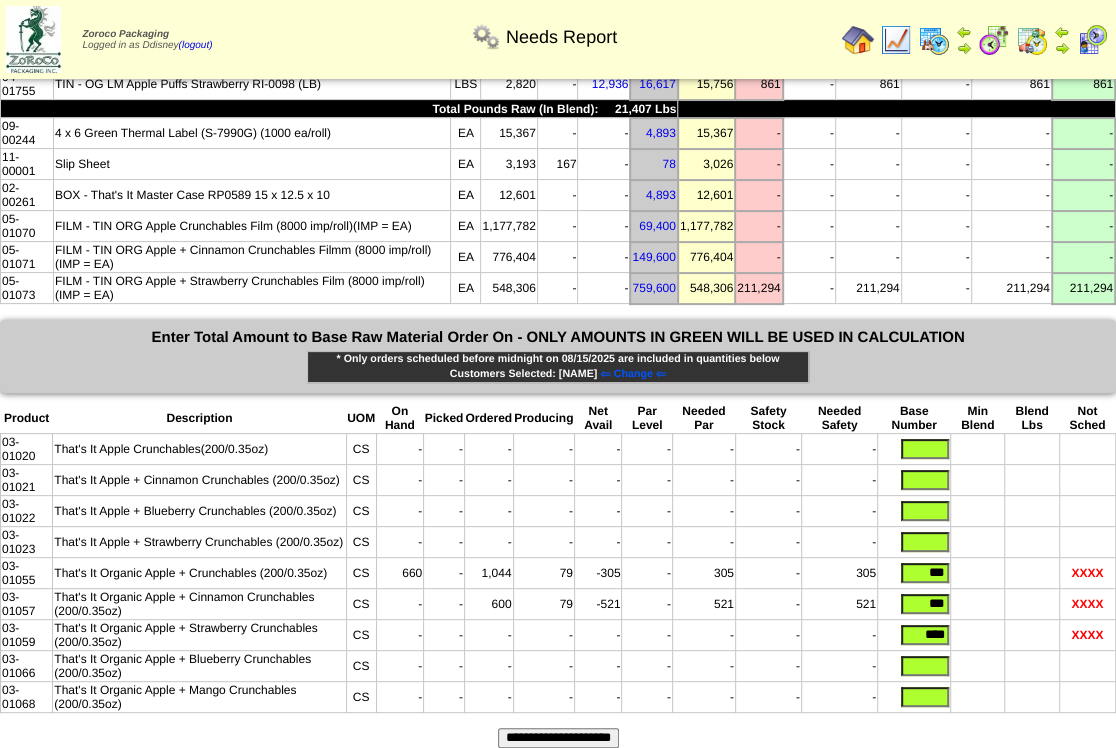 scroll, scrollTop: 175, scrollLeft: 0, axis: vertical 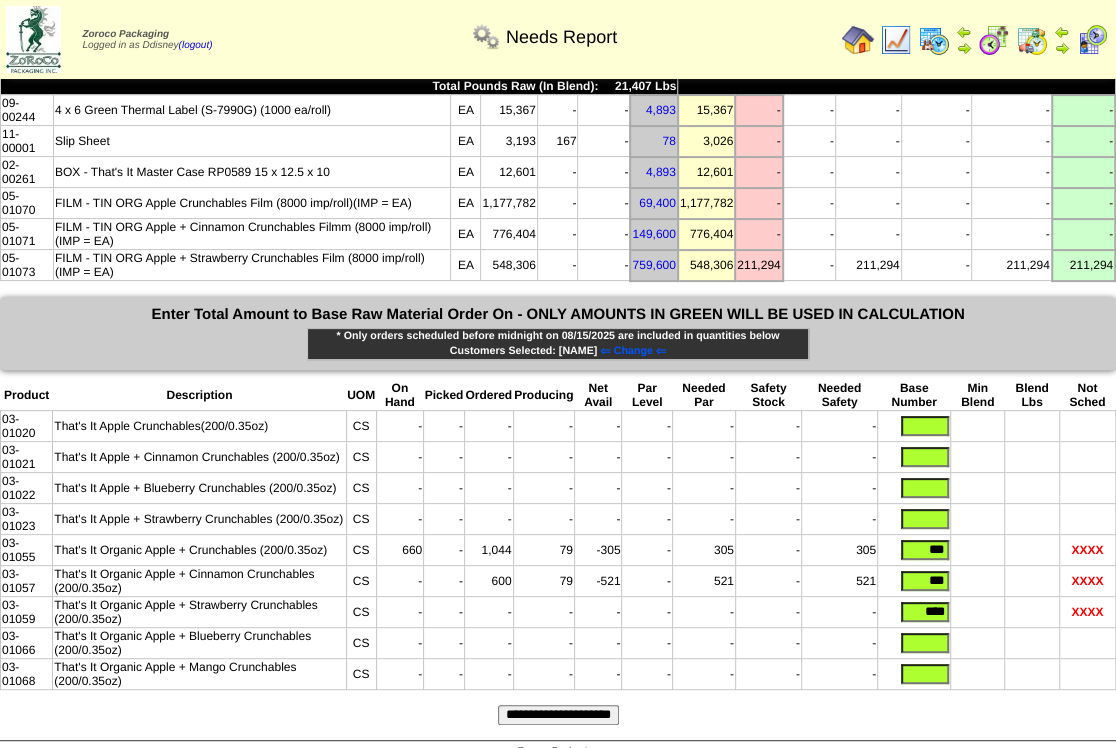 click at bounding box center [925, 643] 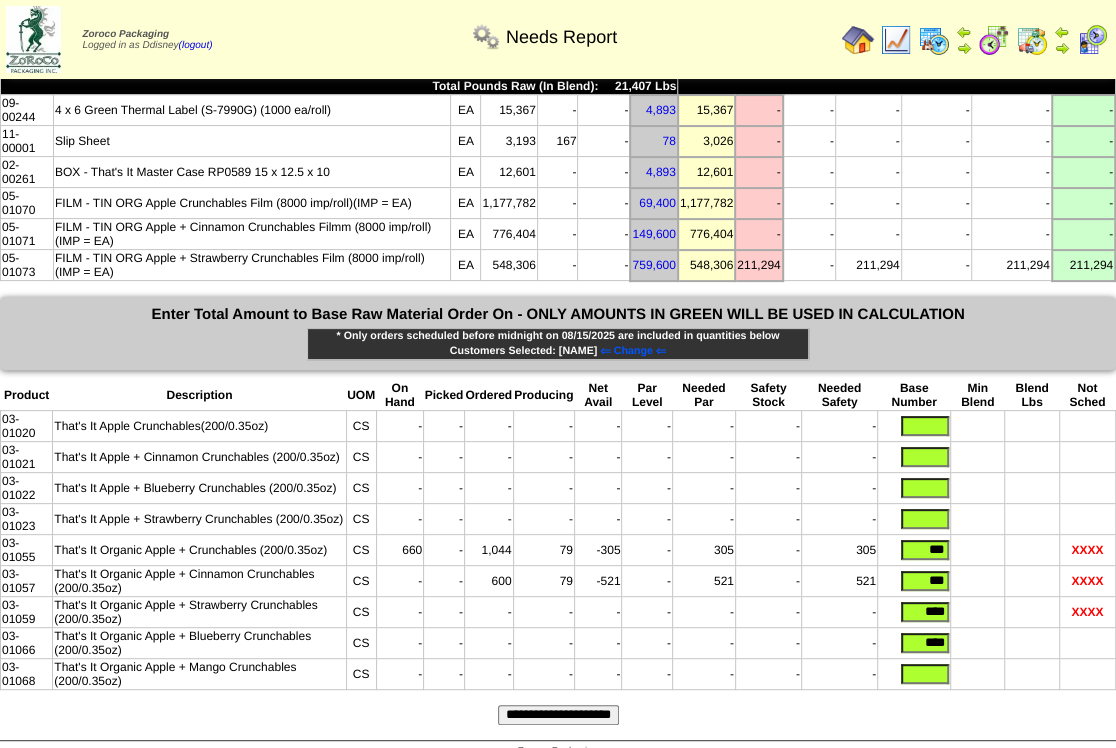 type on "****" 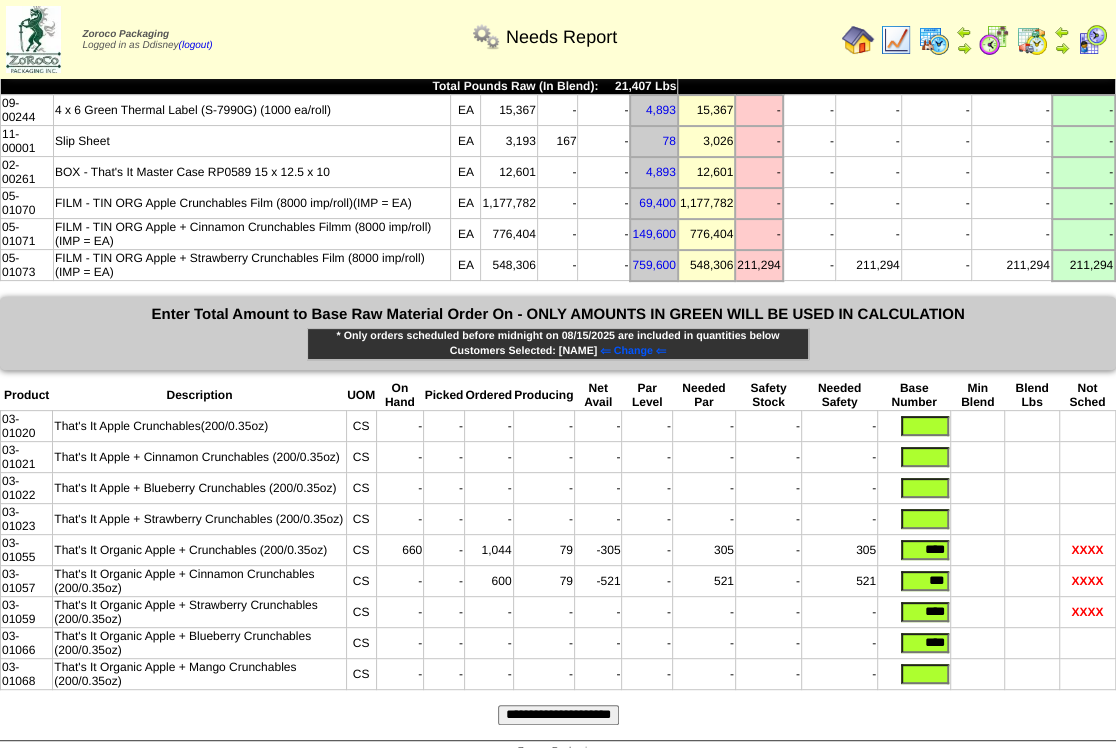 type on "****" 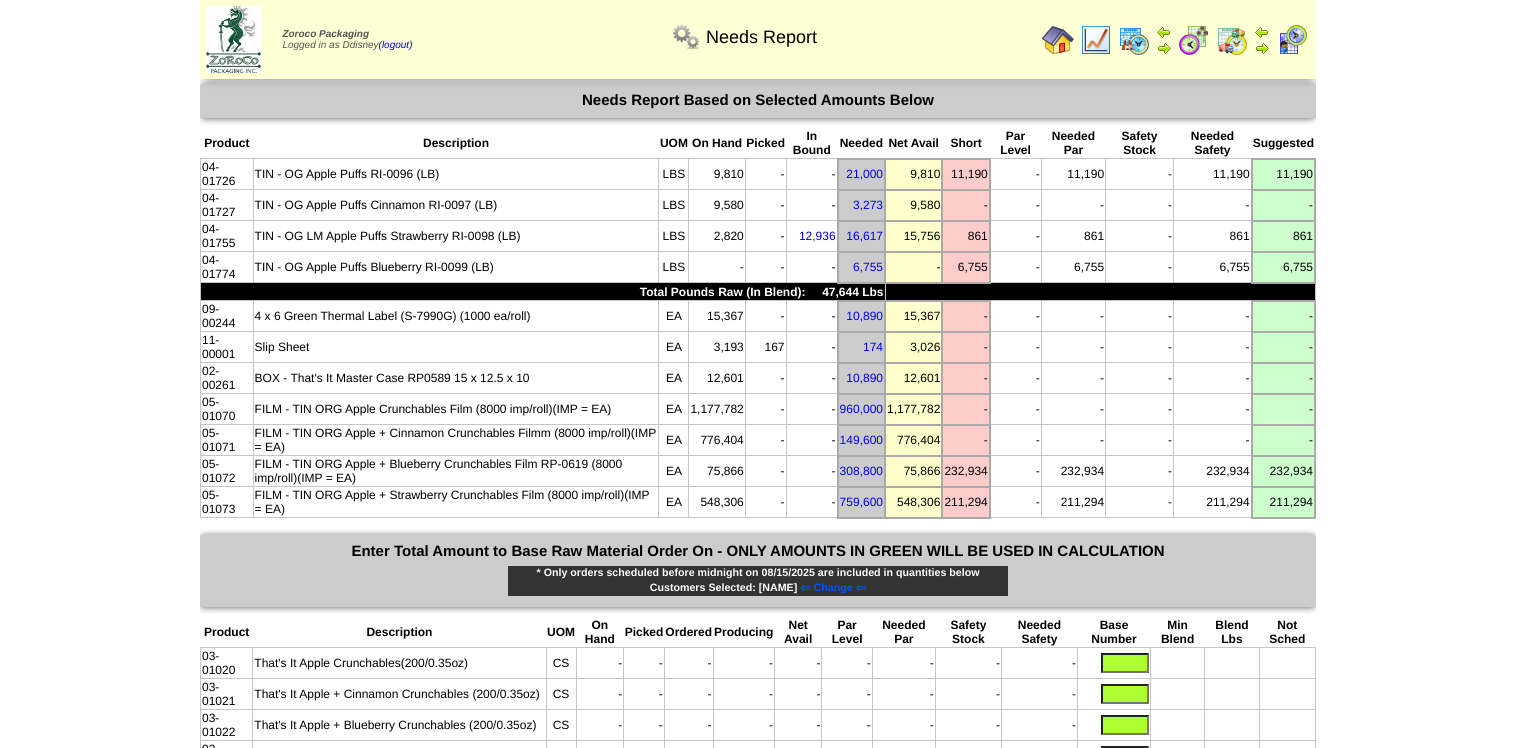 scroll, scrollTop: 0, scrollLeft: 0, axis: both 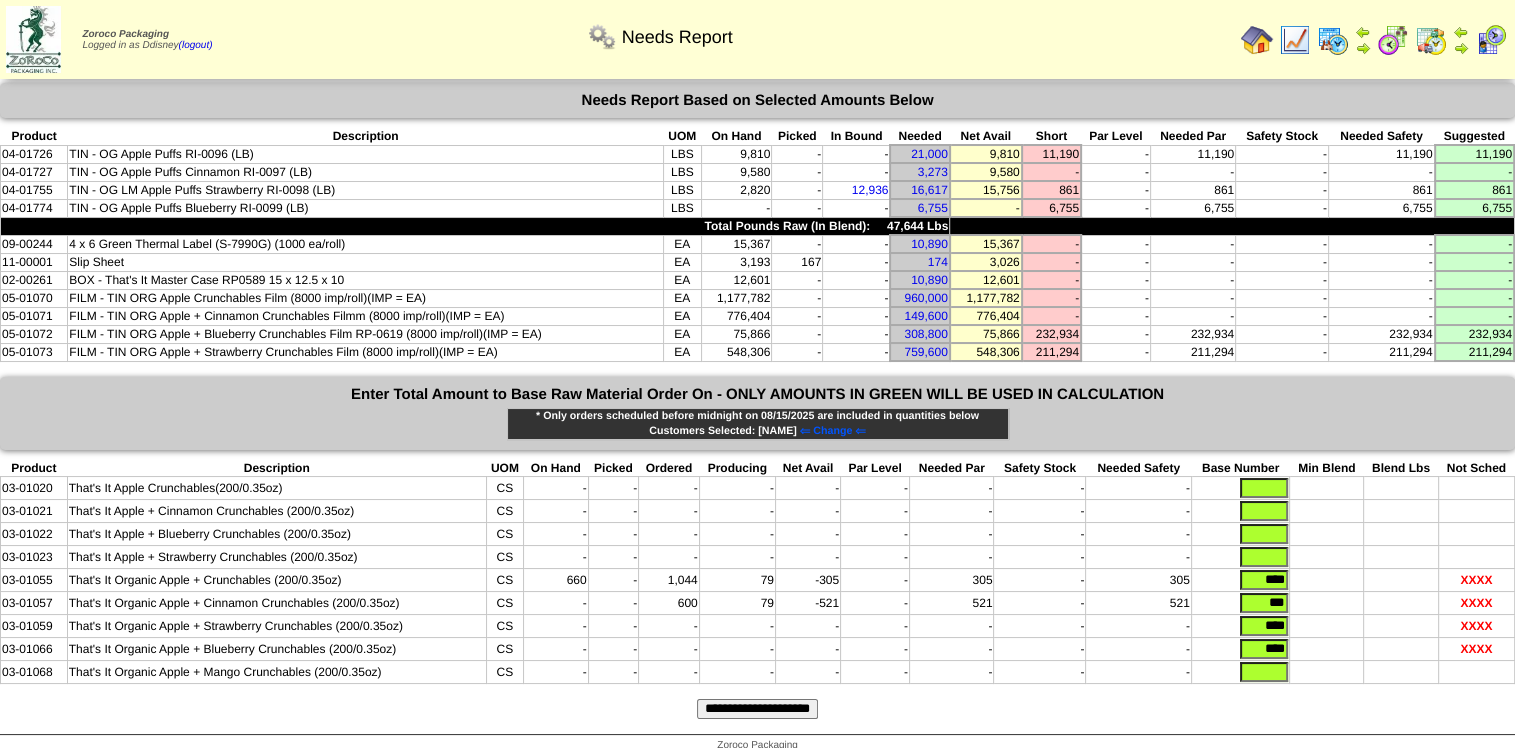 click at bounding box center (1295, 40) 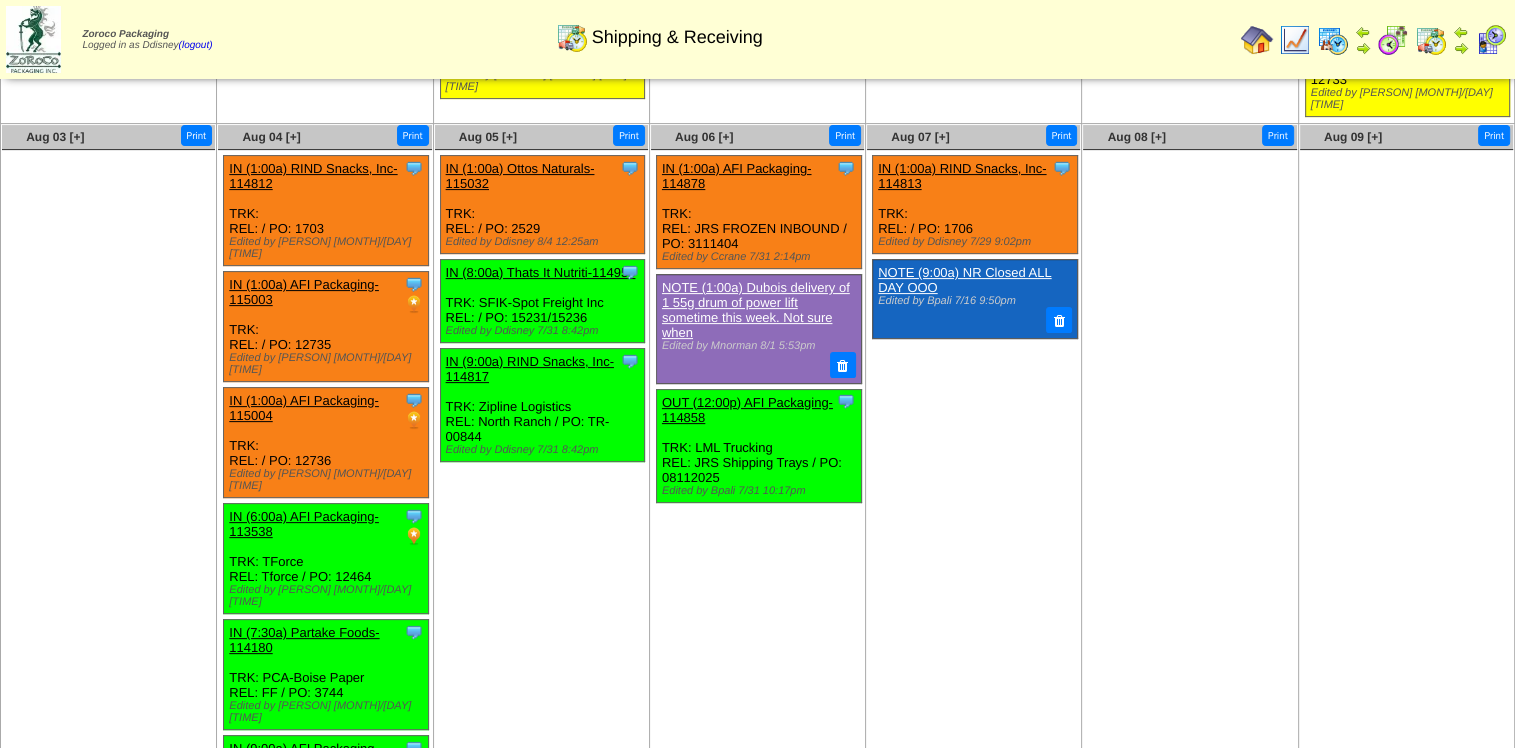 scroll, scrollTop: 987, scrollLeft: 0, axis: vertical 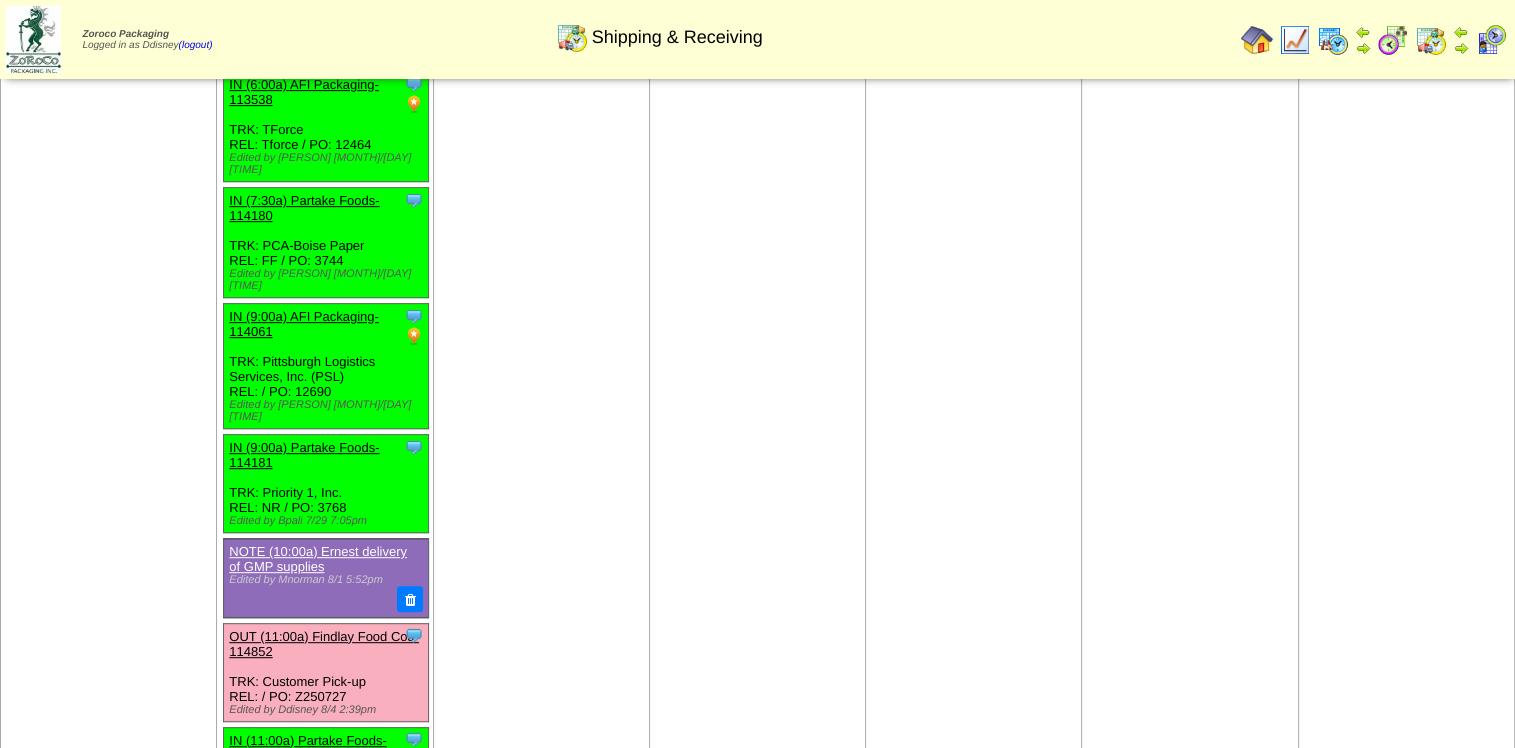 drag, startPoint x: 316, startPoint y: 523, endPoint x: 327, endPoint y: 523, distance: 11 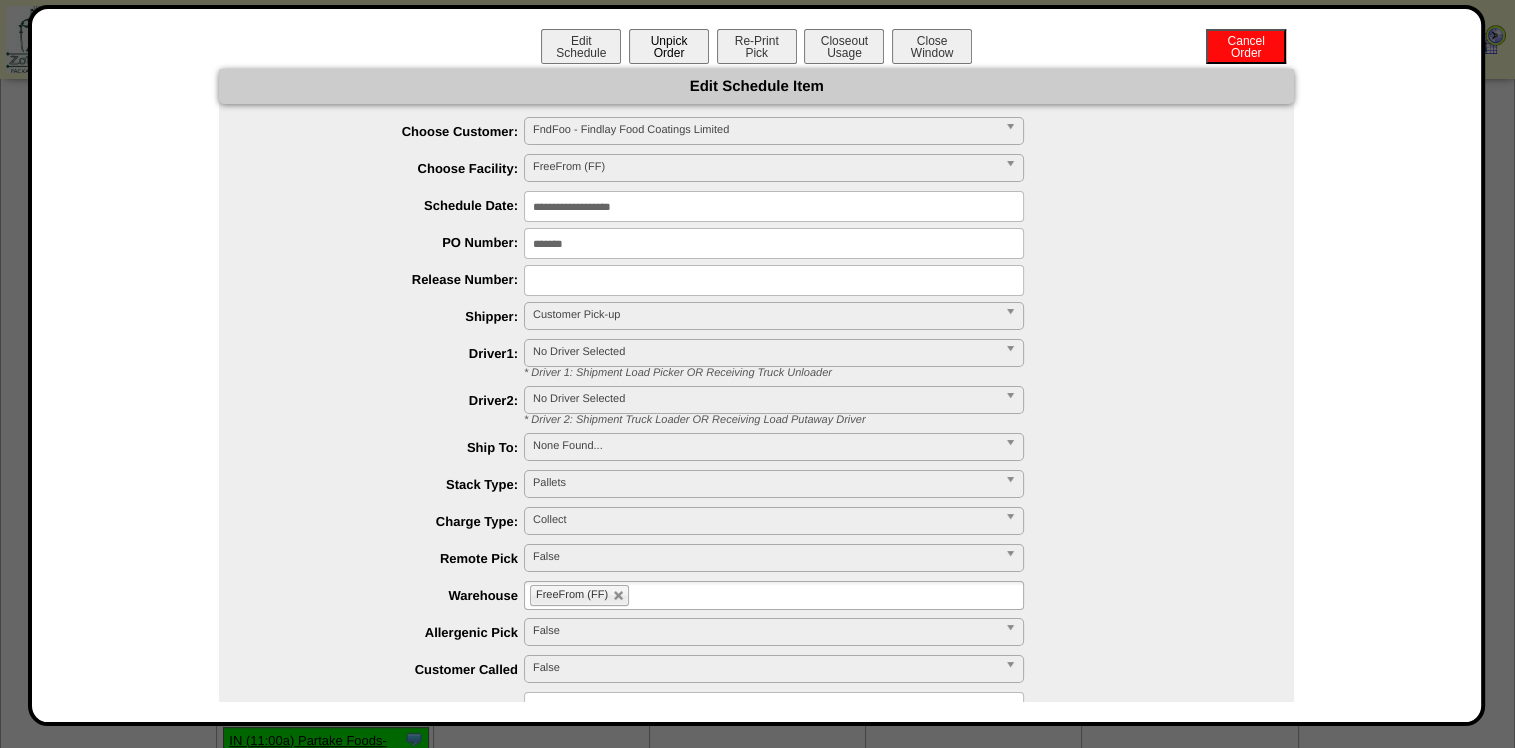 click on "Unpick Order" at bounding box center [669, 46] 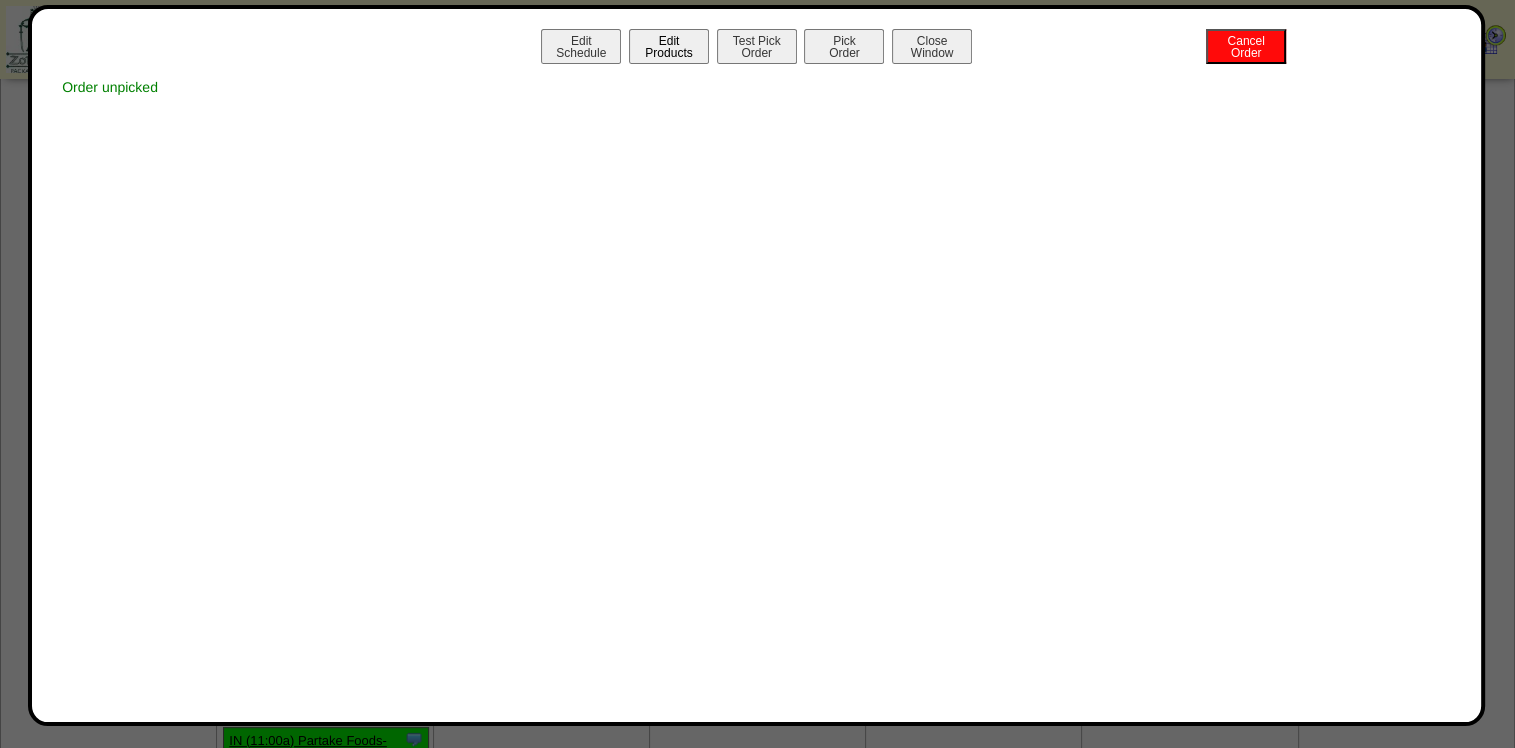 click on "Edit Products" at bounding box center [669, 46] 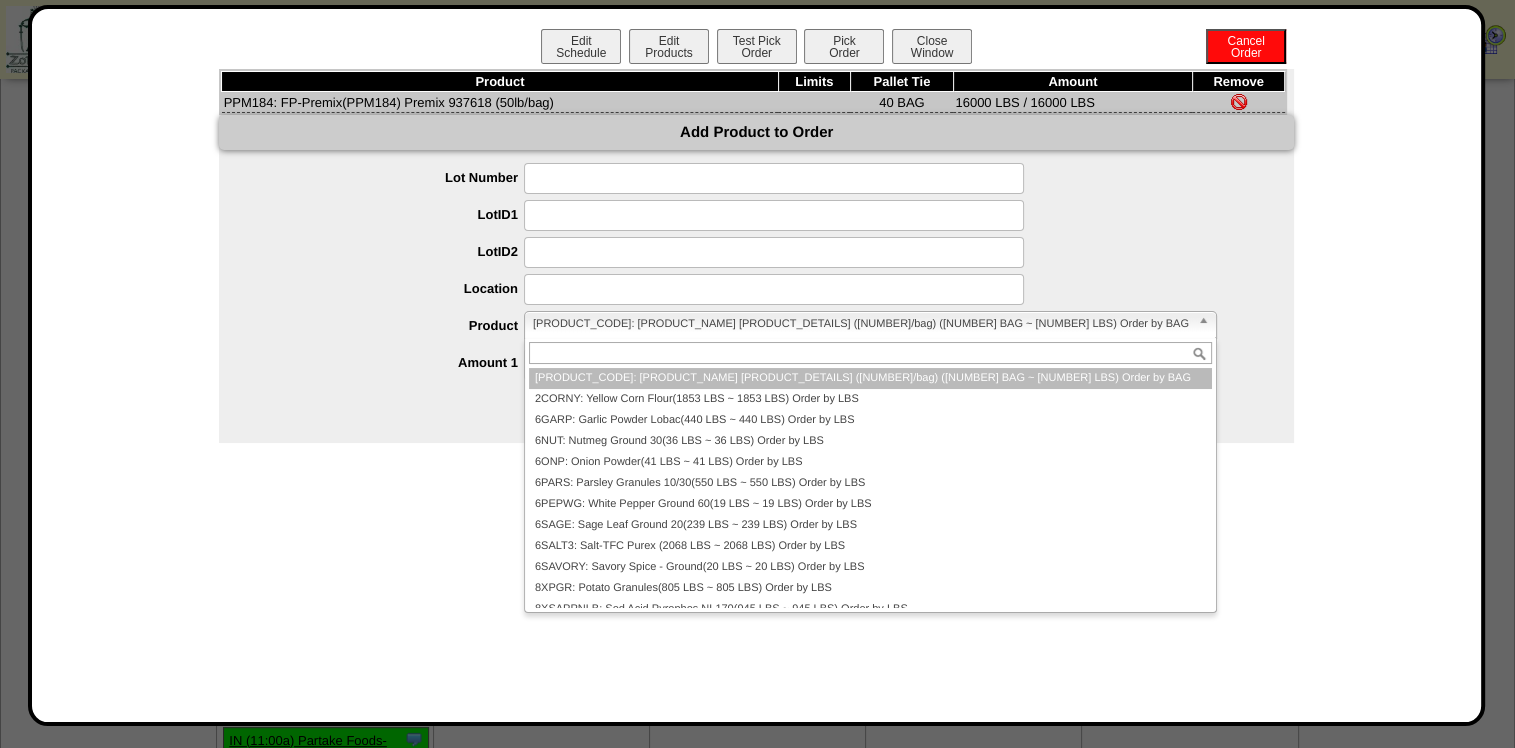 click on "PPM184: FP-Premix(PPM184) Premix 937618  (50lb/bag)(569 BAG ~ 28450 LBS) Order by BAG" at bounding box center (861, 324) 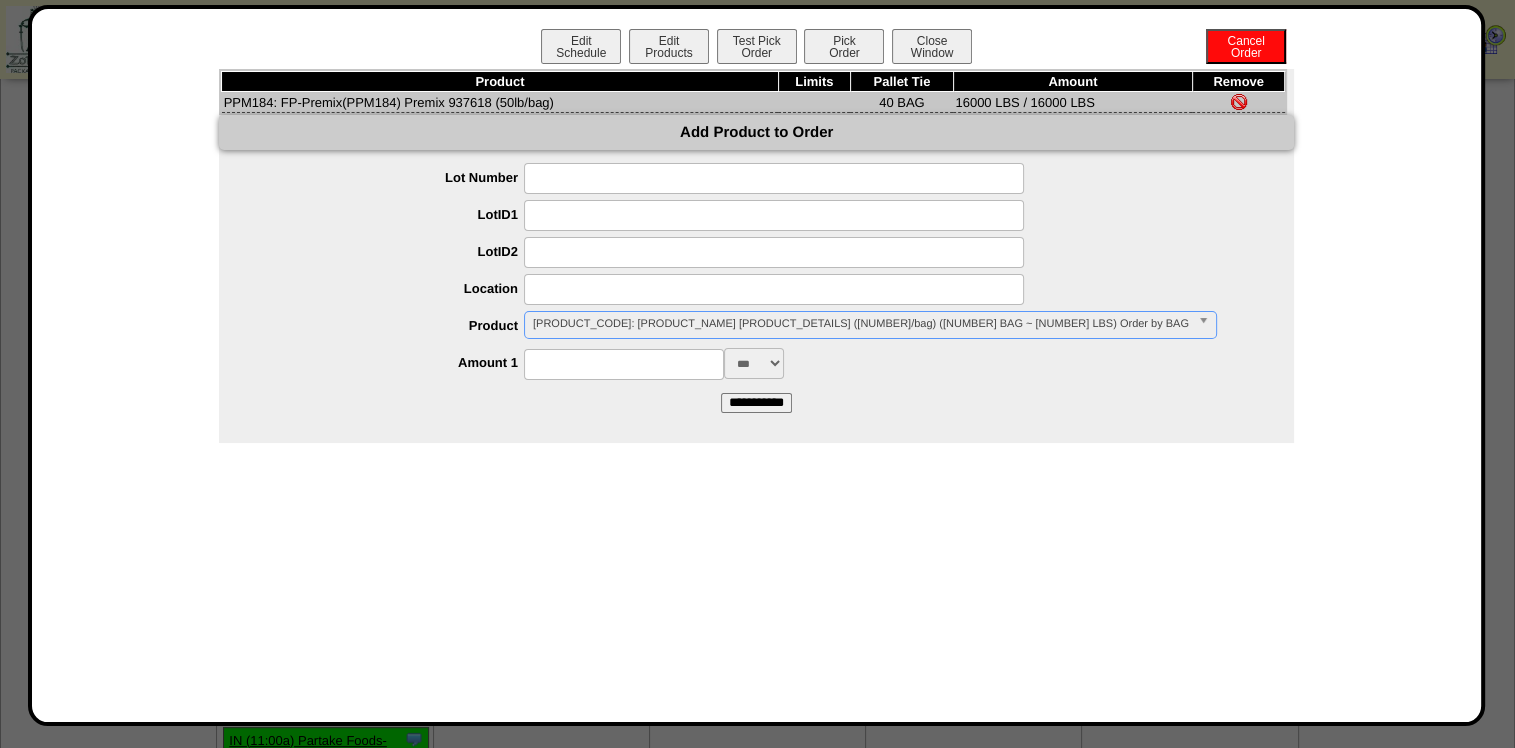 click on "*** *** ***" at bounding box center [754, 363] 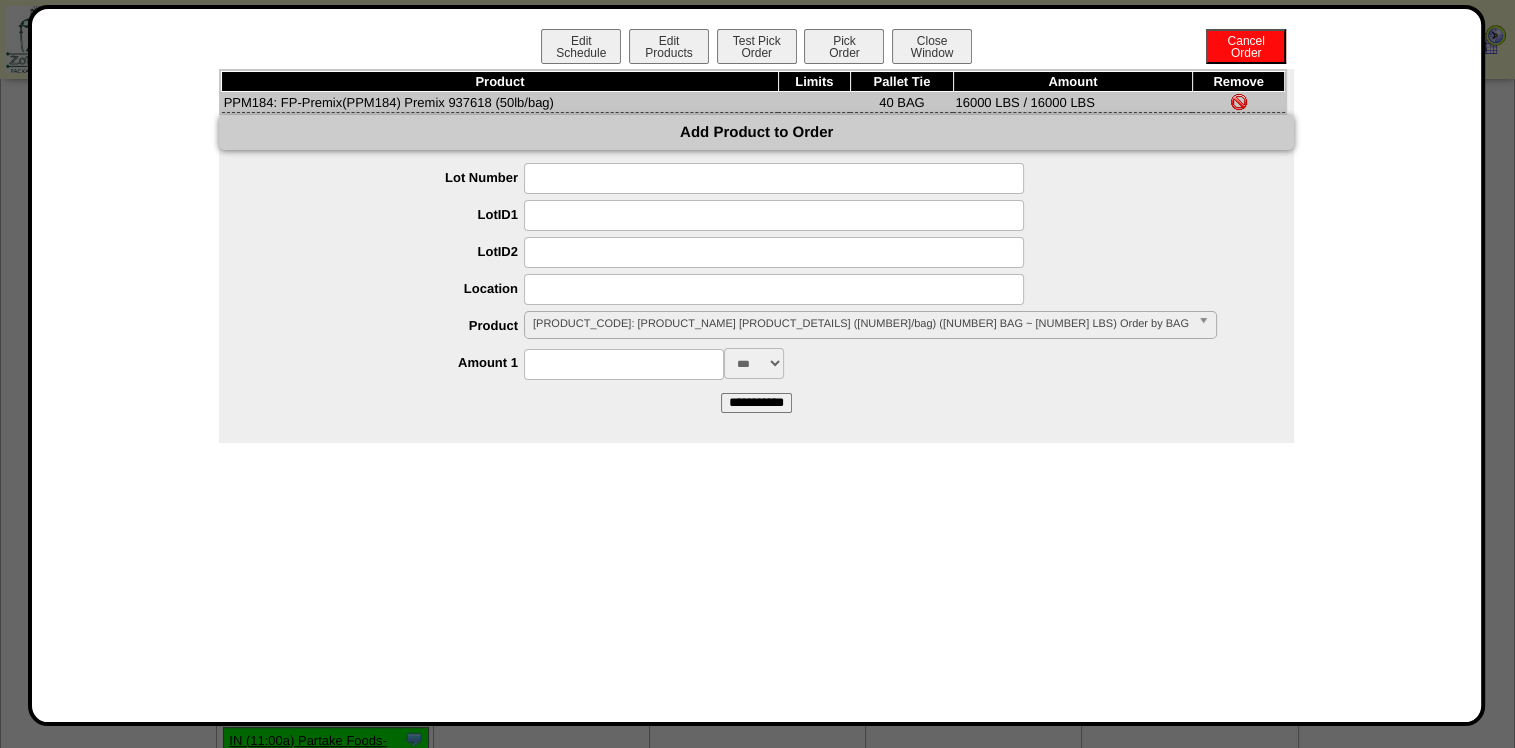select on "***" 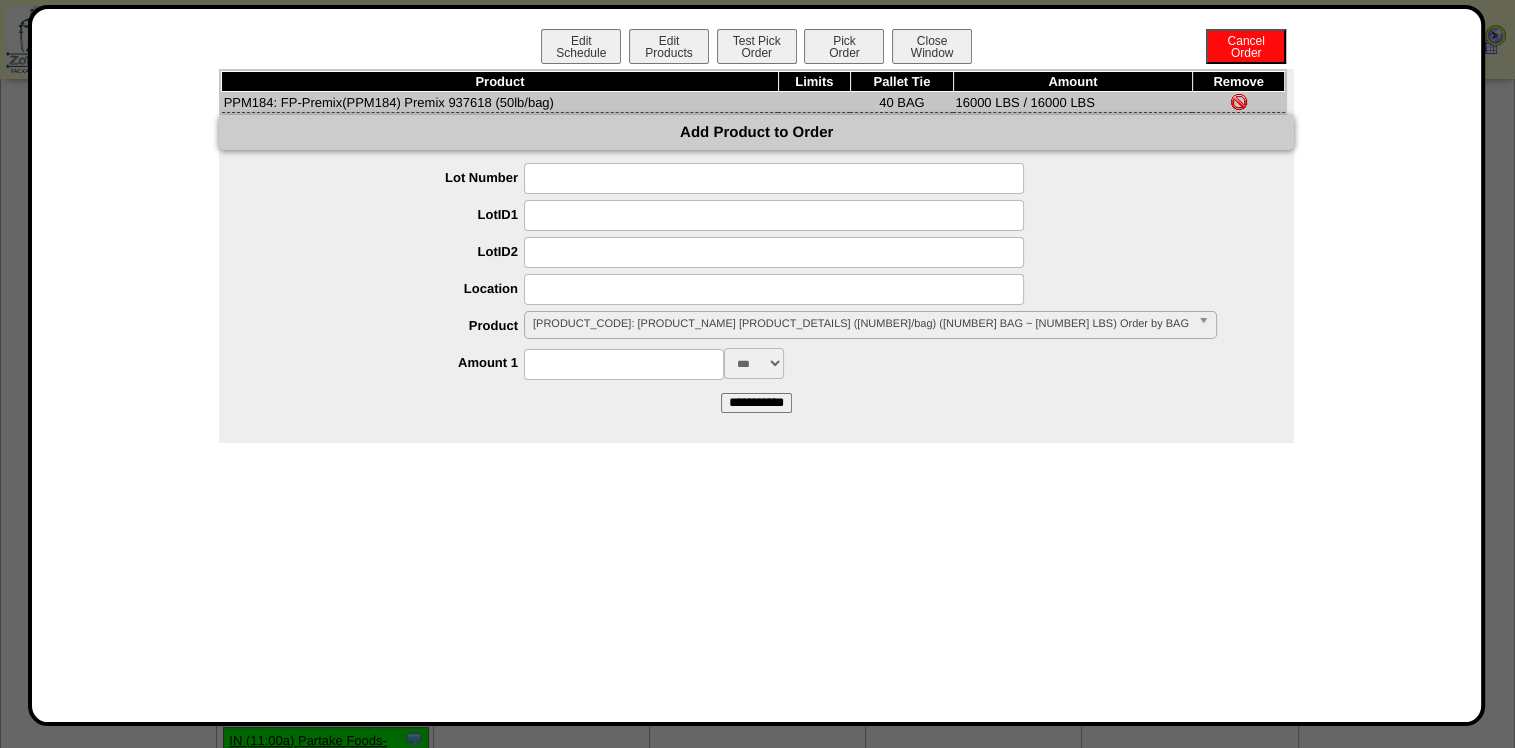 click at bounding box center [624, 364] 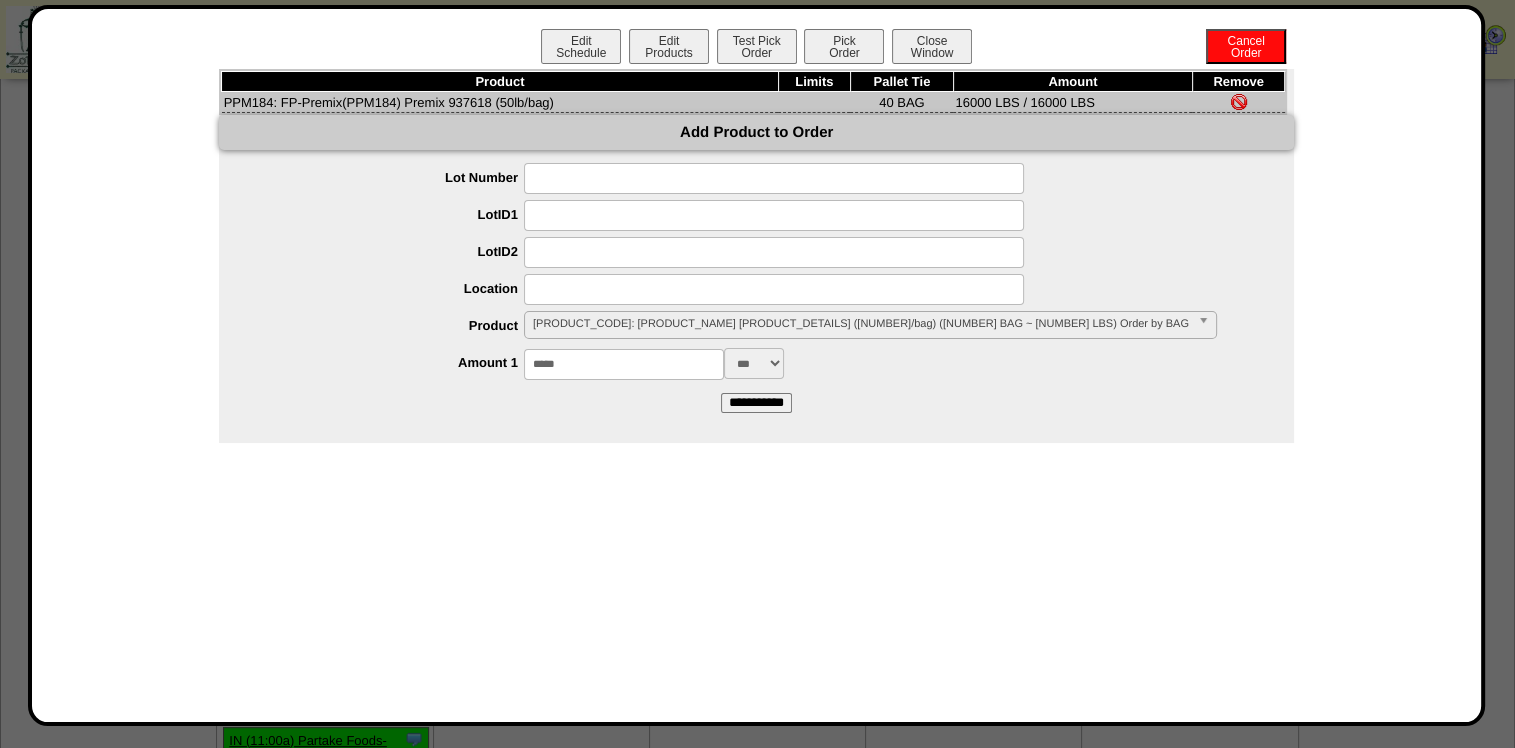 type on "*****" 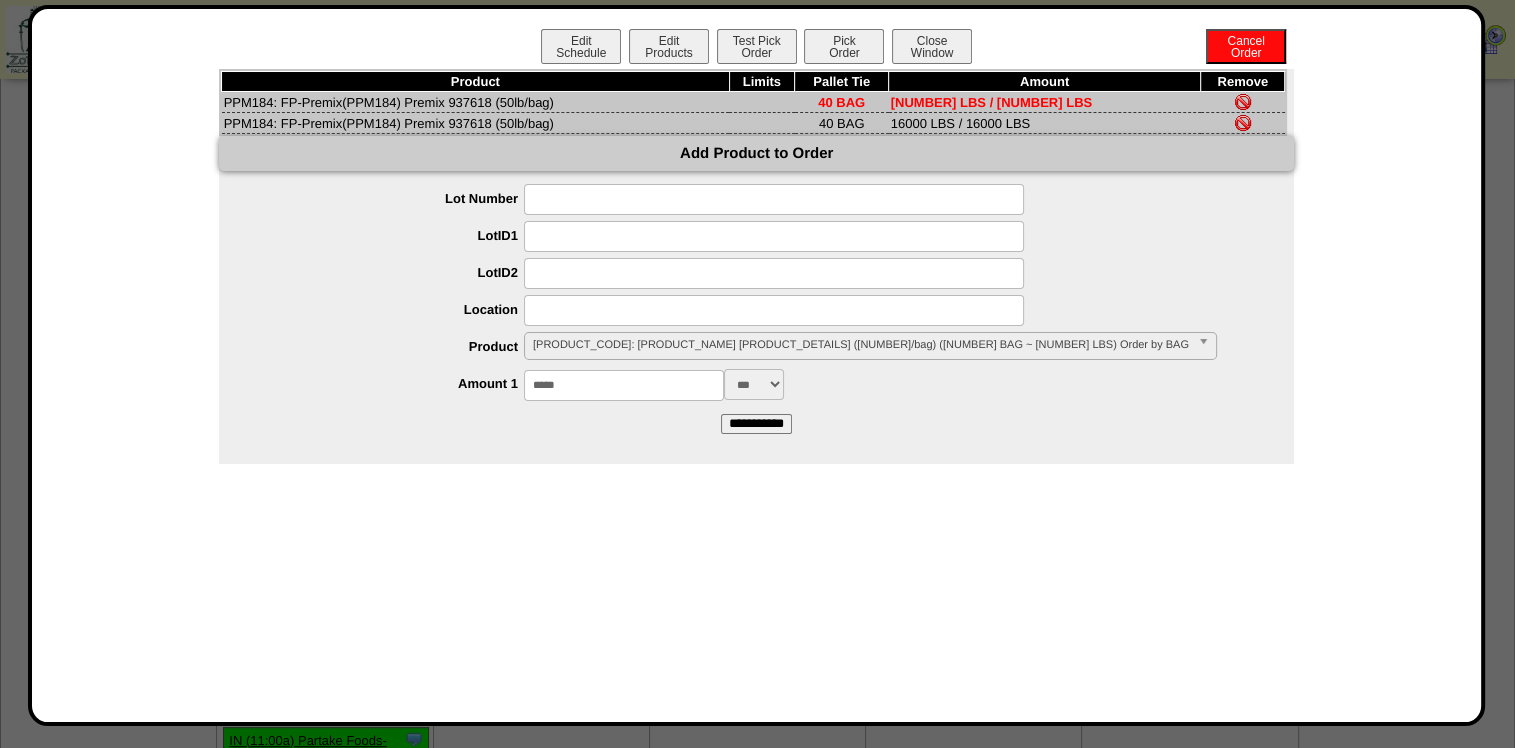 click on "16000 LBS                      / 16000 LBS" at bounding box center (1045, 123) 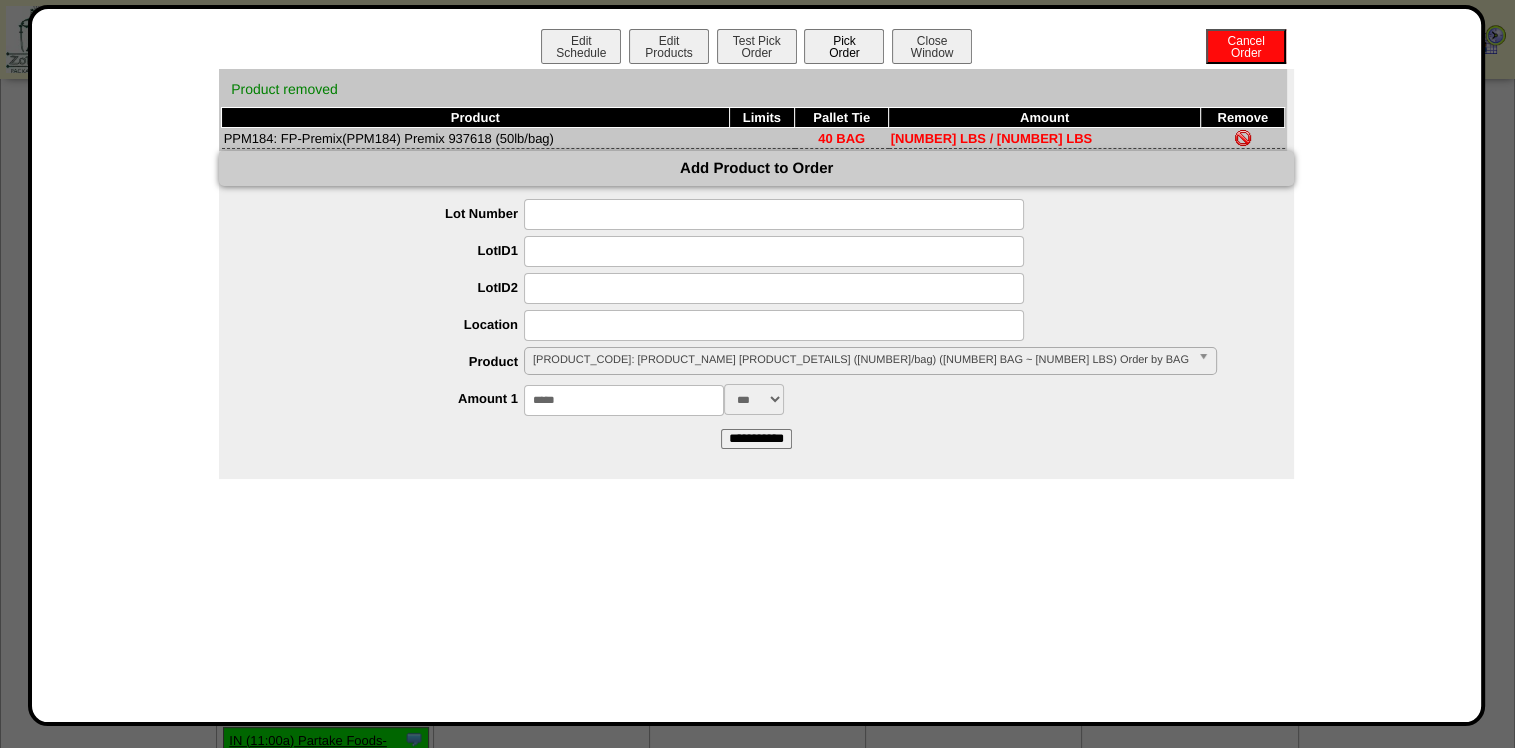 click on "Pick Order" at bounding box center (844, 46) 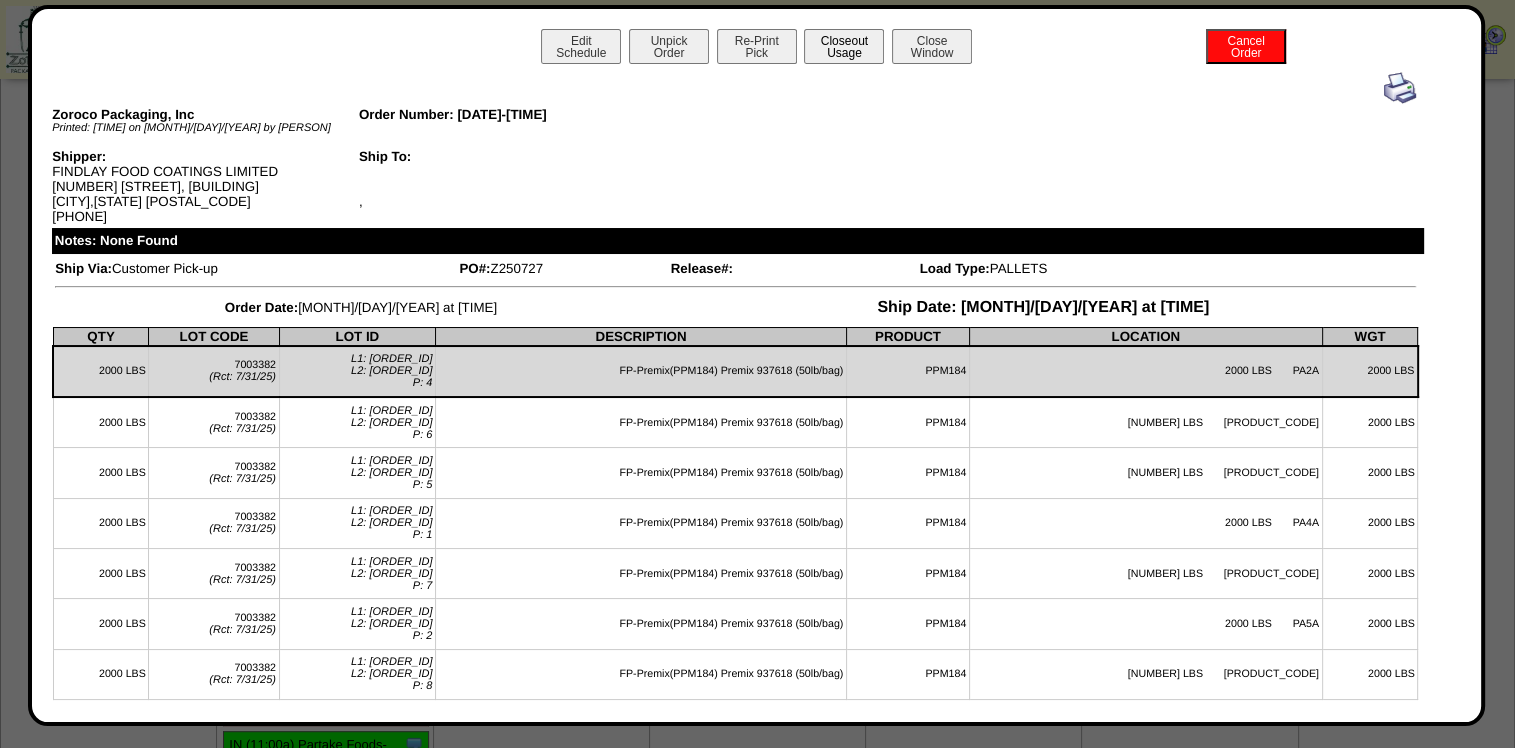 click on "Closeout Usage" at bounding box center (844, 46) 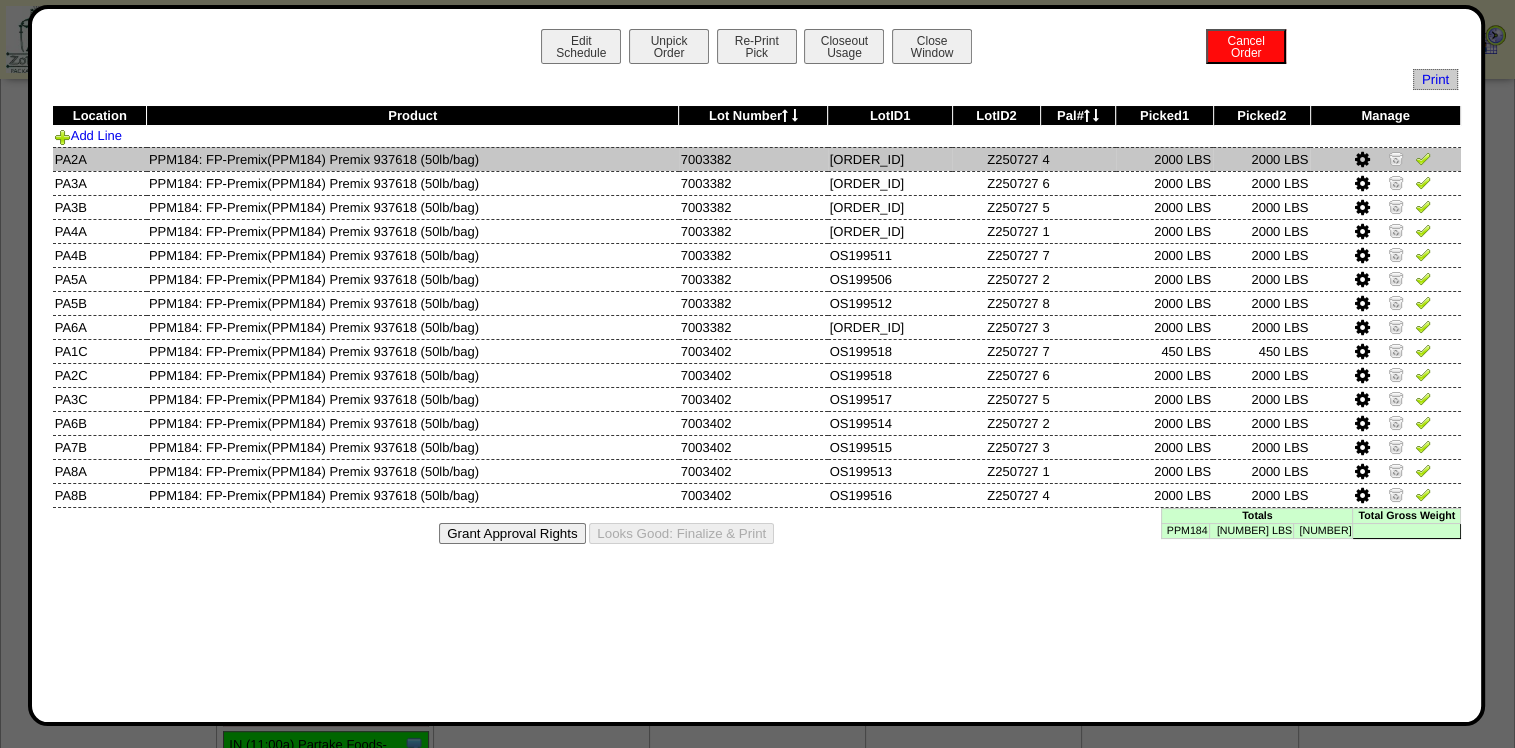 click at bounding box center [1423, 158] 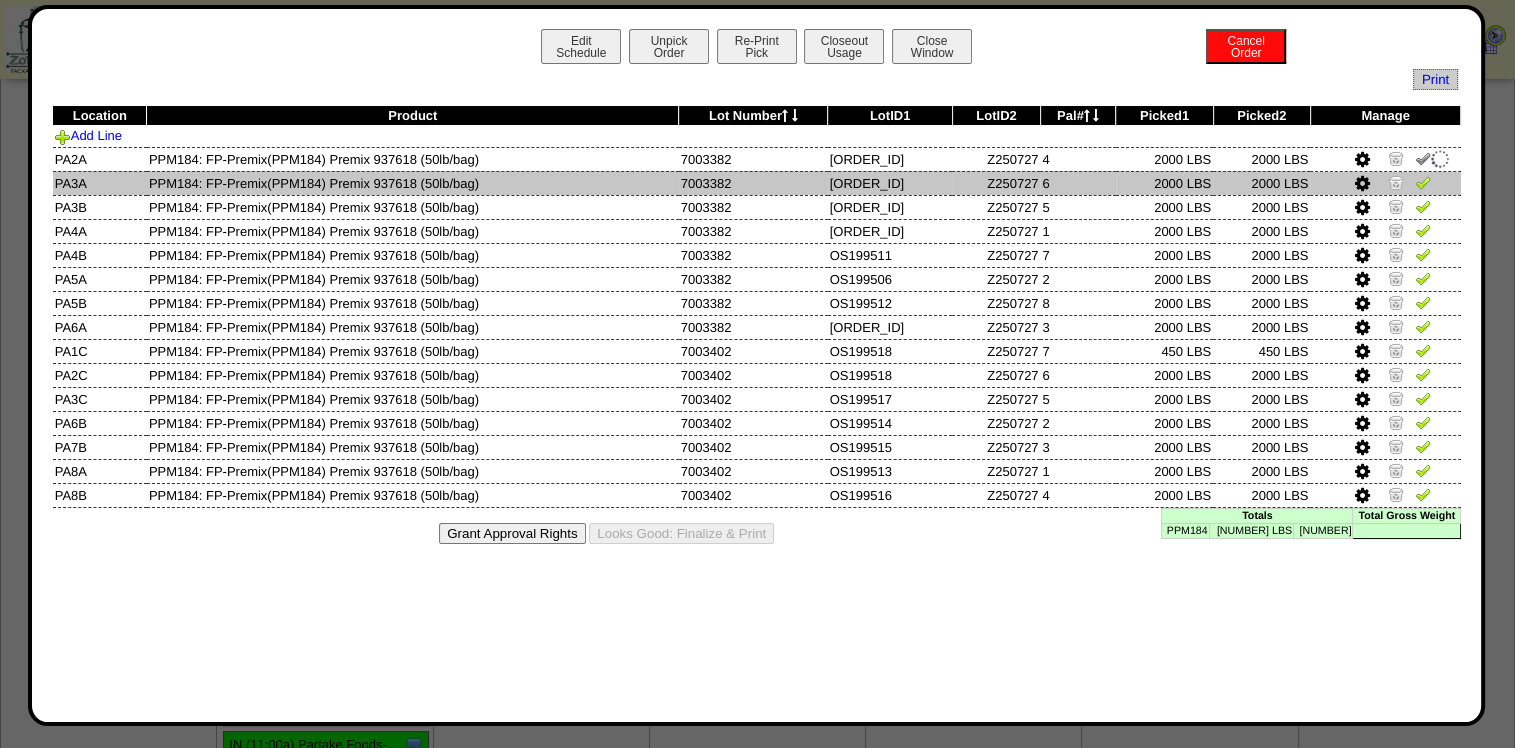 click at bounding box center (1423, 182) 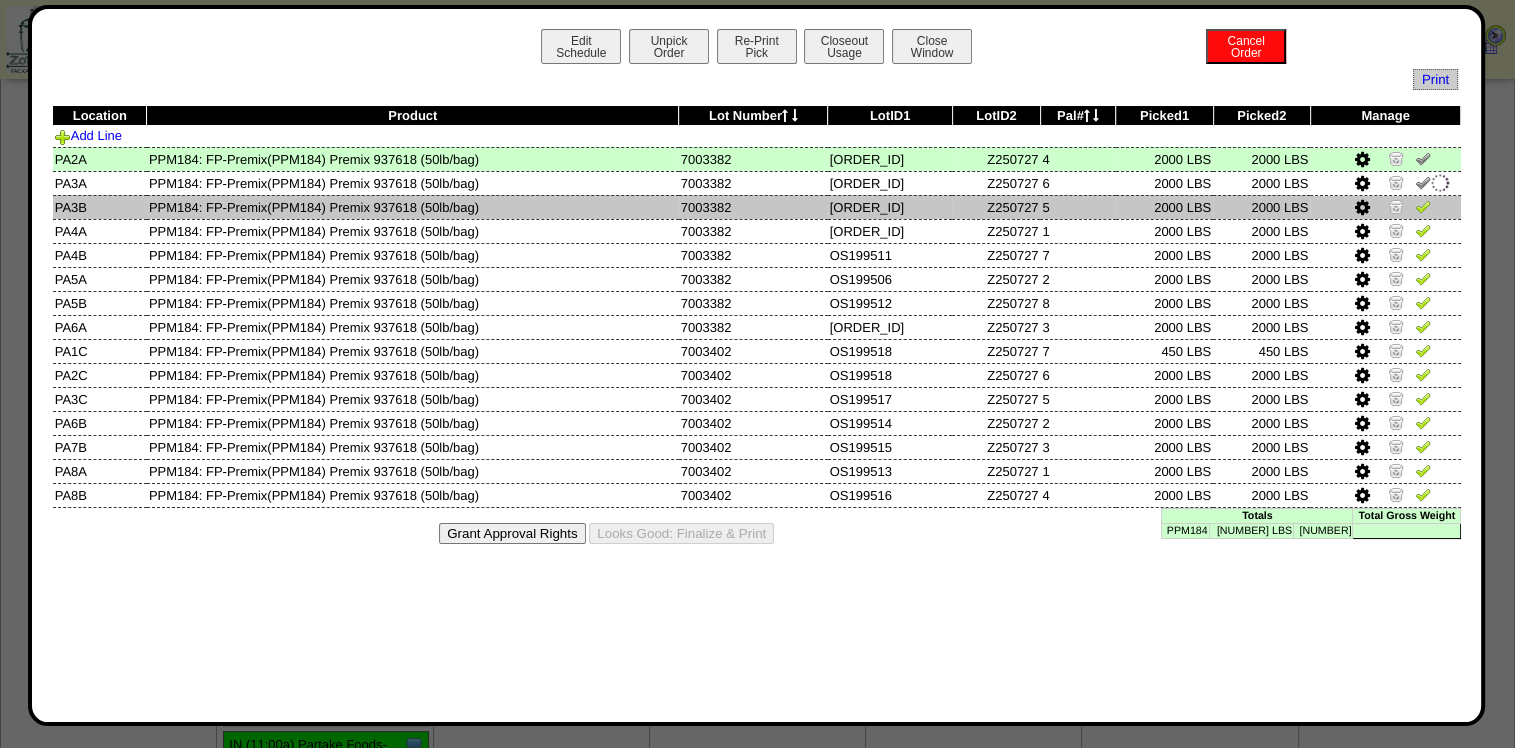click at bounding box center (1423, 206) 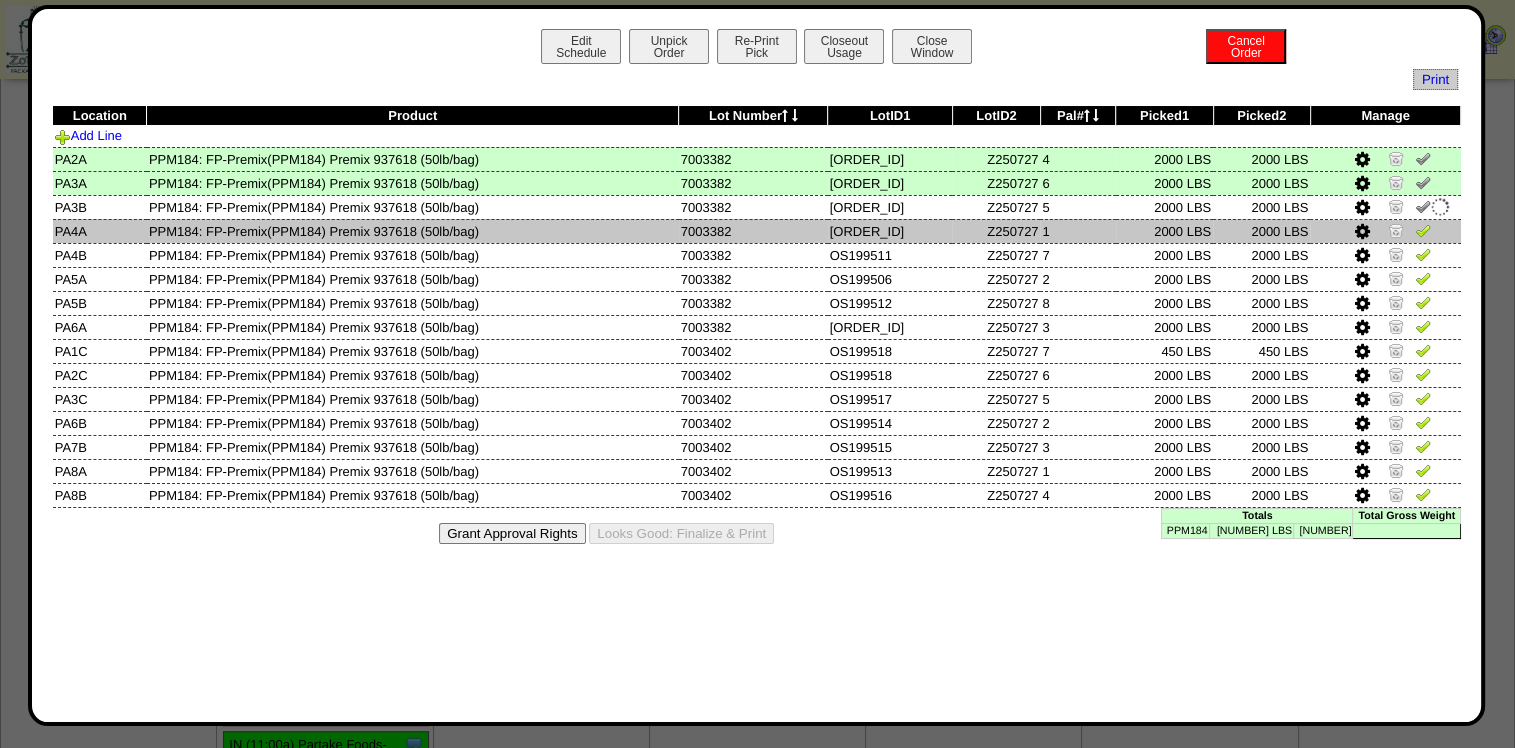click at bounding box center (1423, 230) 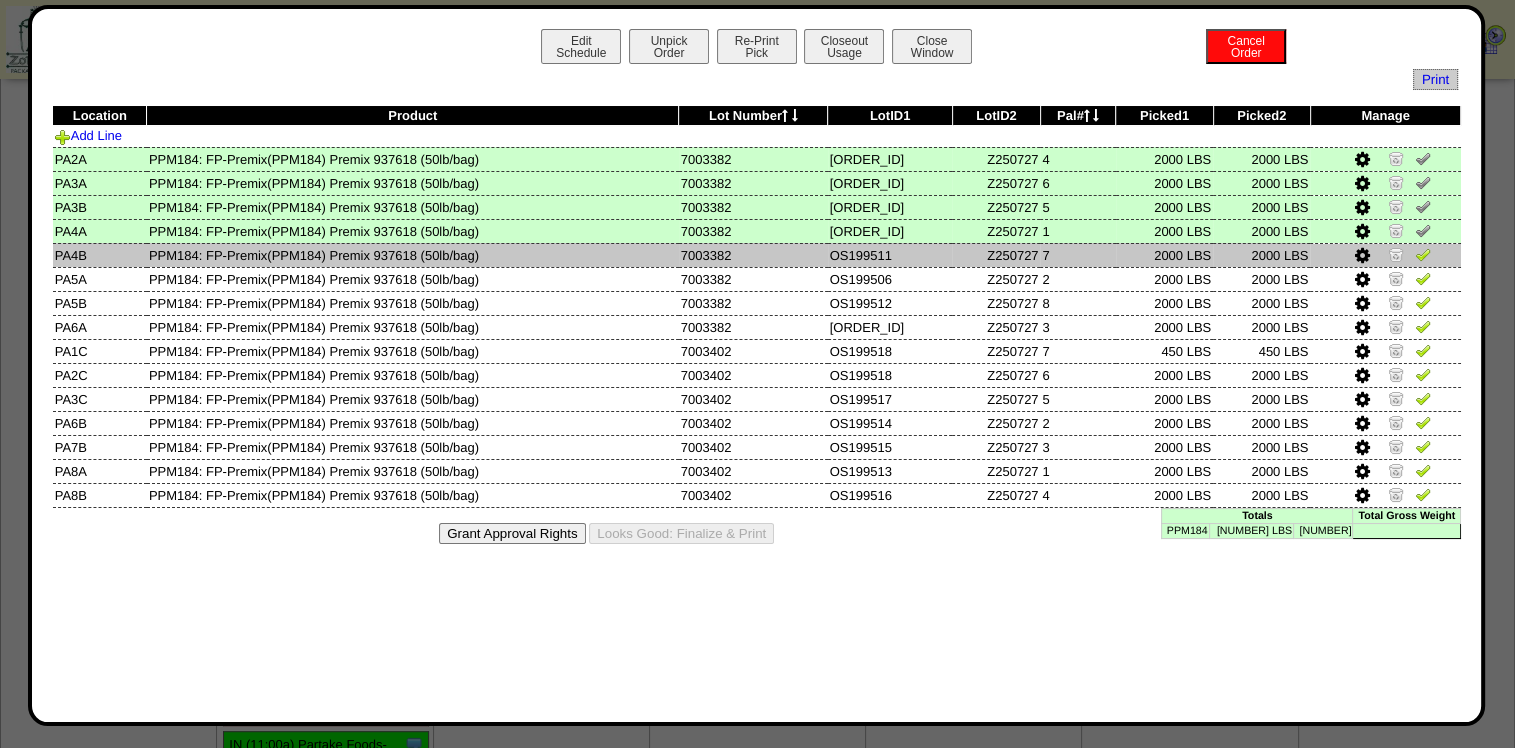 click at bounding box center [1423, 254] 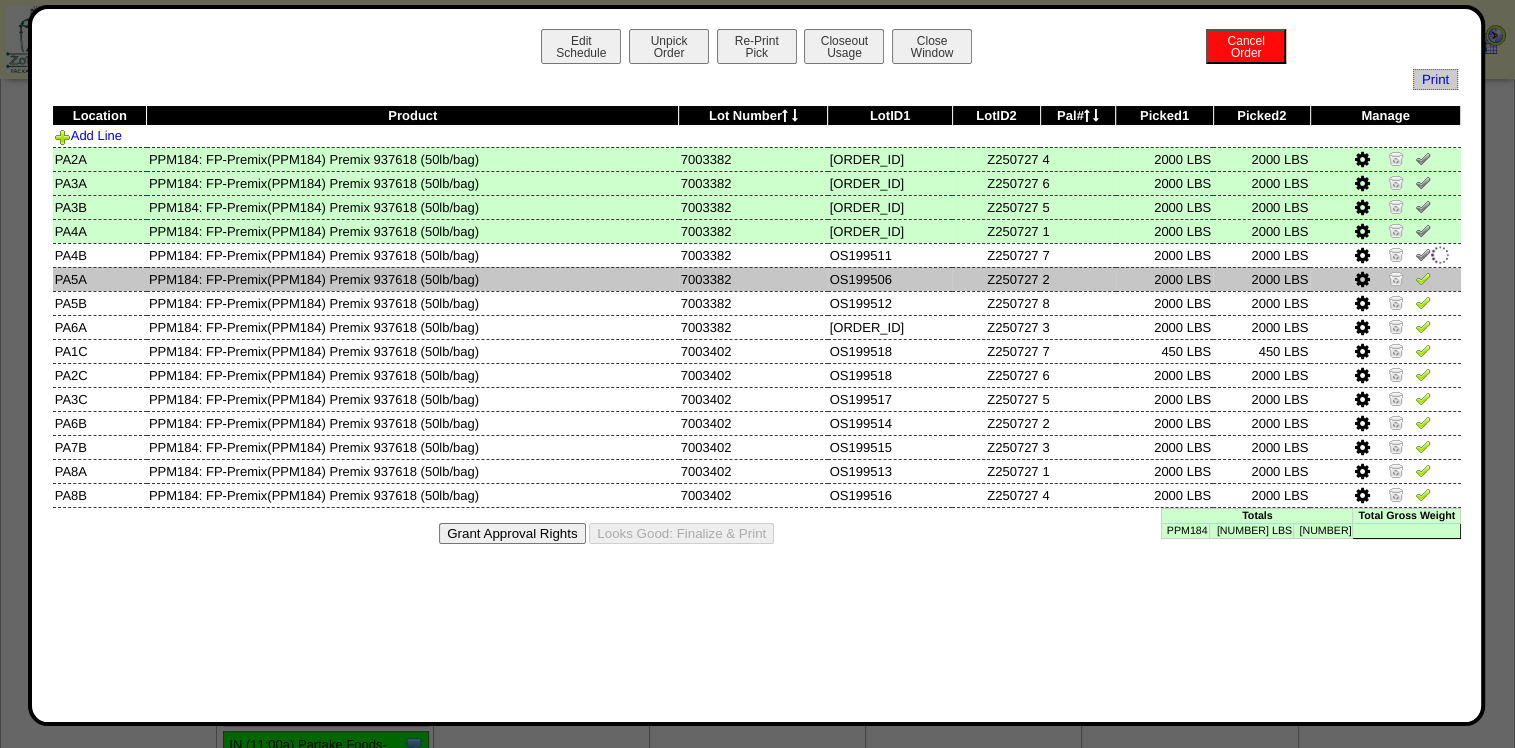 click at bounding box center [1423, 278] 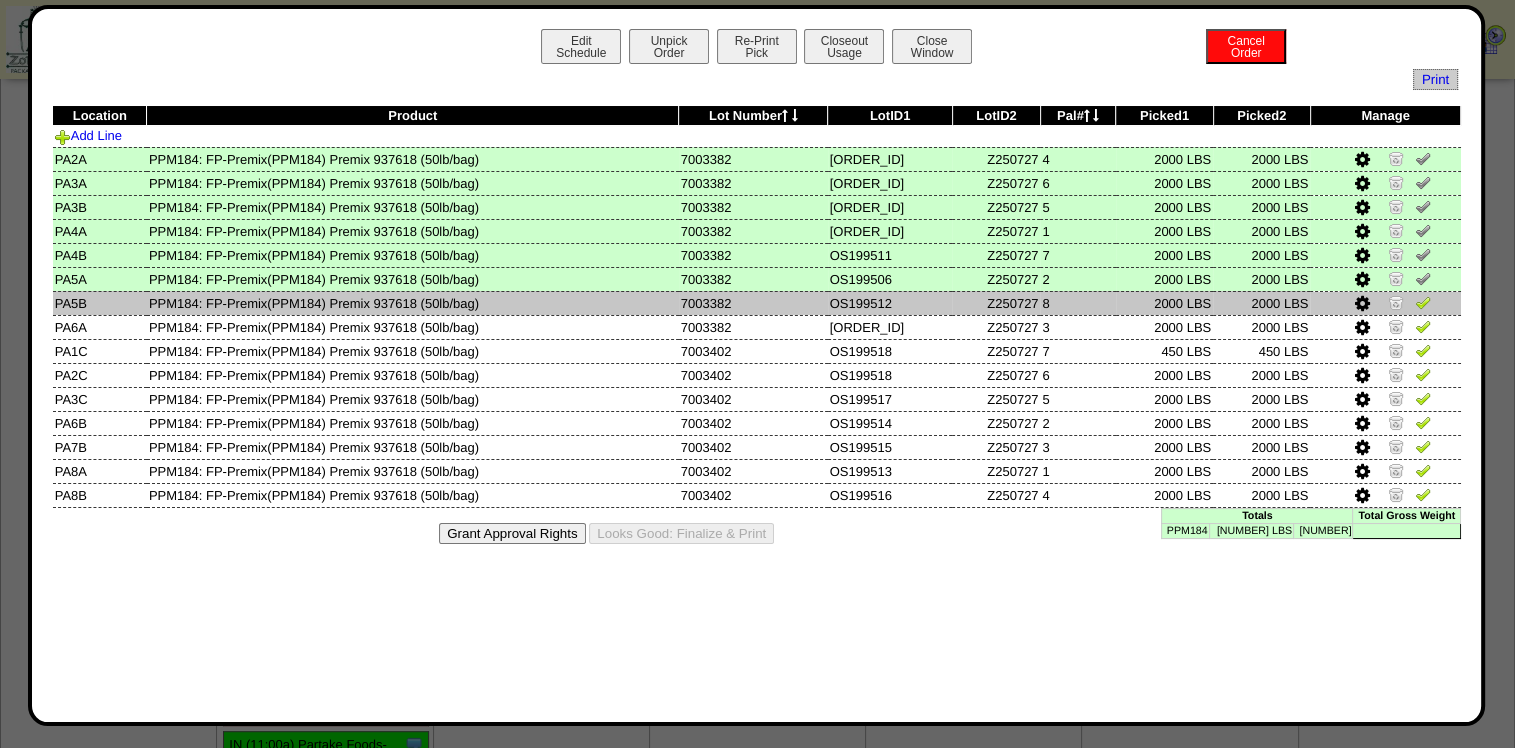 click at bounding box center (1423, 302) 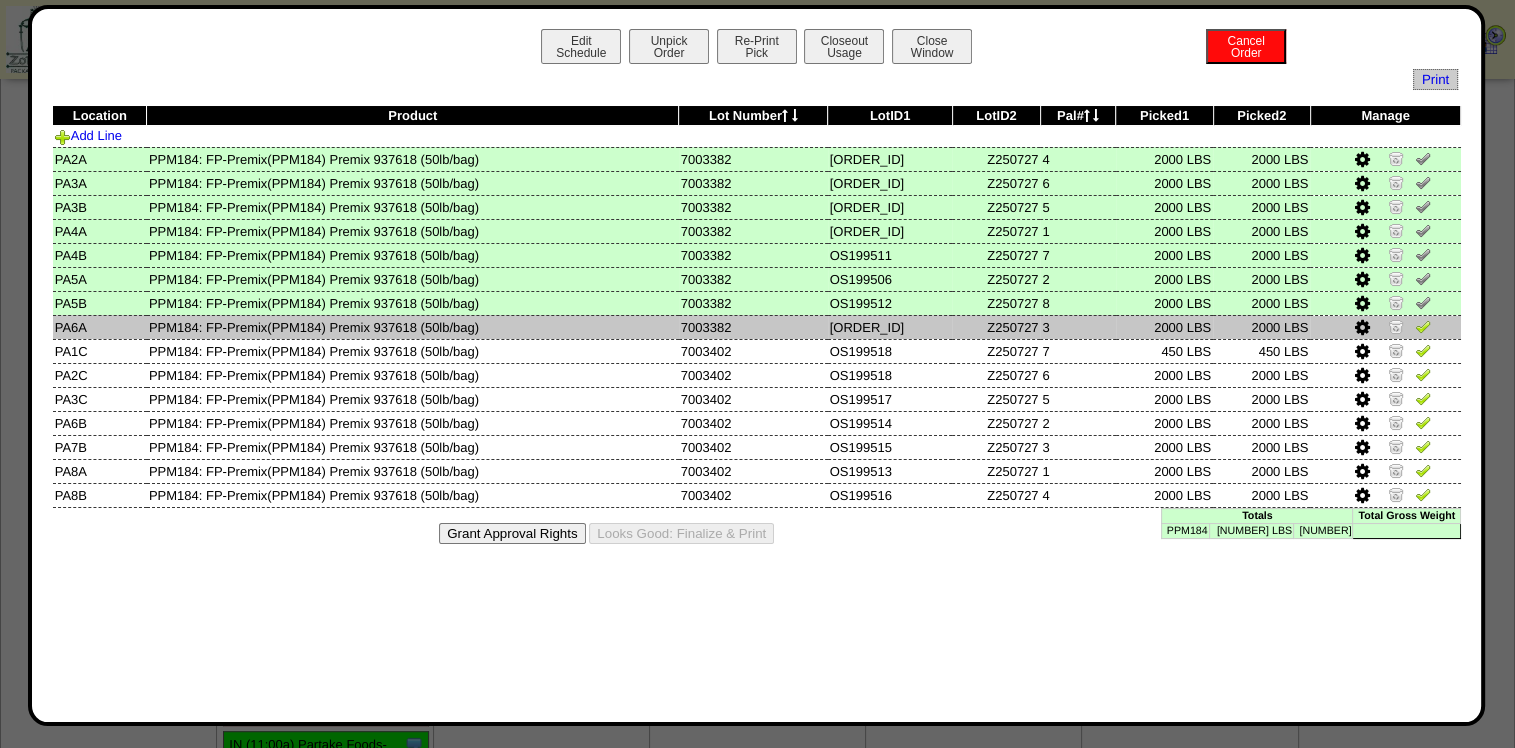 click at bounding box center (1423, 326) 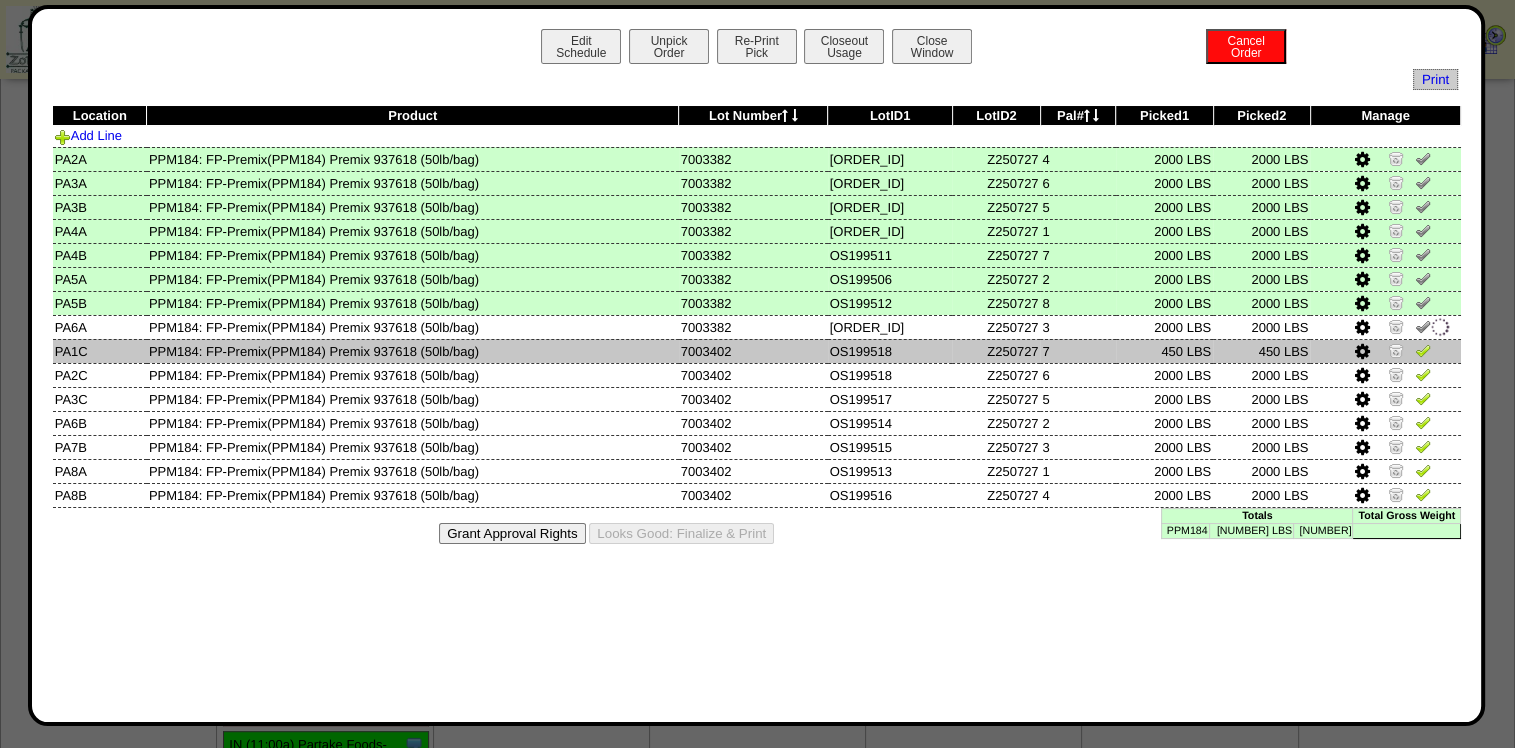 click at bounding box center [1423, 350] 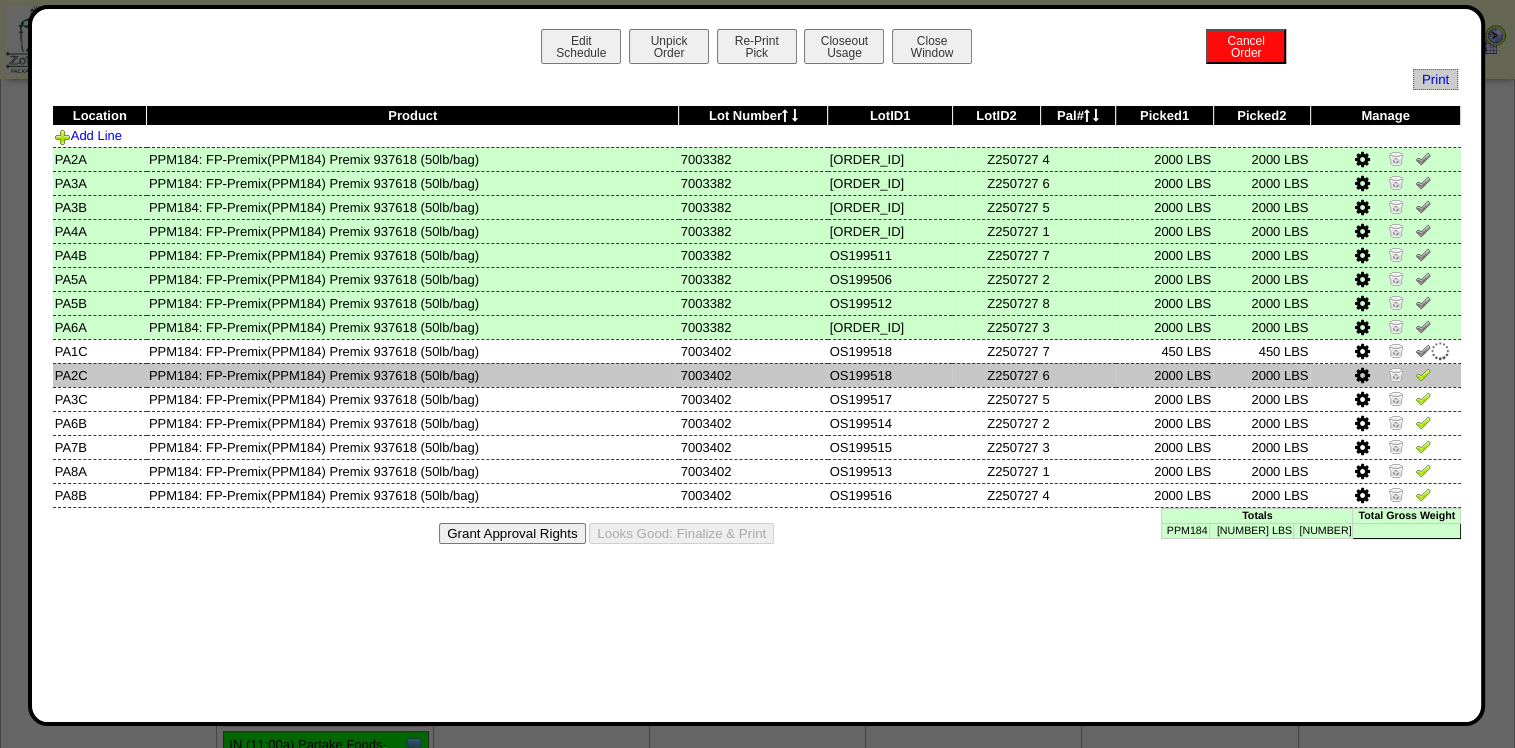 click at bounding box center (1423, 374) 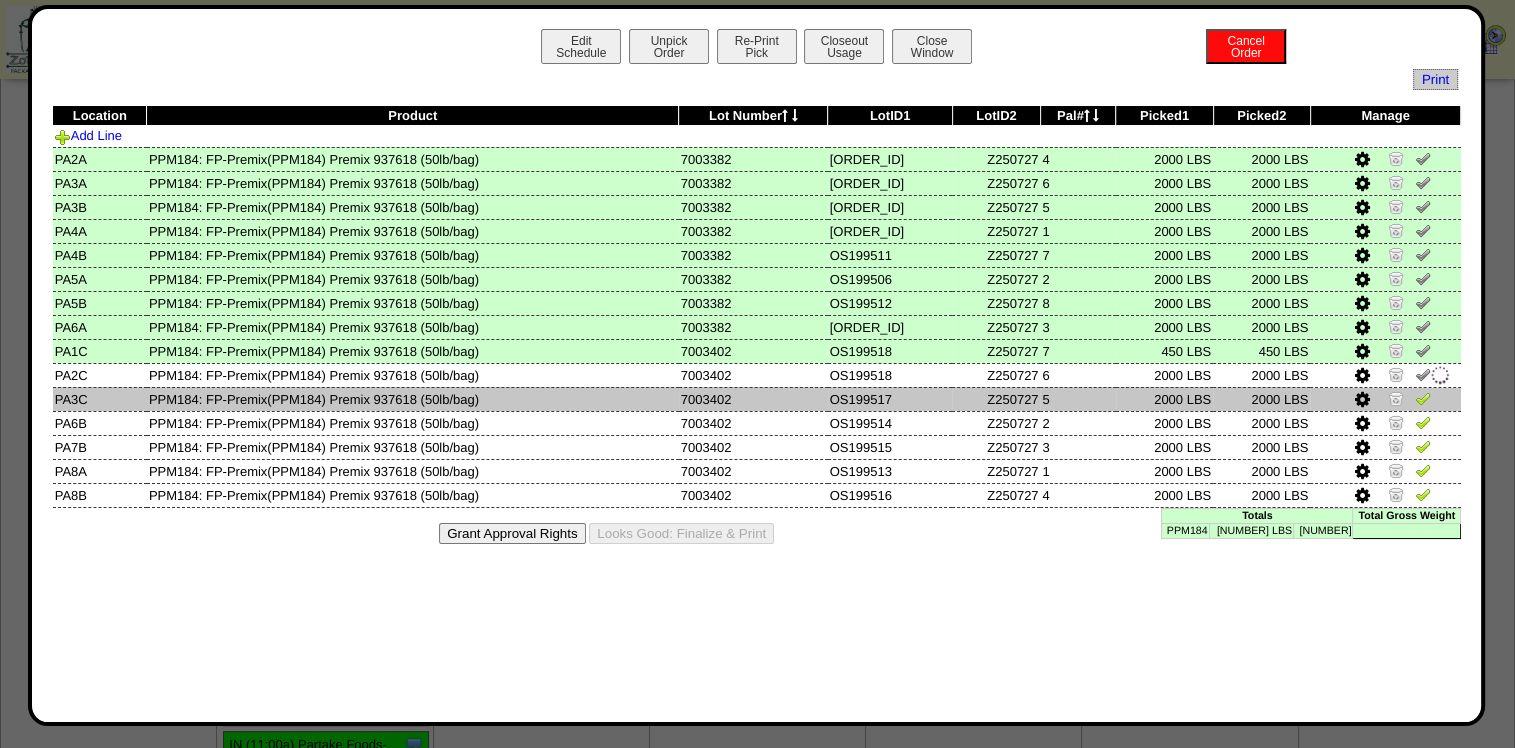 click at bounding box center (1423, 398) 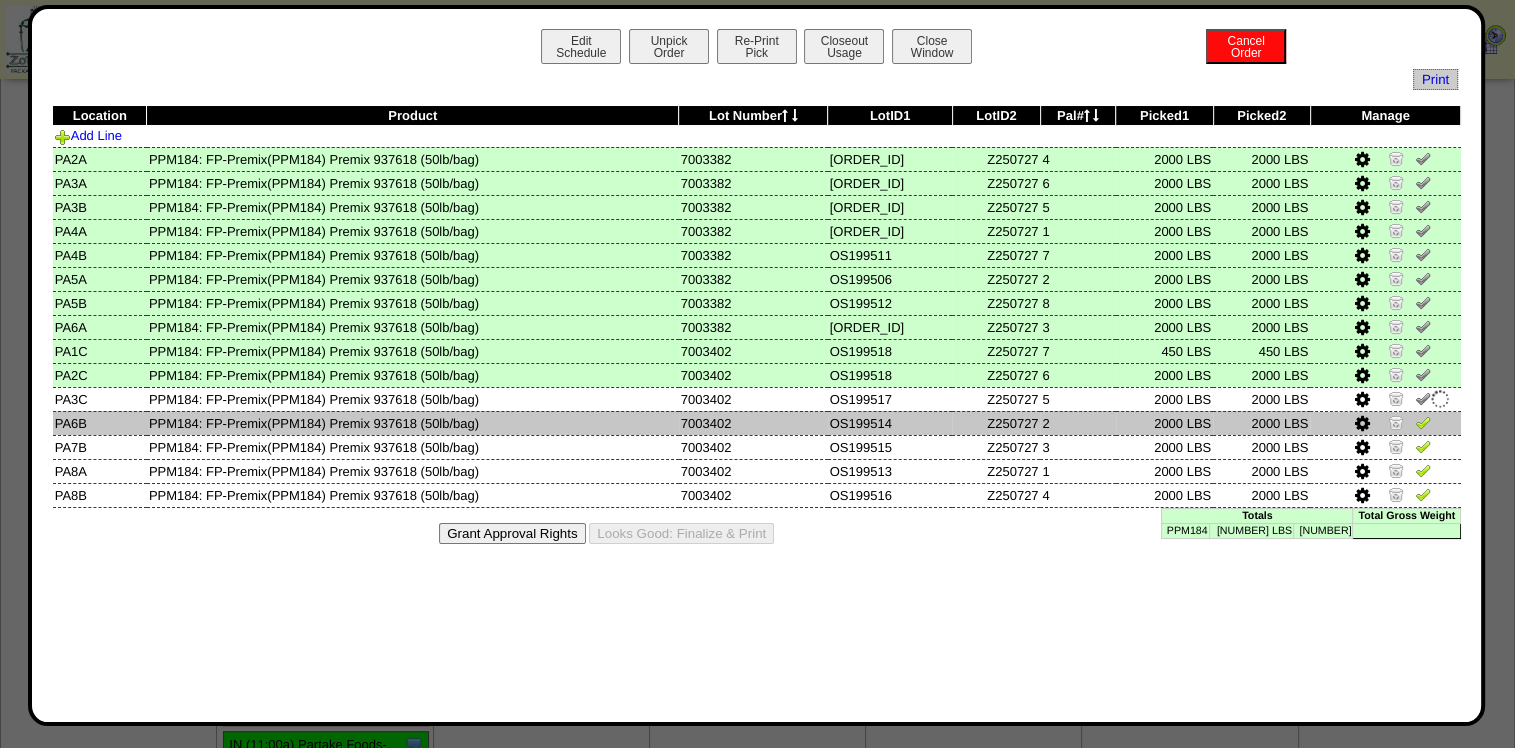 click at bounding box center (1423, 422) 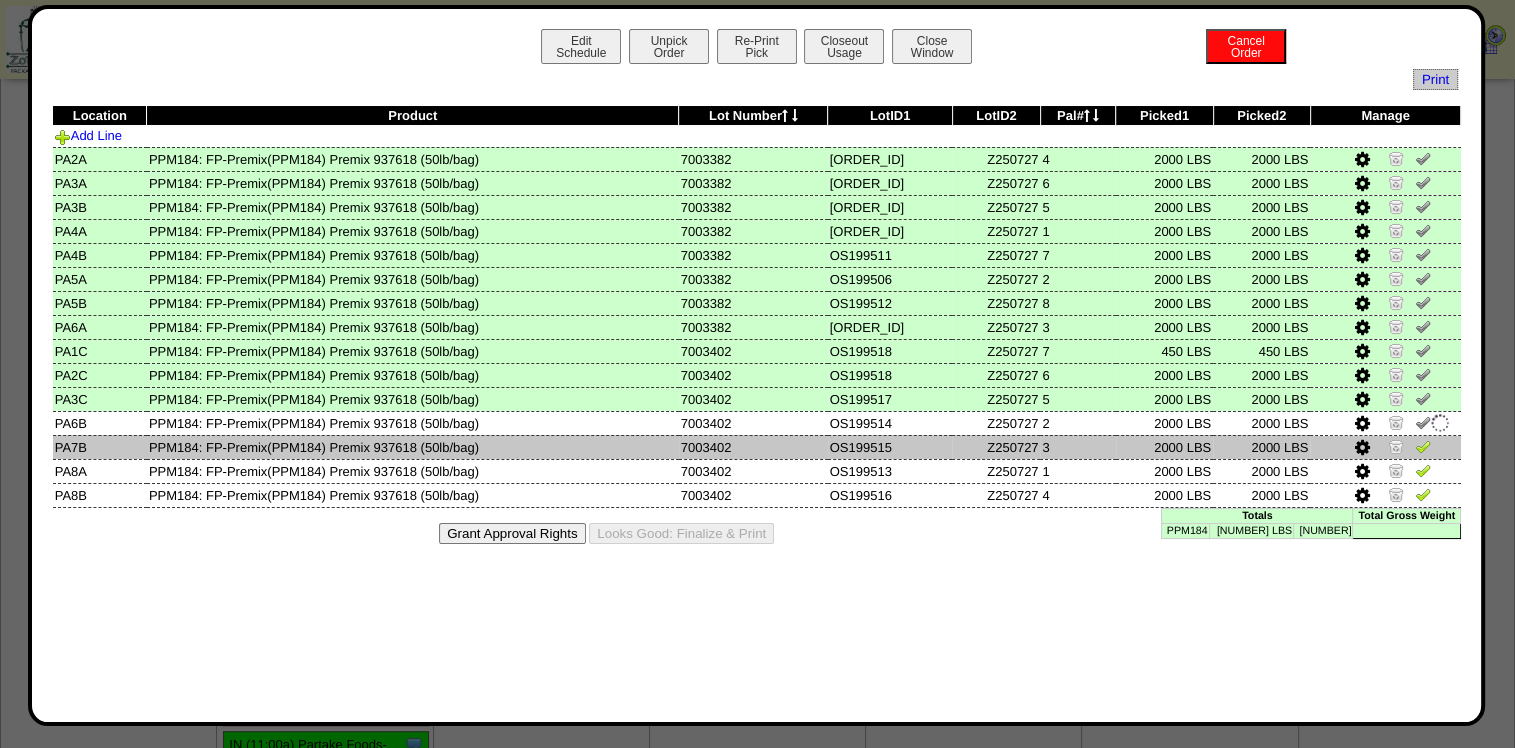 click at bounding box center [1423, 446] 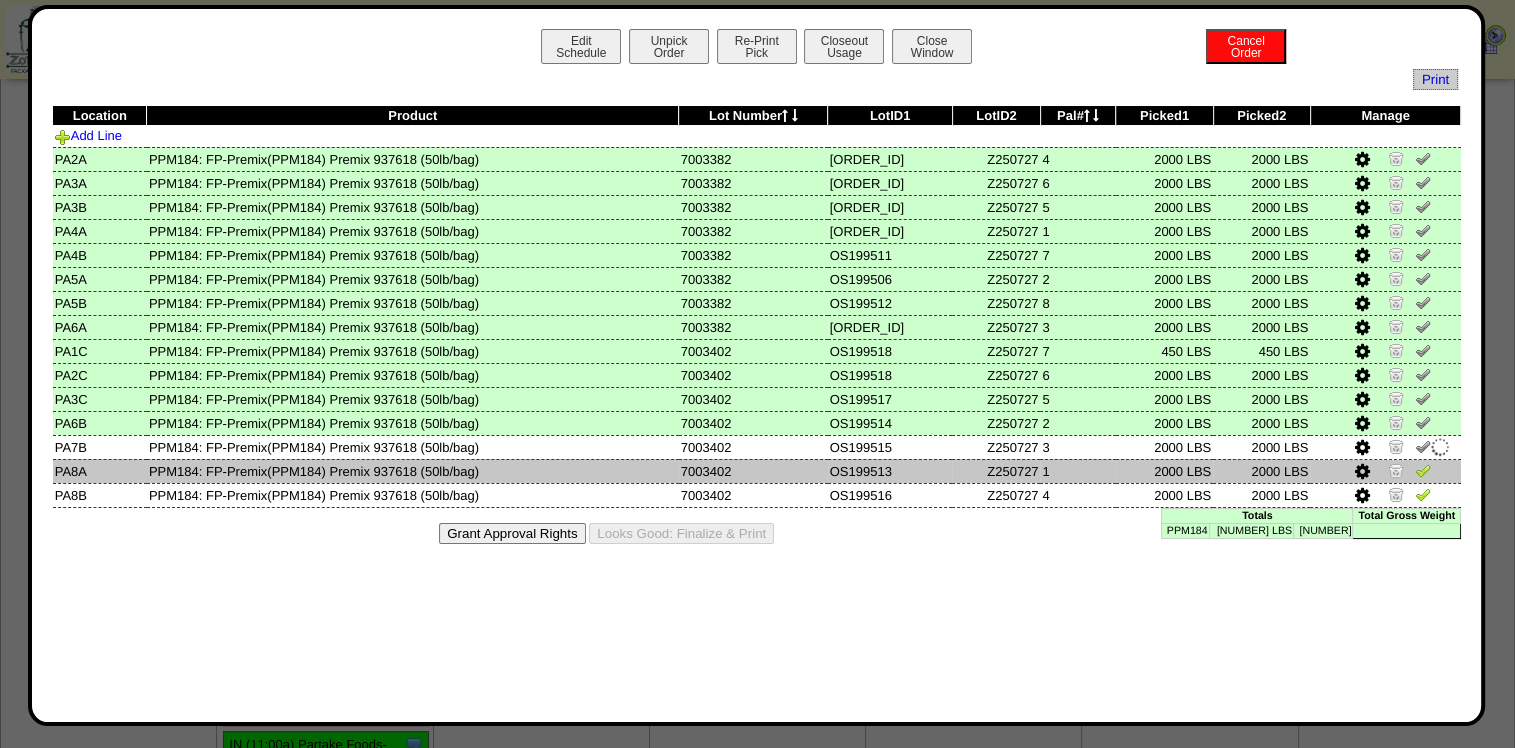 click at bounding box center [1423, 470] 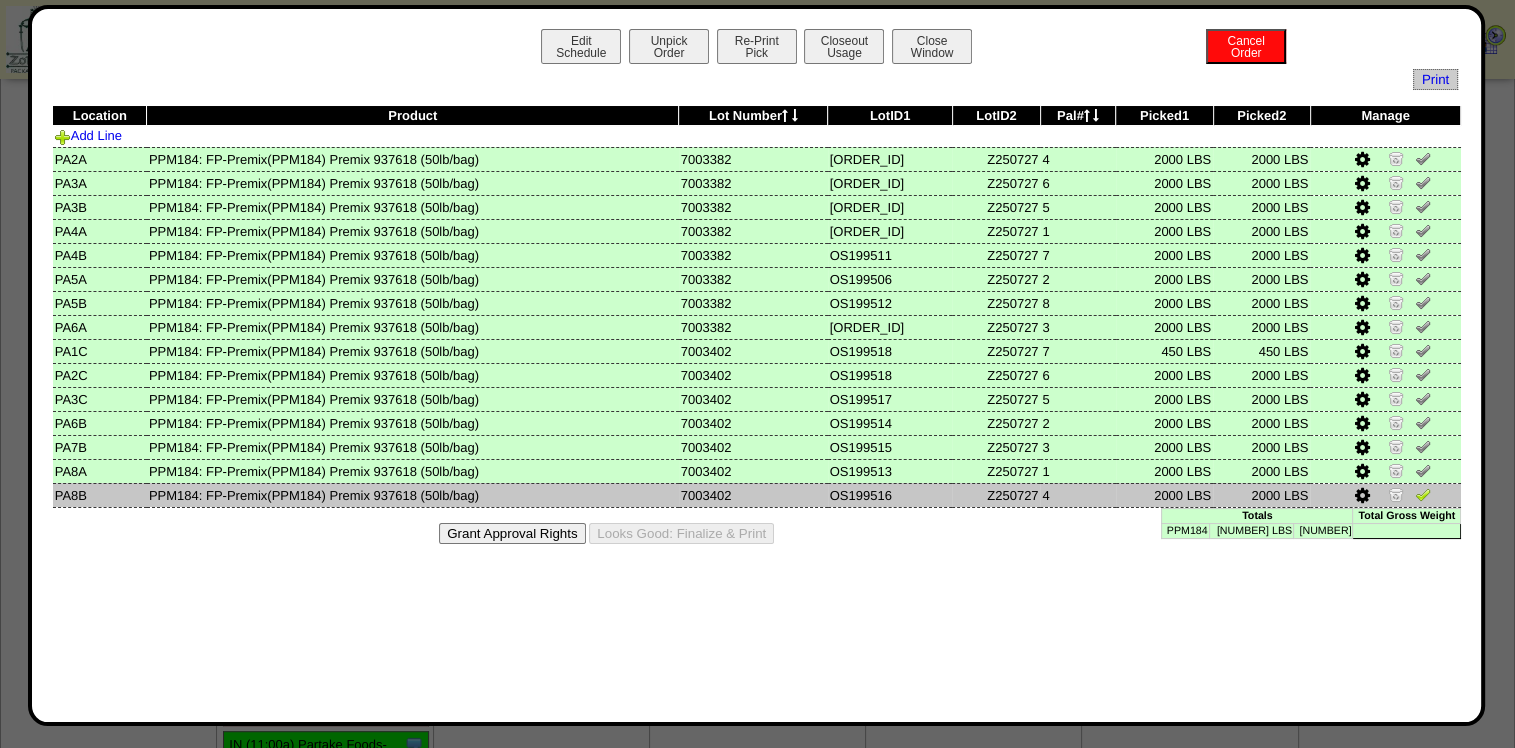 click at bounding box center (1423, 494) 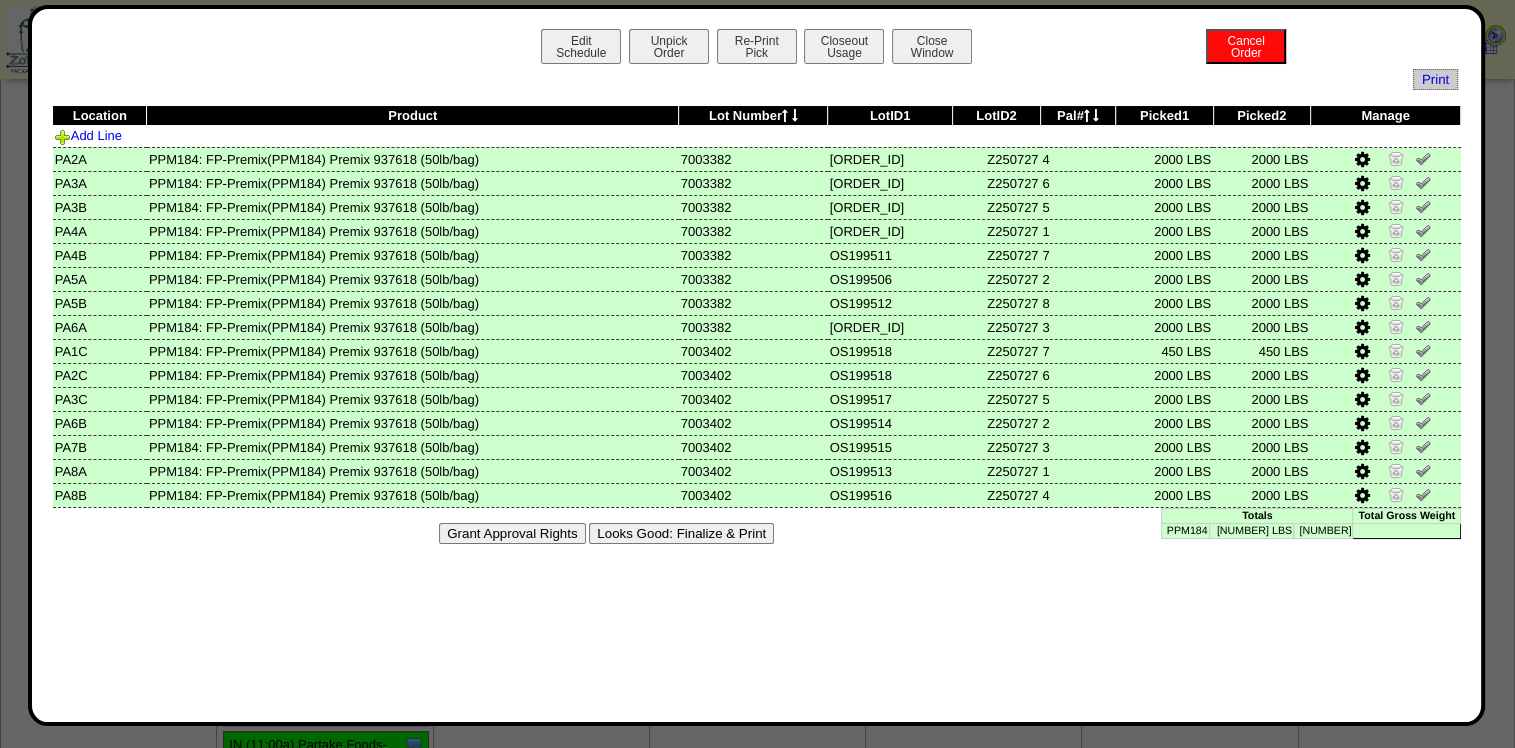 click on "Grant Approval Rights
Looks Good: Finalize & Print" at bounding box center [756, 533] 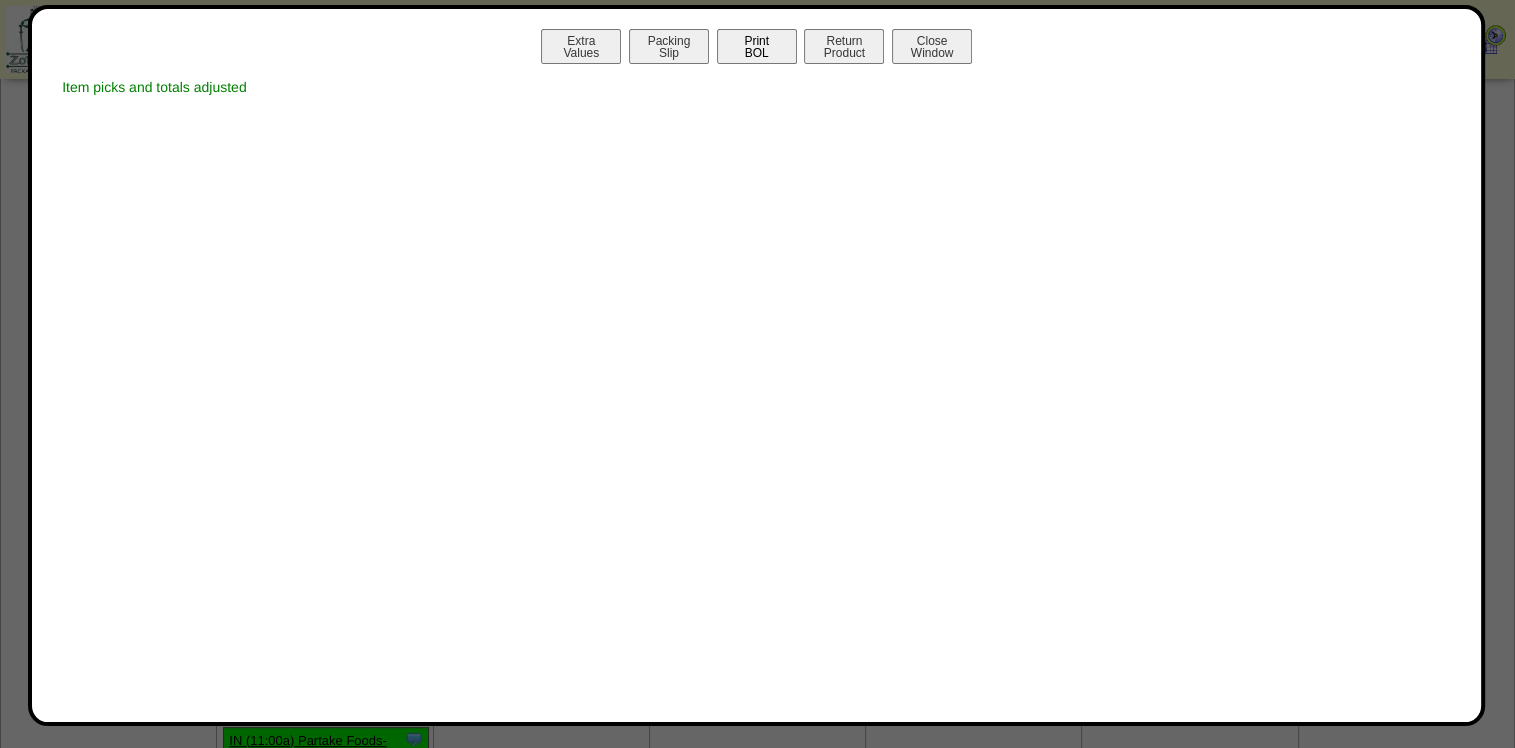 click on "Print BOL" at bounding box center (757, 46) 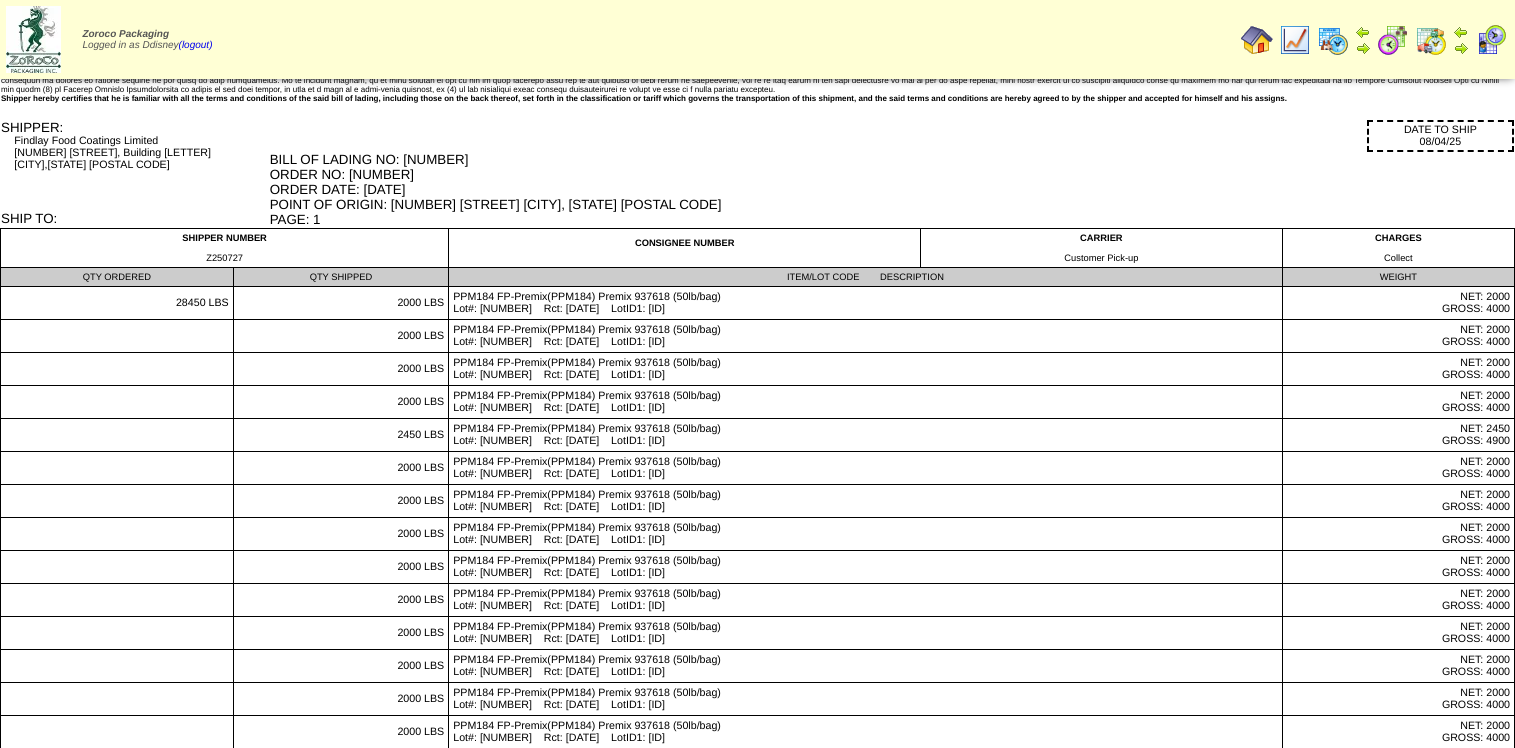 scroll, scrollTop: 0, scrollLeft: 0, axis: both 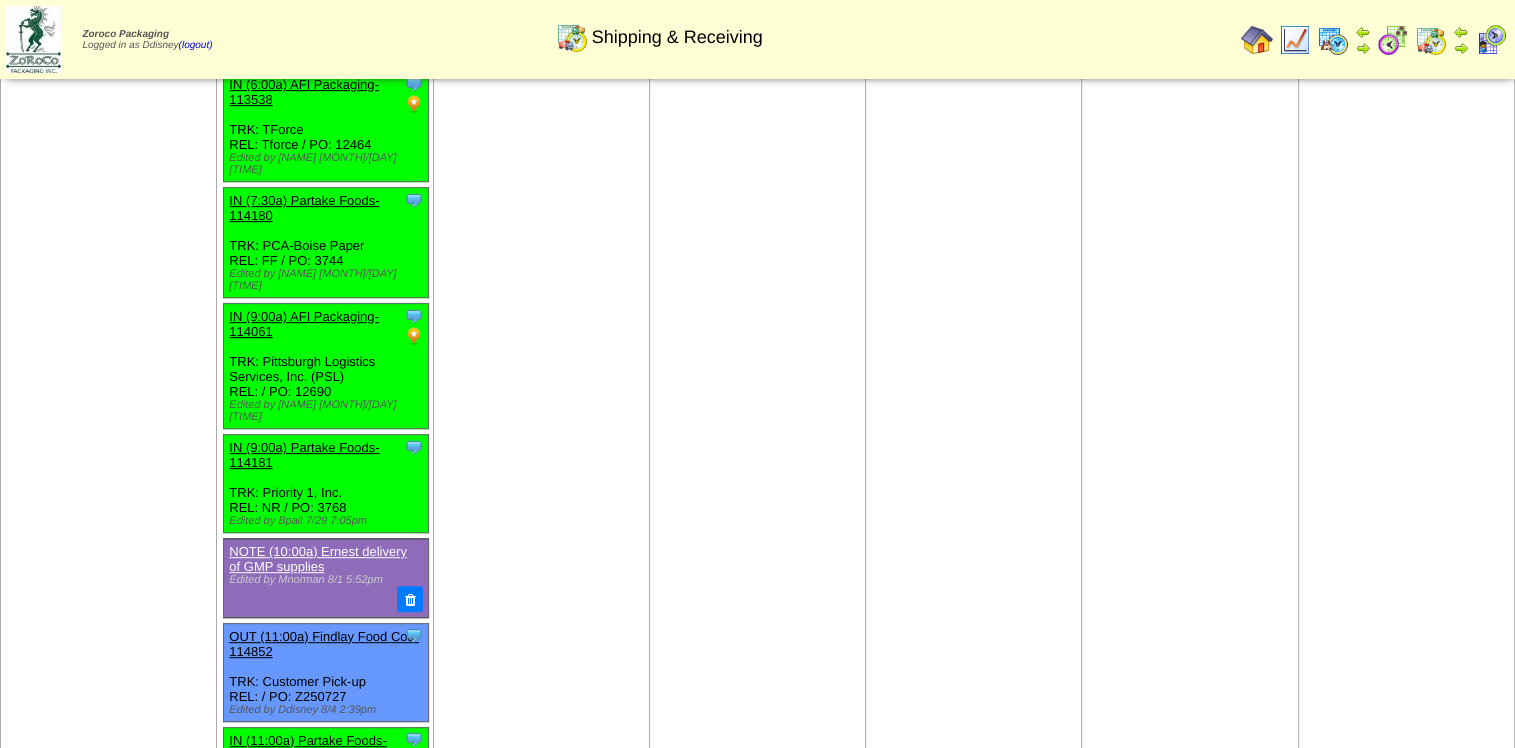 click on "OUT
(11:00a)
Findlay Food Coa-114852" at bounding box center [324, 644] 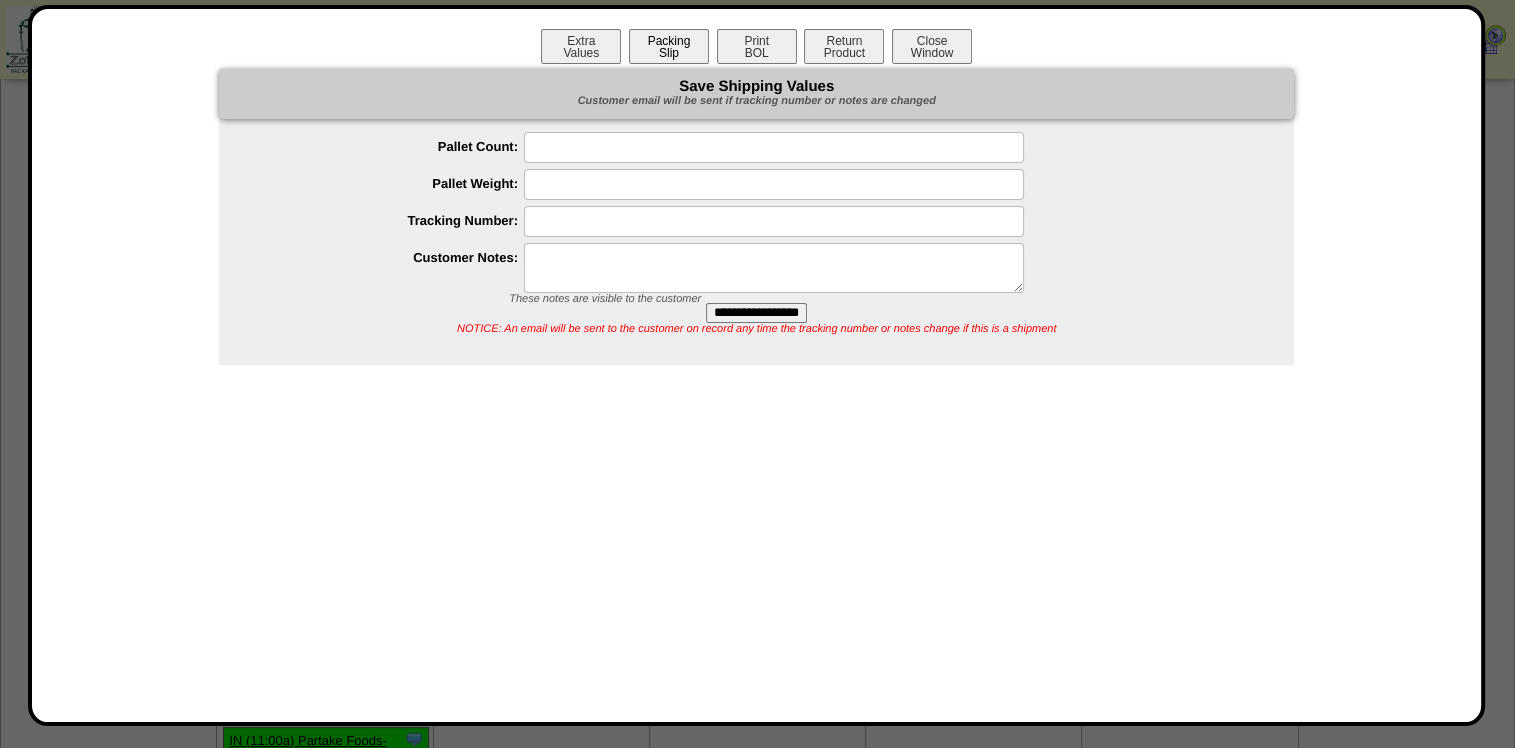 click on "Packing Slip" at bounding box center (669, 46) 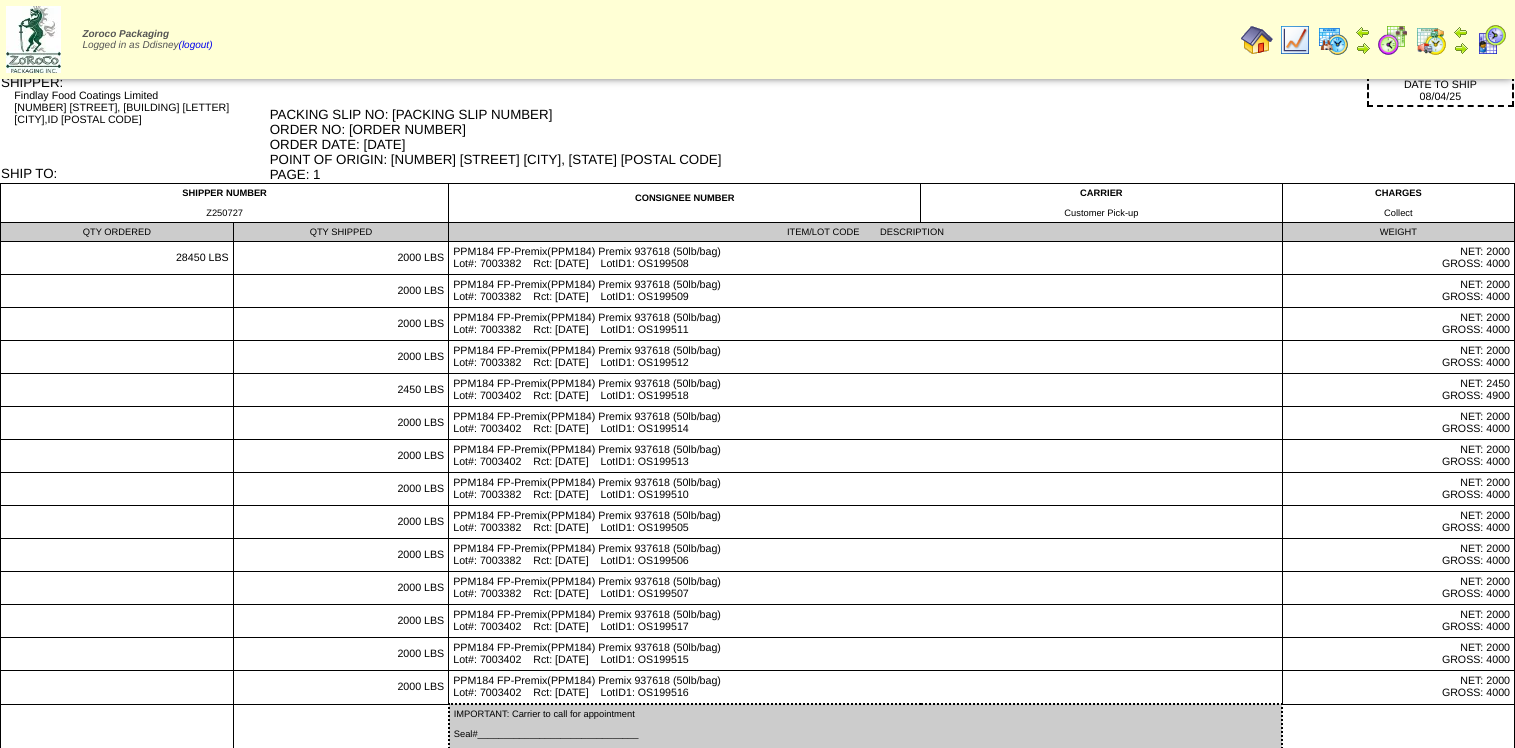 scroll, scrollTop: 0, scrollLeft: 0, axis: both 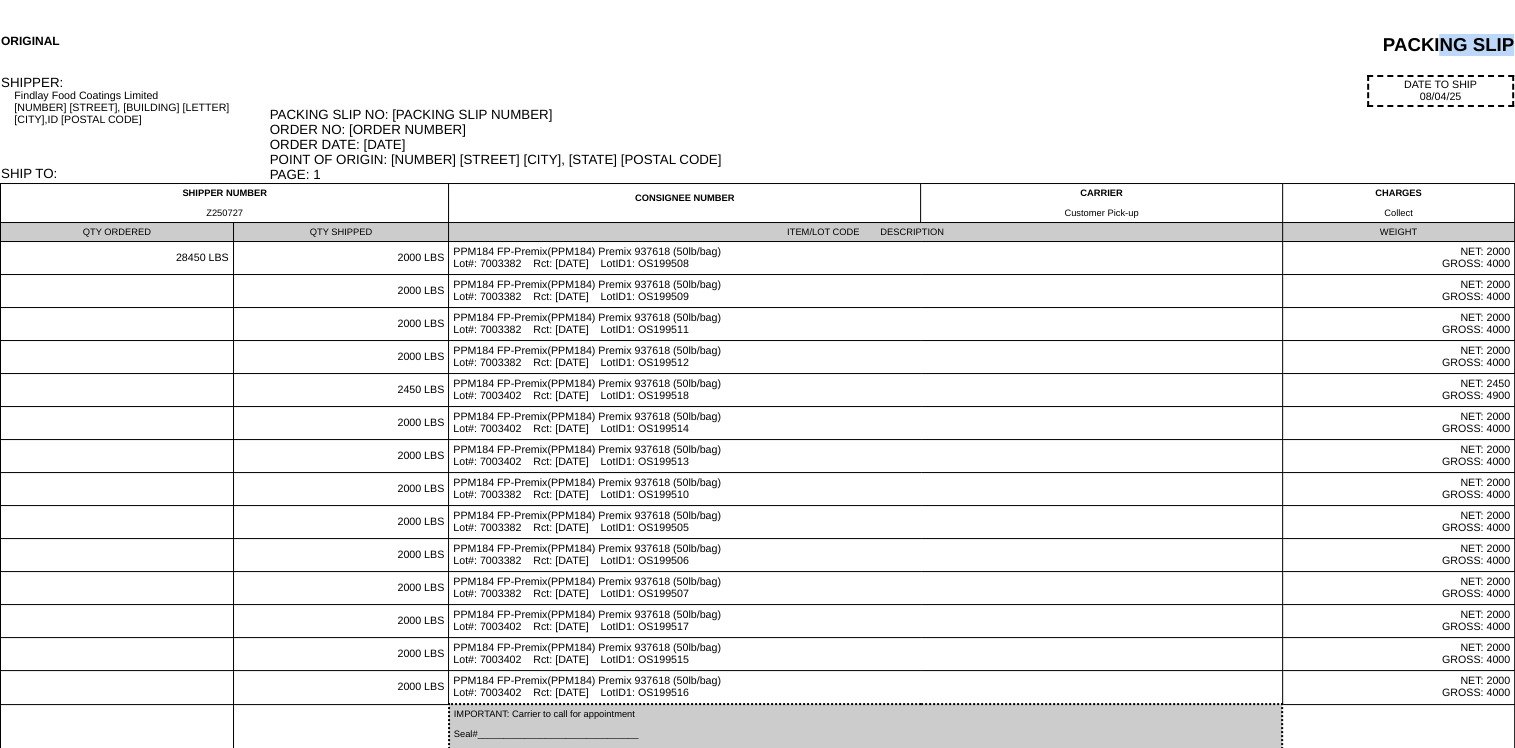 click on "ORIGINAL
PACKING SLIP" at bounding box center [757, 46] 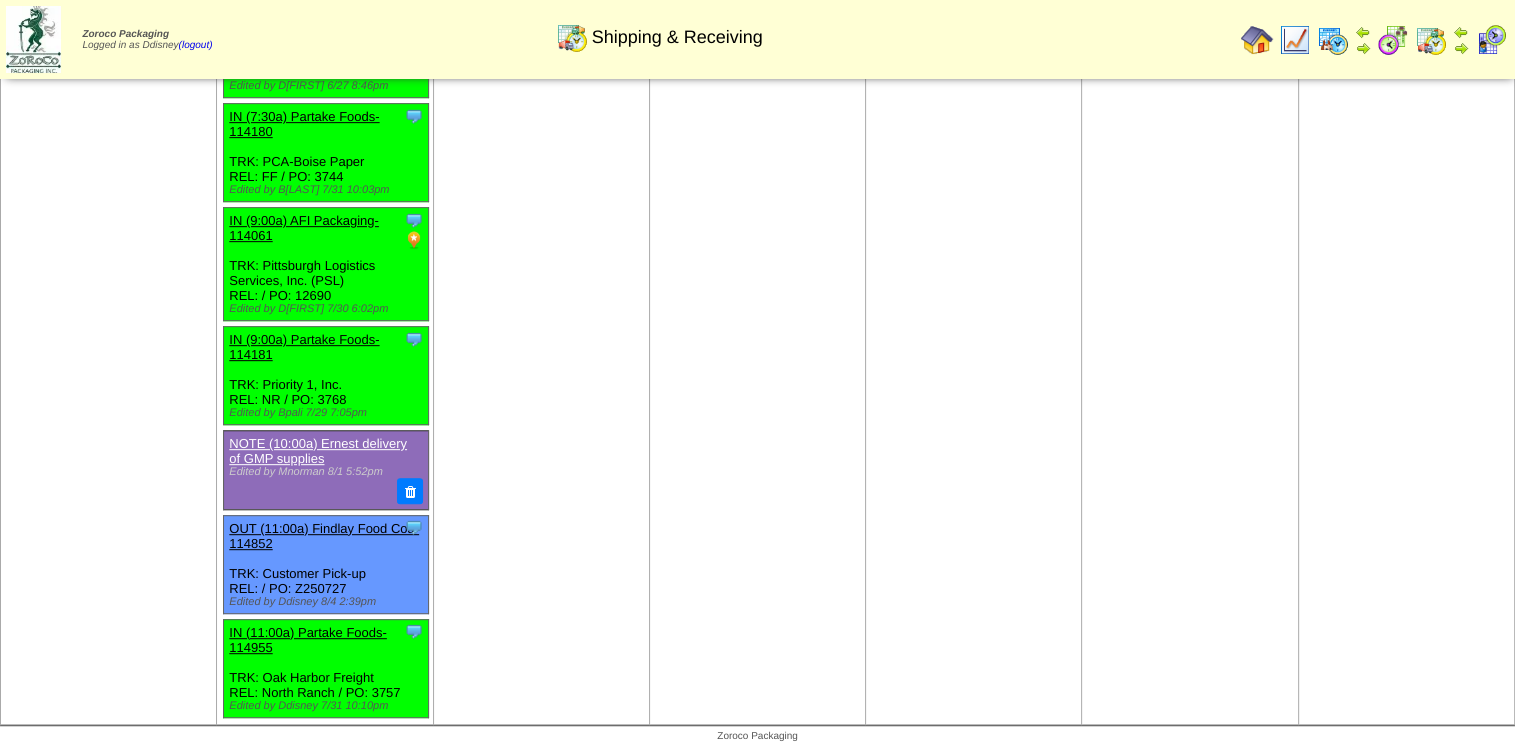 scroll, scrollTop: 543, scrollLeft: 0, axis: vertical 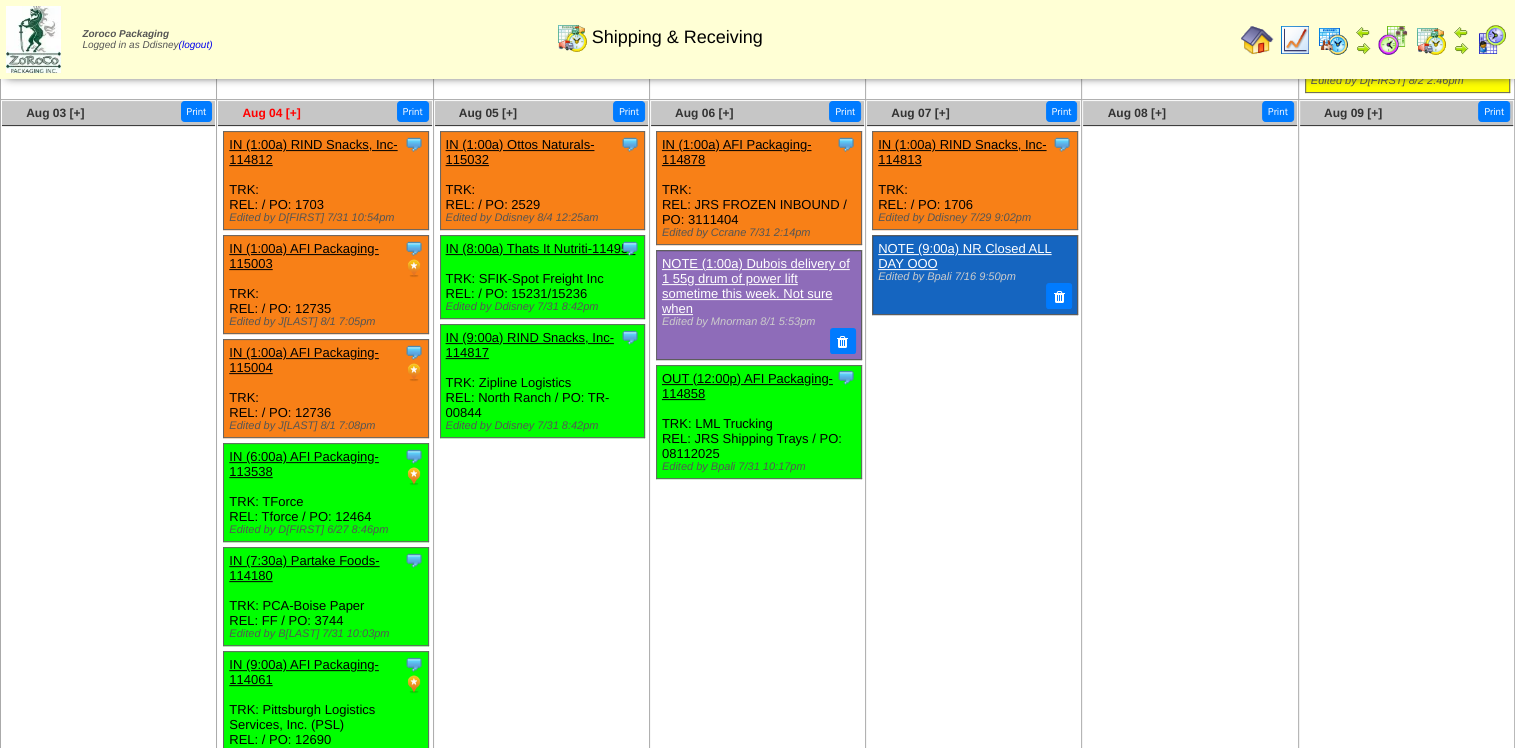 click on "Aug 04                        [+]" at bounding box center (271, 113) 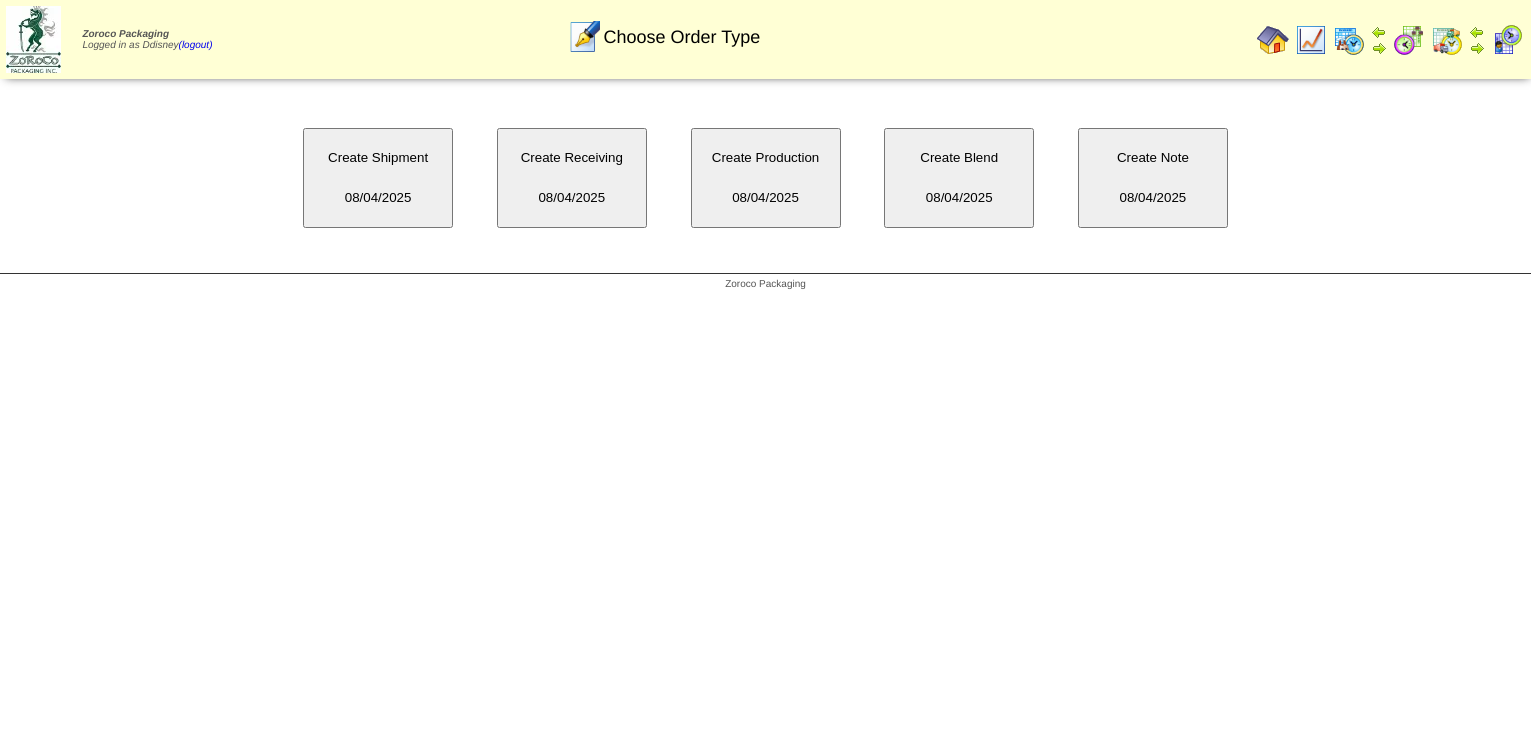 scroll, scrollTop: 0, scrollLeft: 0, axis: both 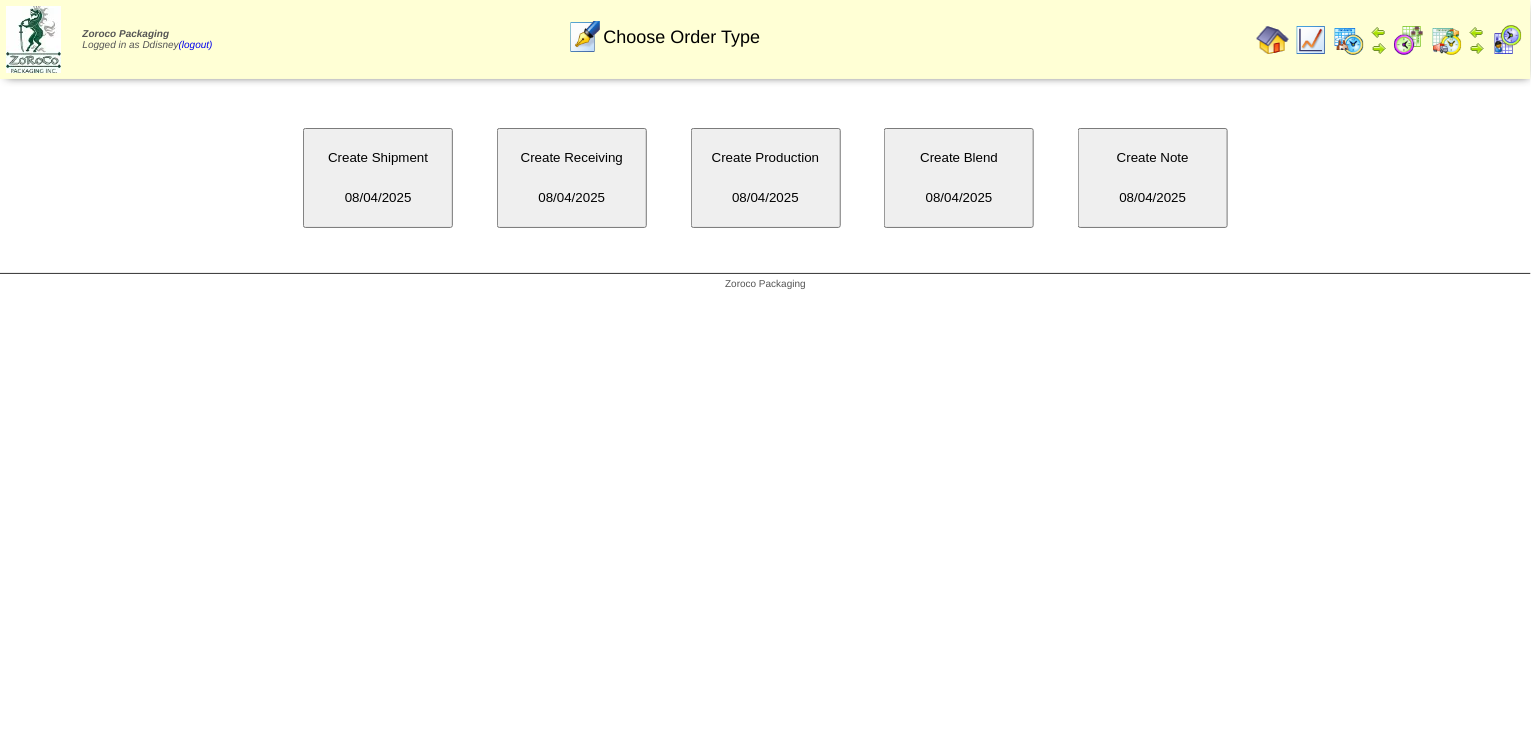 click on "Create Receiving
08/04/2025" at bounding box center (572, 178) 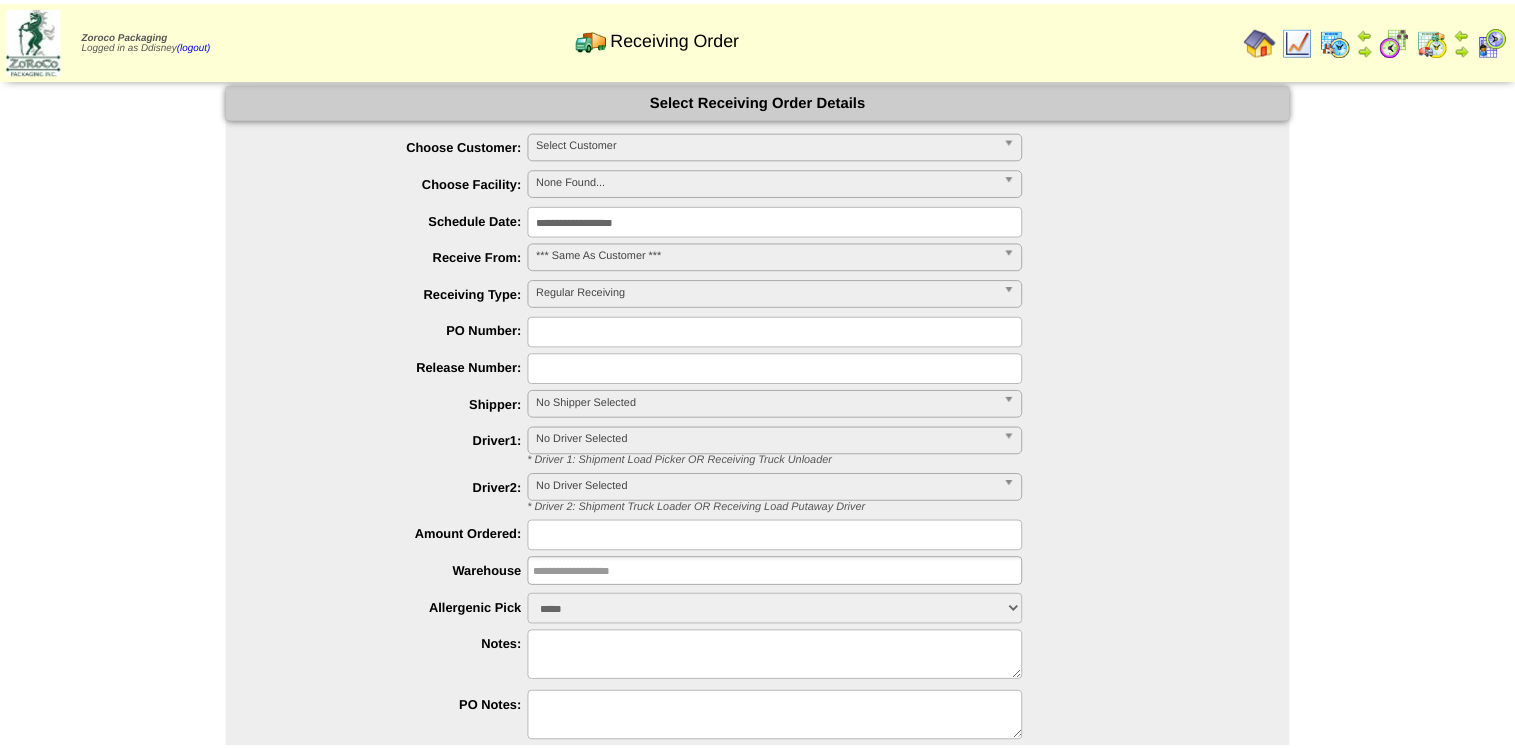 scroll, scrollTop: 0, scrollLeft: 0, axis: both 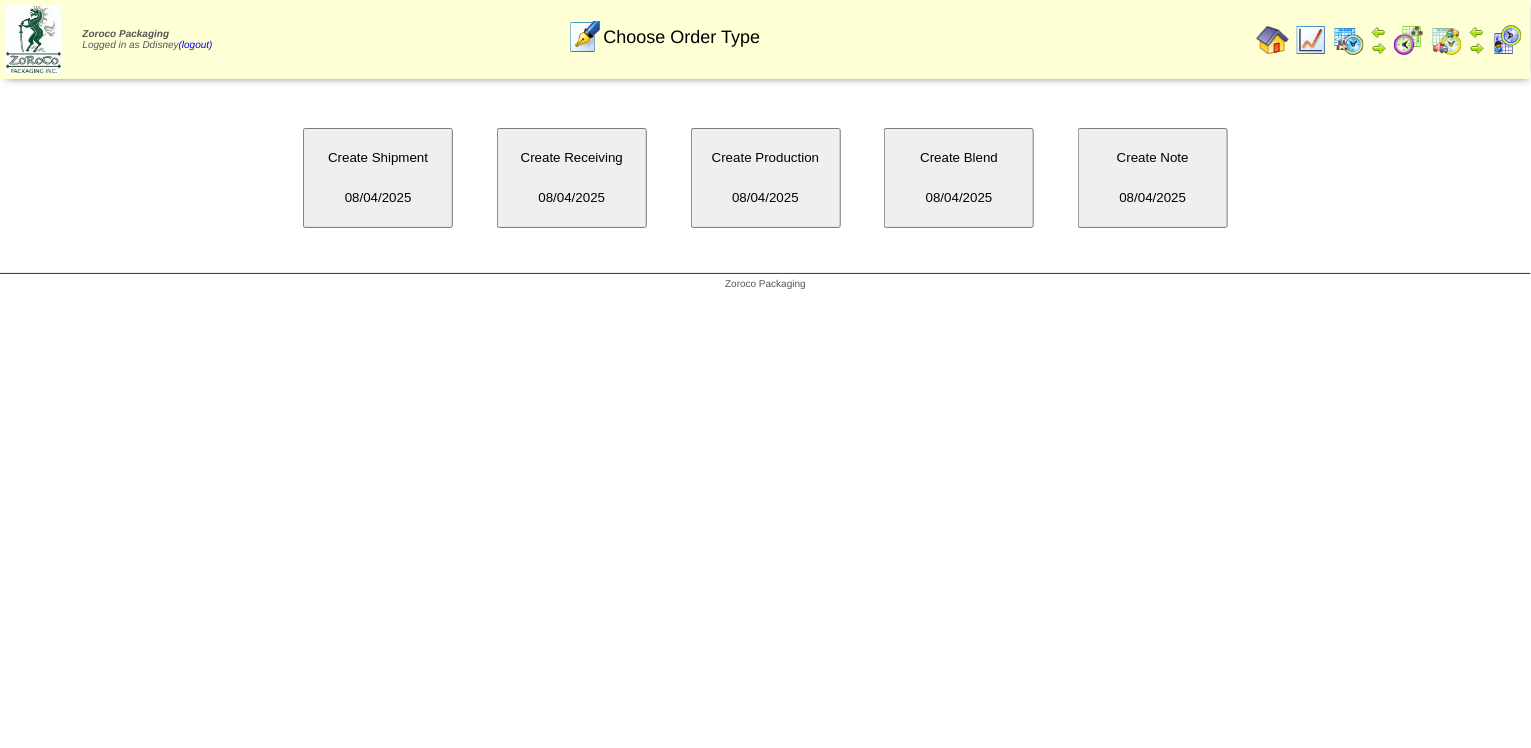 click on "Create Shipment
08/04/2025" at bounding box center [378, 178] 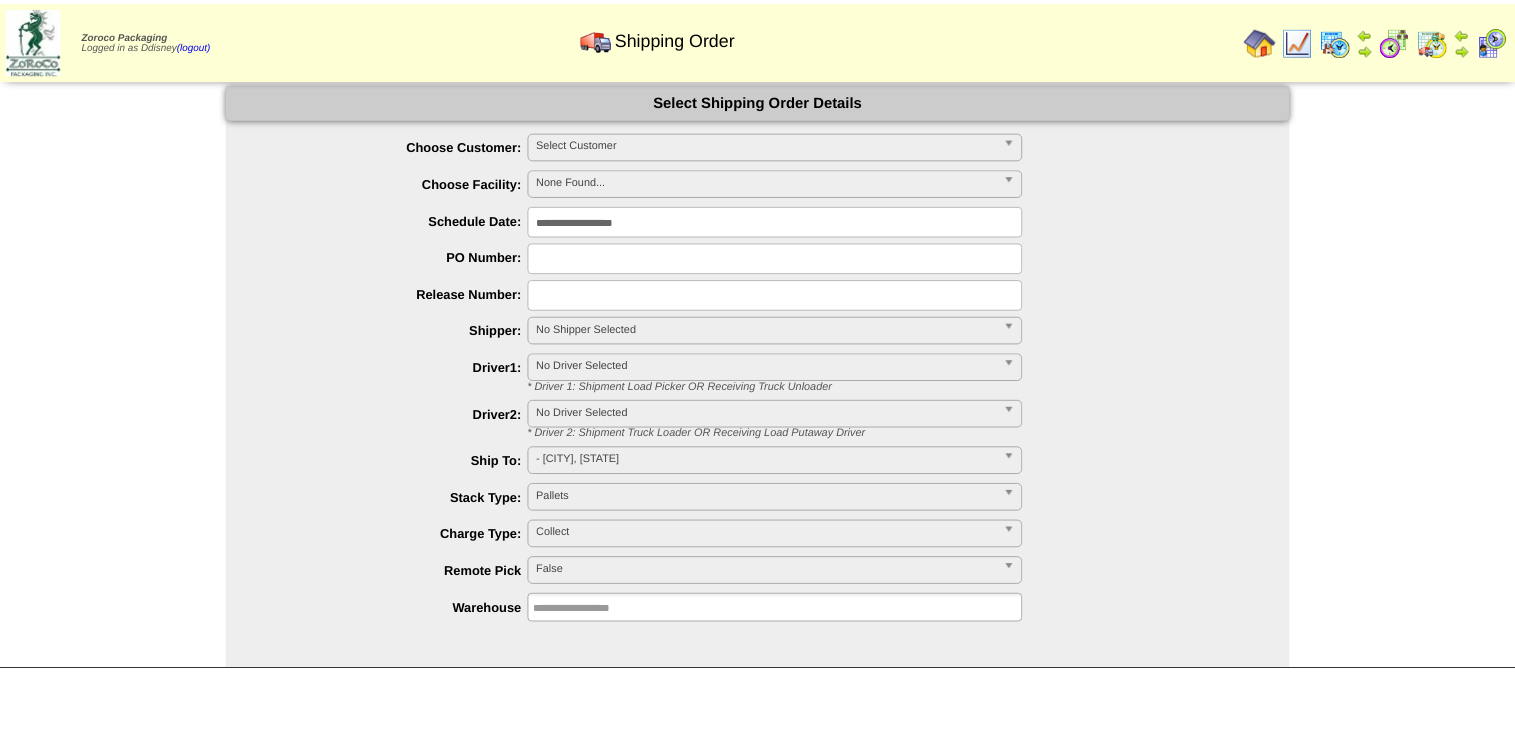 scroll, scrollTop: 0, scrollLeft: 0, axis: both 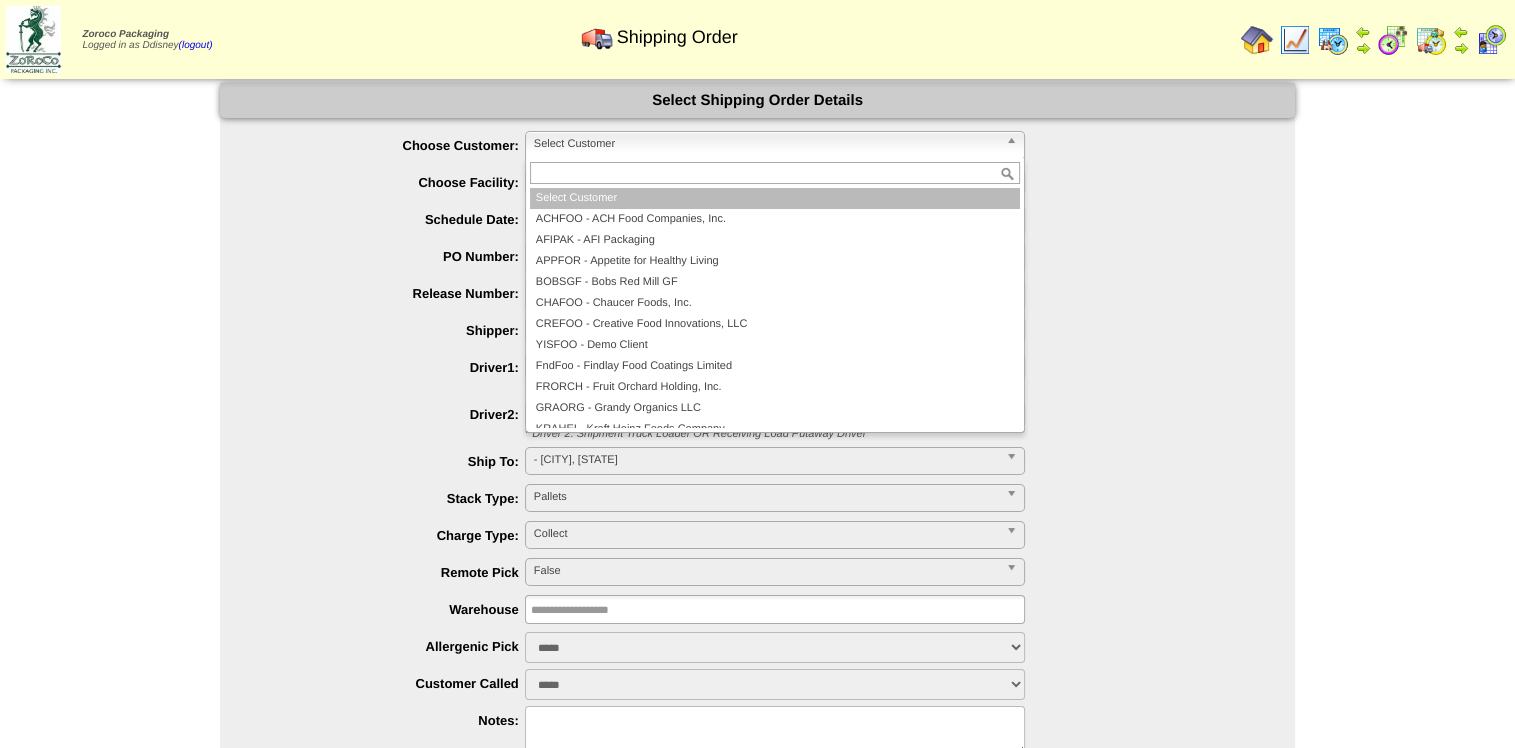 click on "Select Customer" at bounding box center (766, 144) 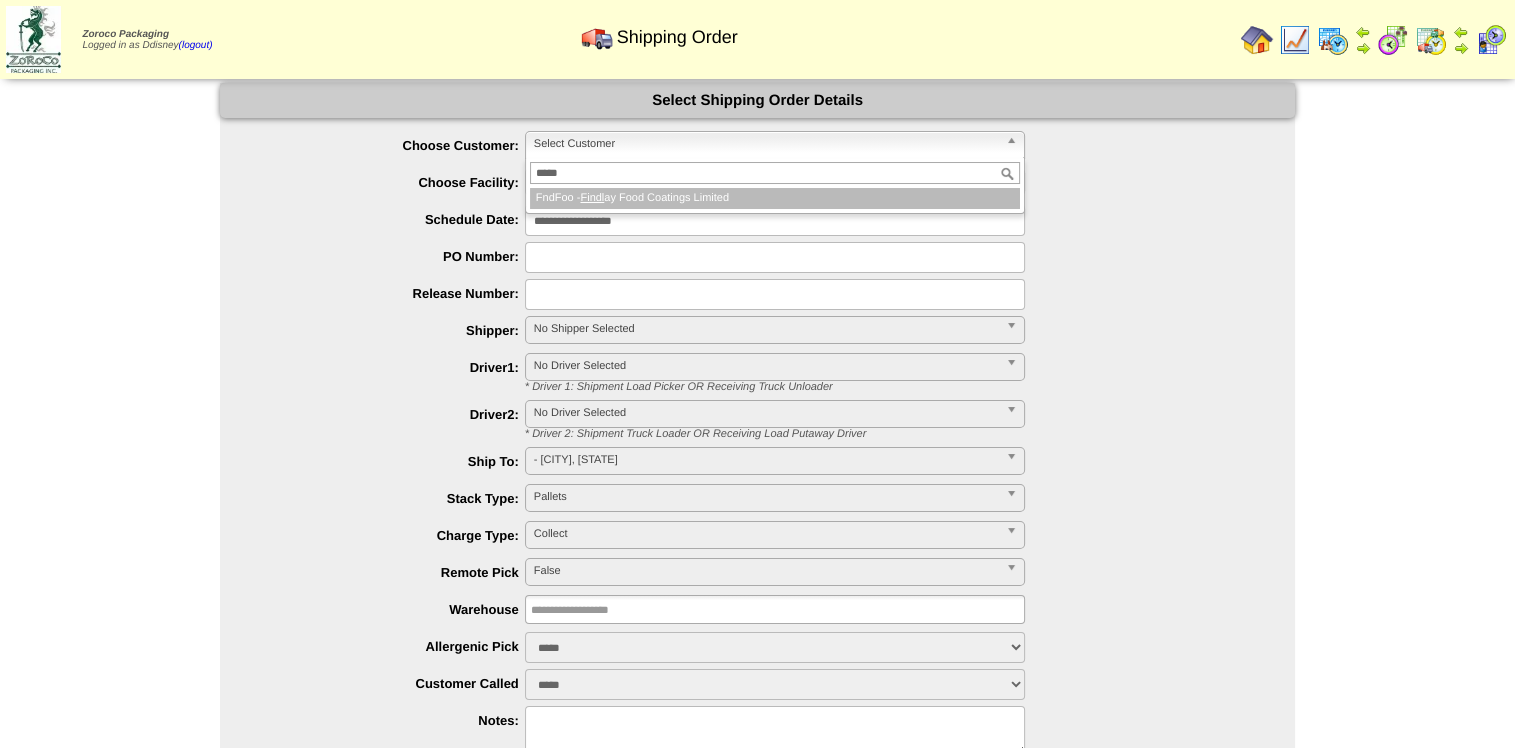type on "*****" 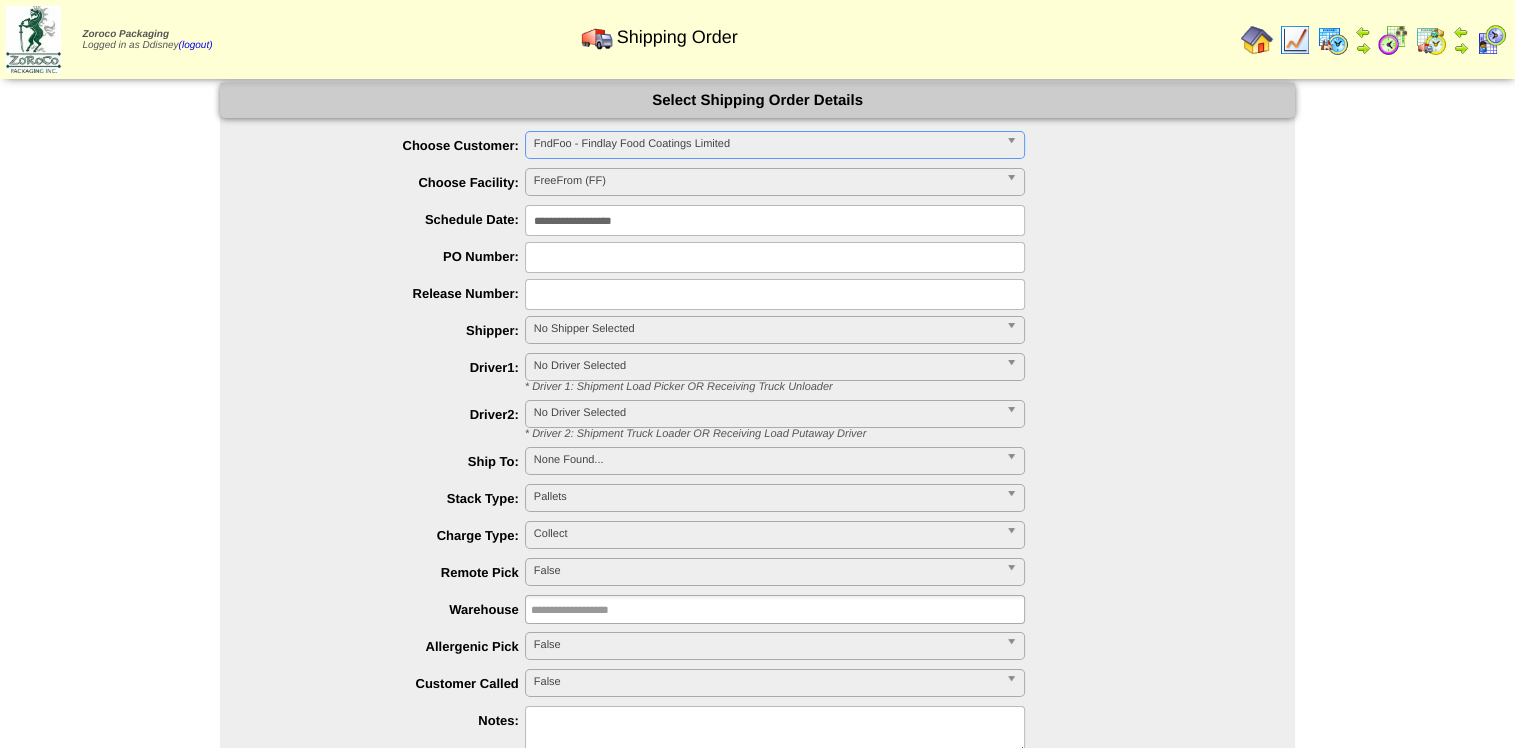 type 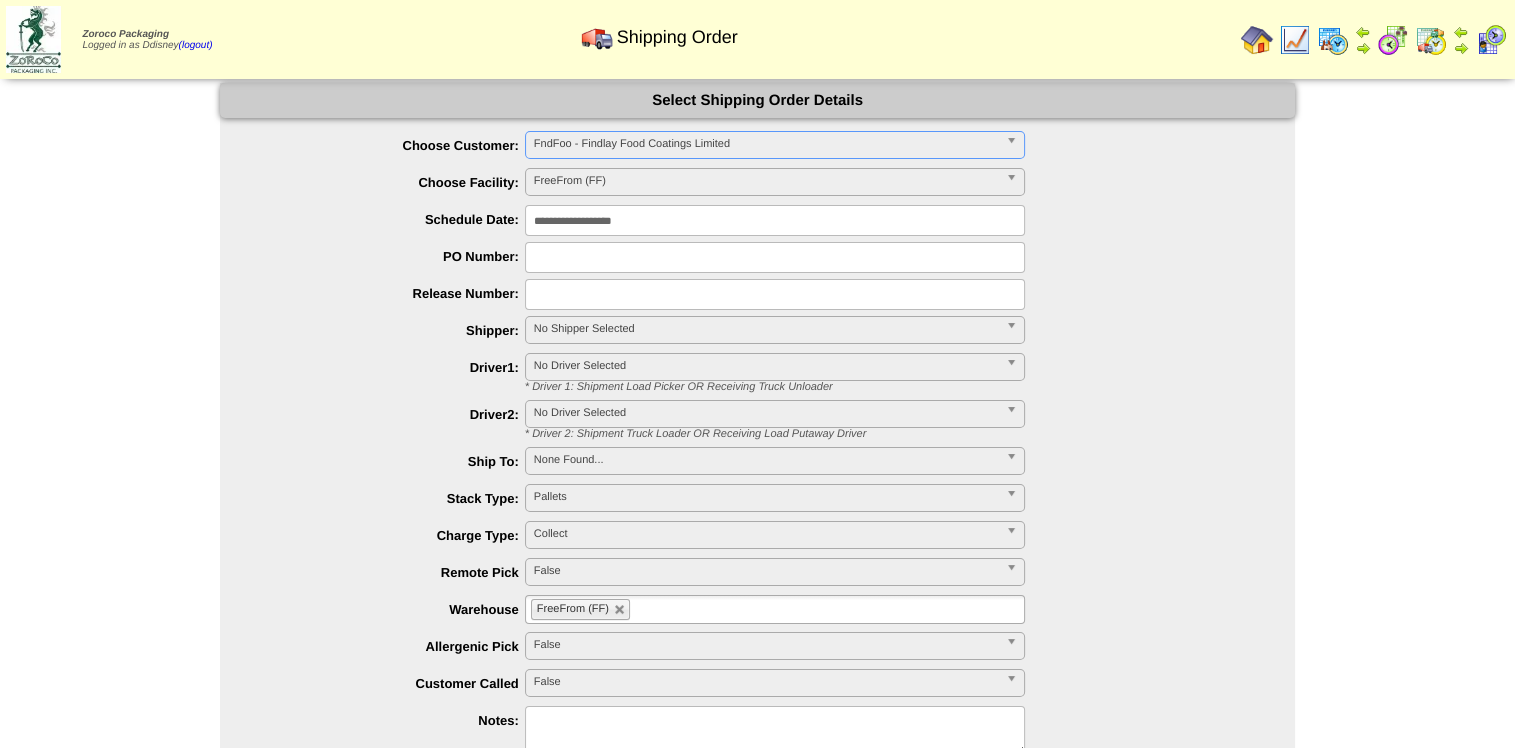 click at bounding box center [775, 257] 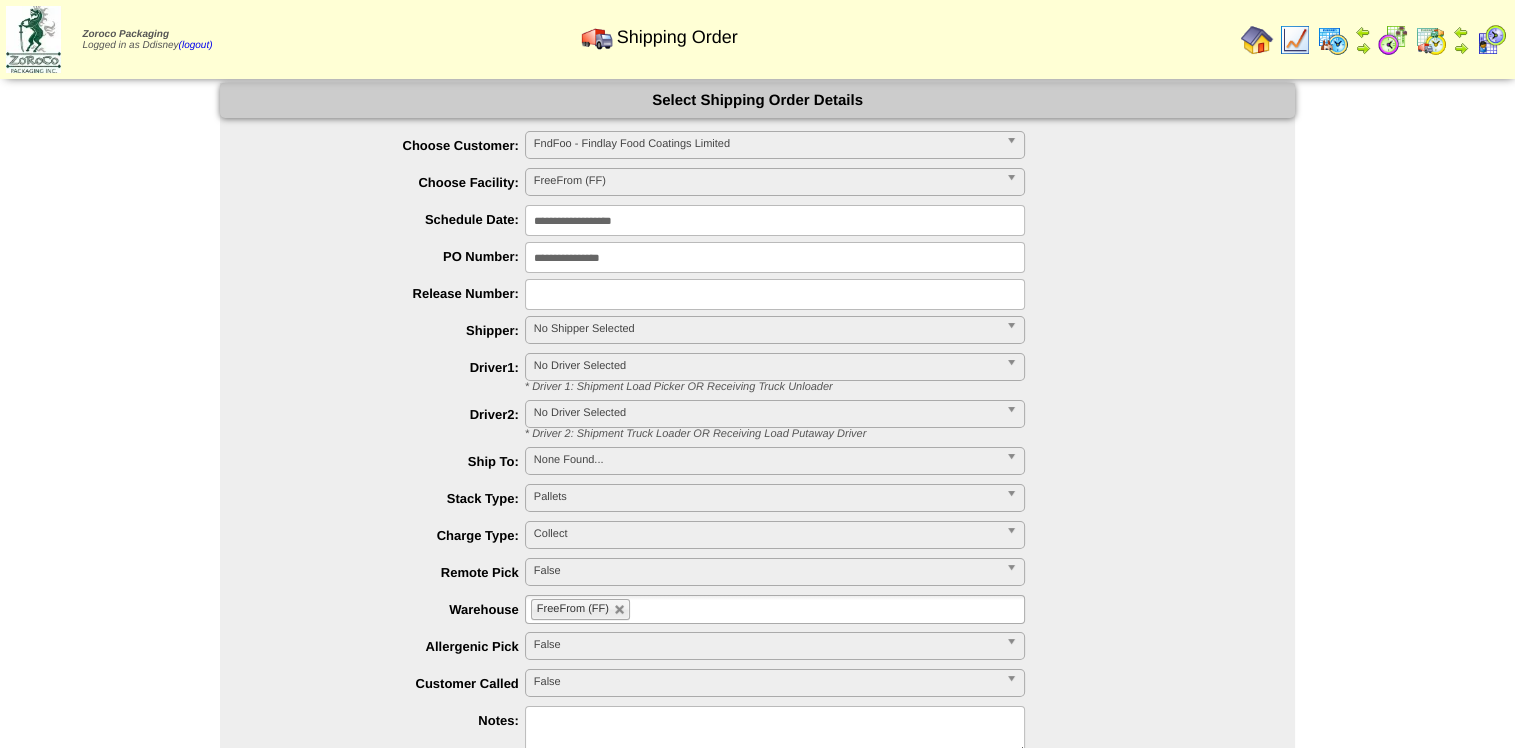 type on "**********" 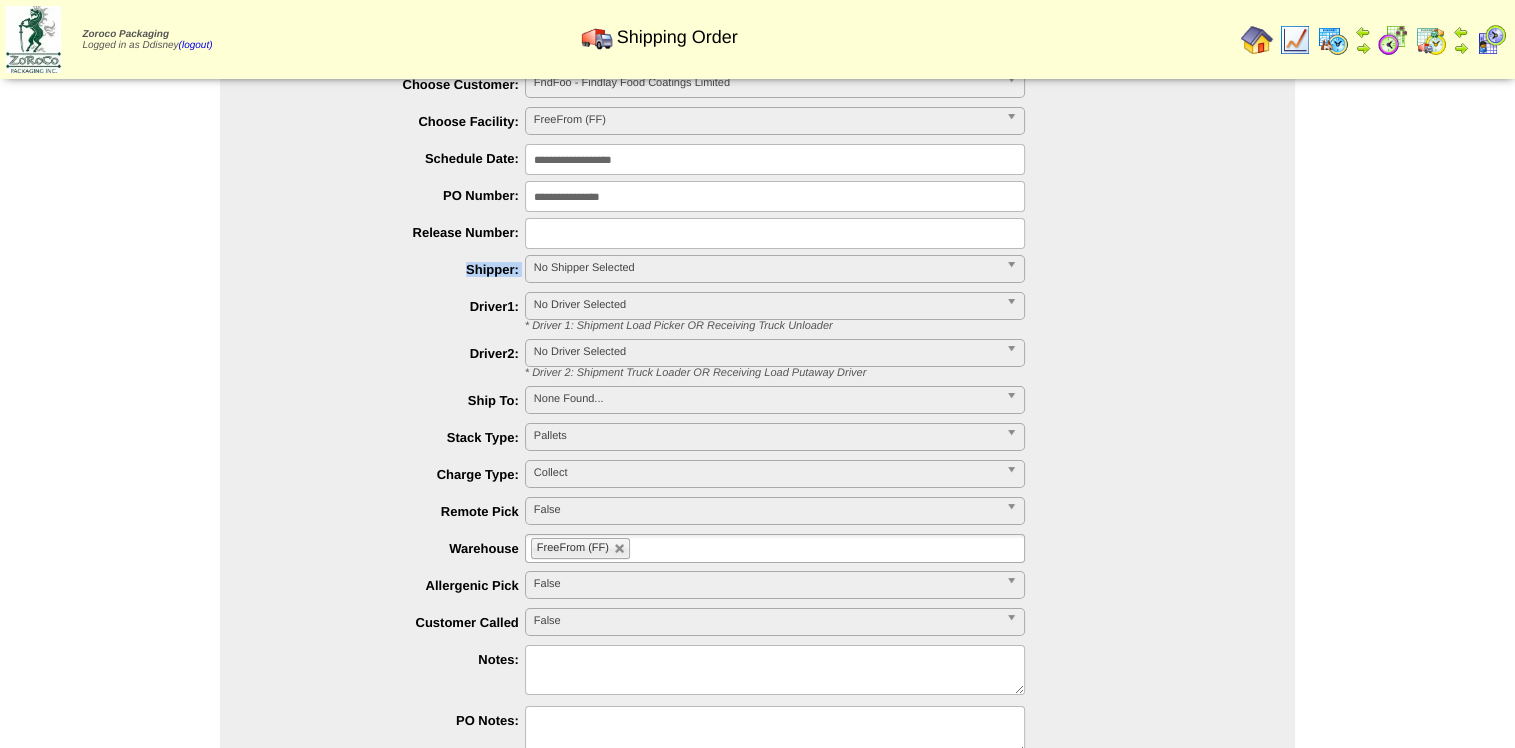 scroll, scrollTop: 180, scrollLeft: 0, axis: vertical 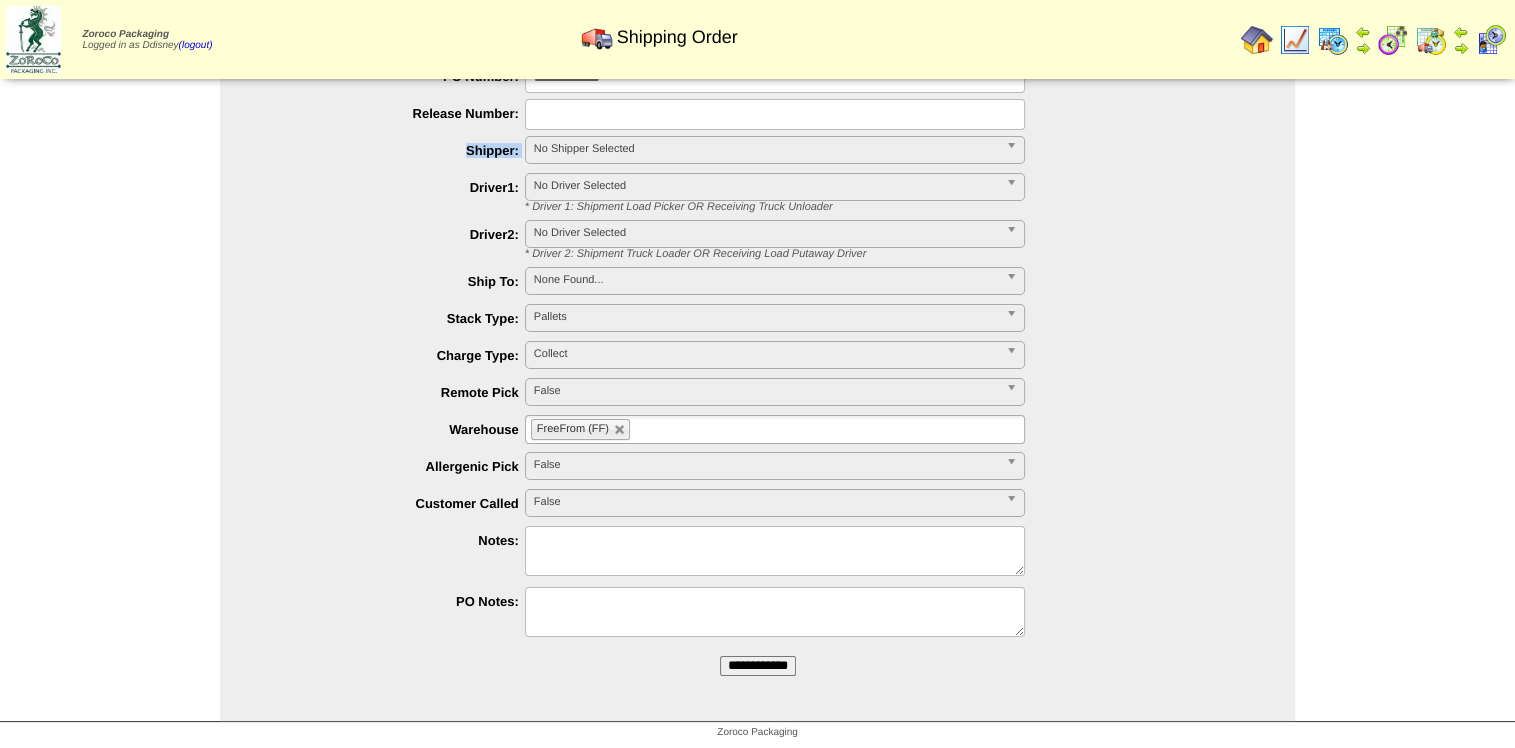 drag, startPoint x: 775, startPoint y: 667, endPoint x: 868, endPoint y: 156, distance: 519.39386 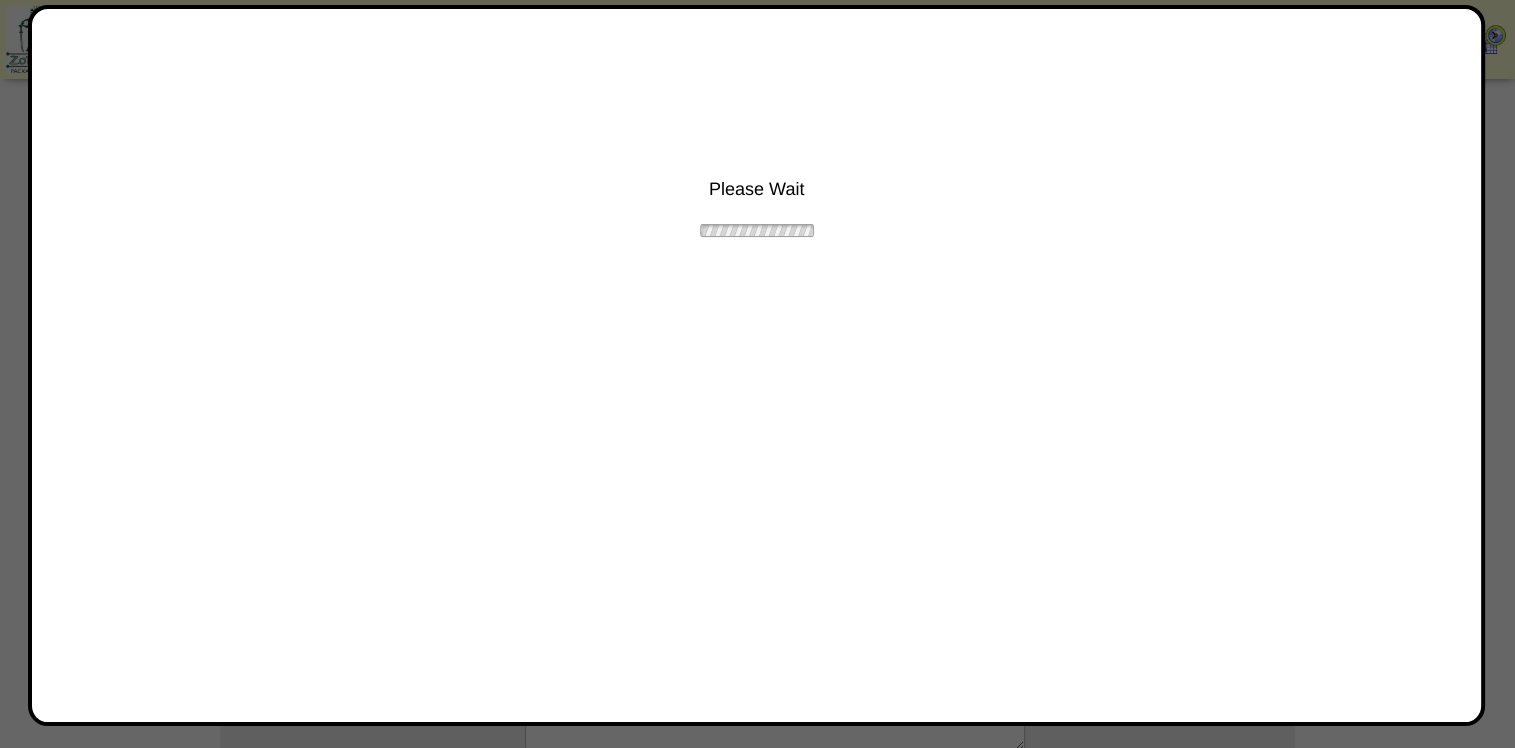 scroll, scrollTop: 0, scrollLeft: 0, axis: both 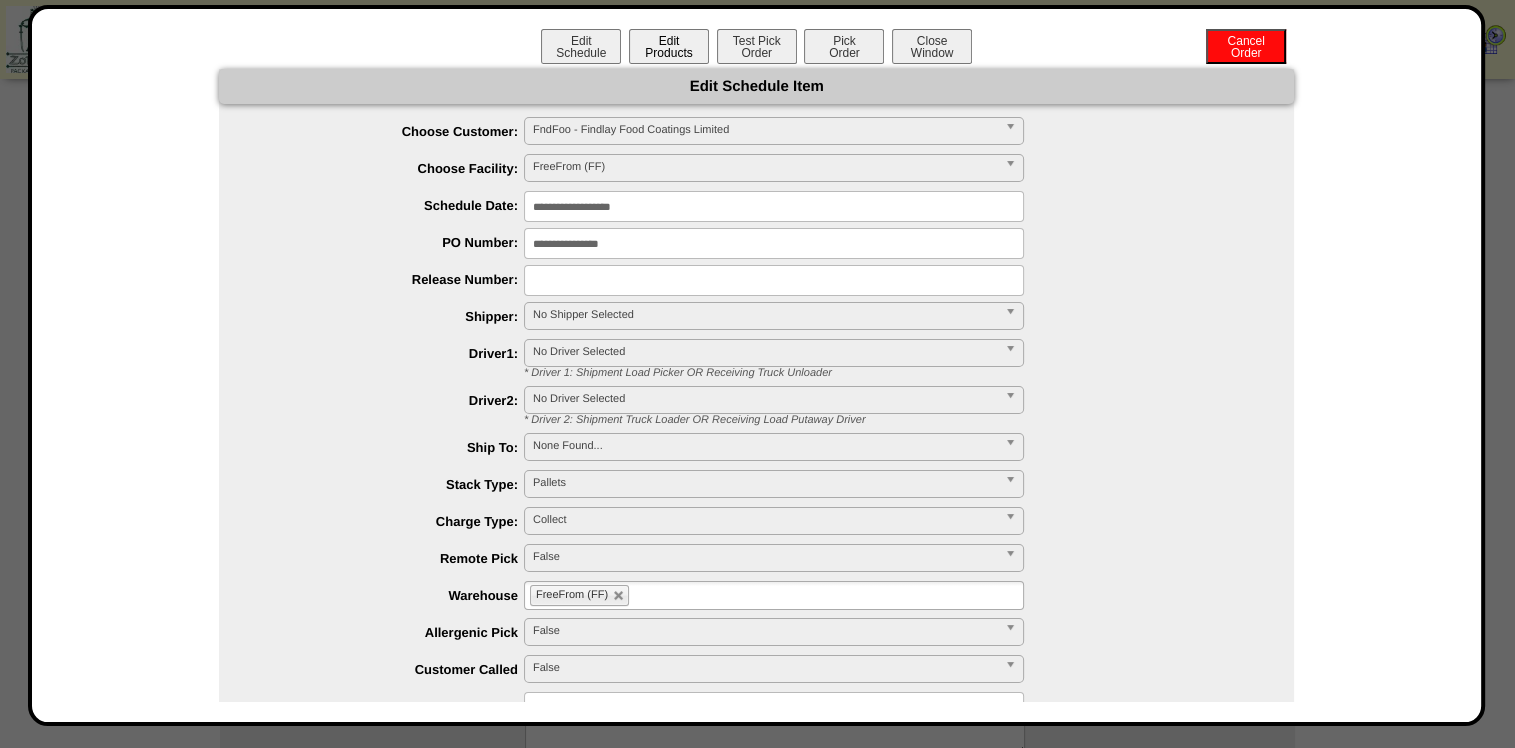 click on "Edit Products" at bounding box center (669, 46) 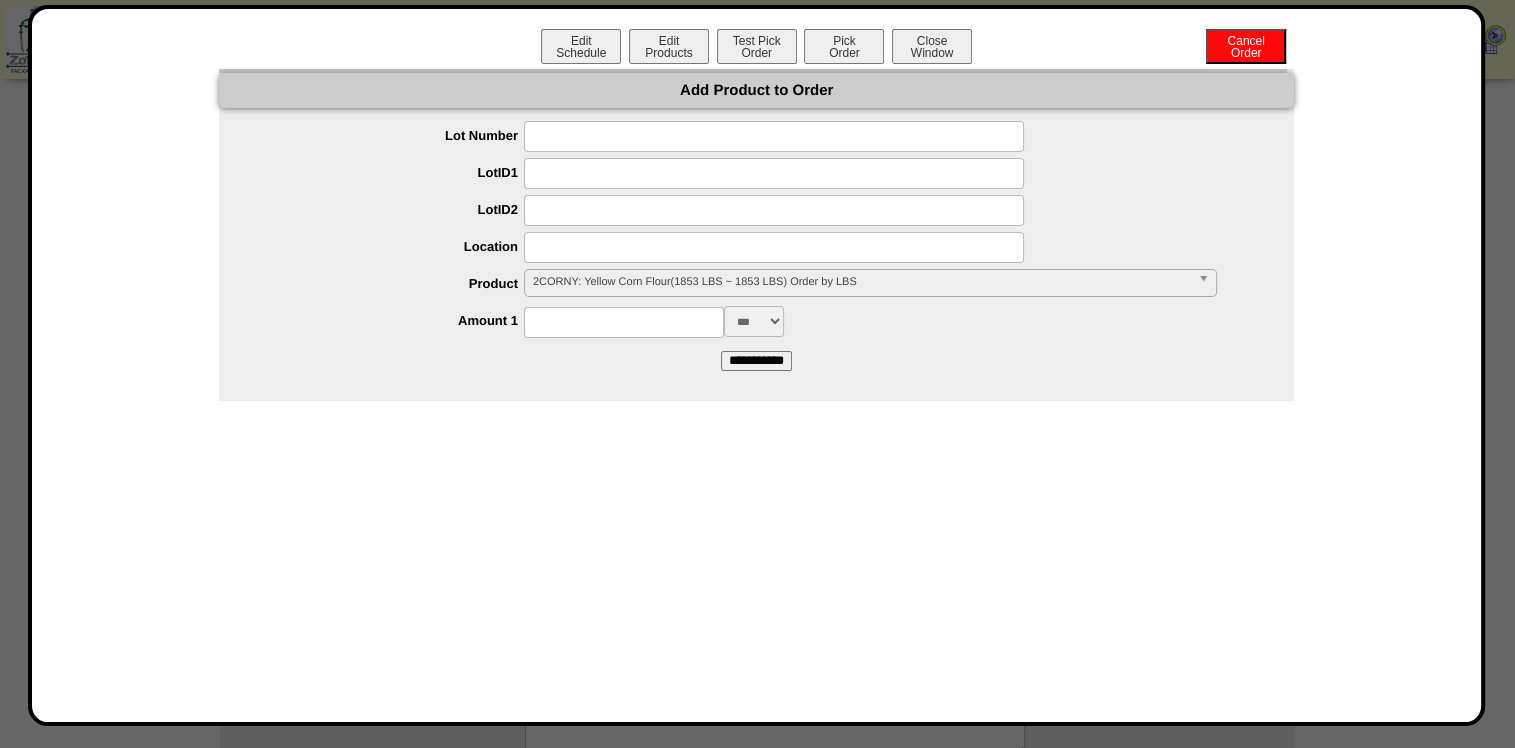 click at bounding box center (624, 322) 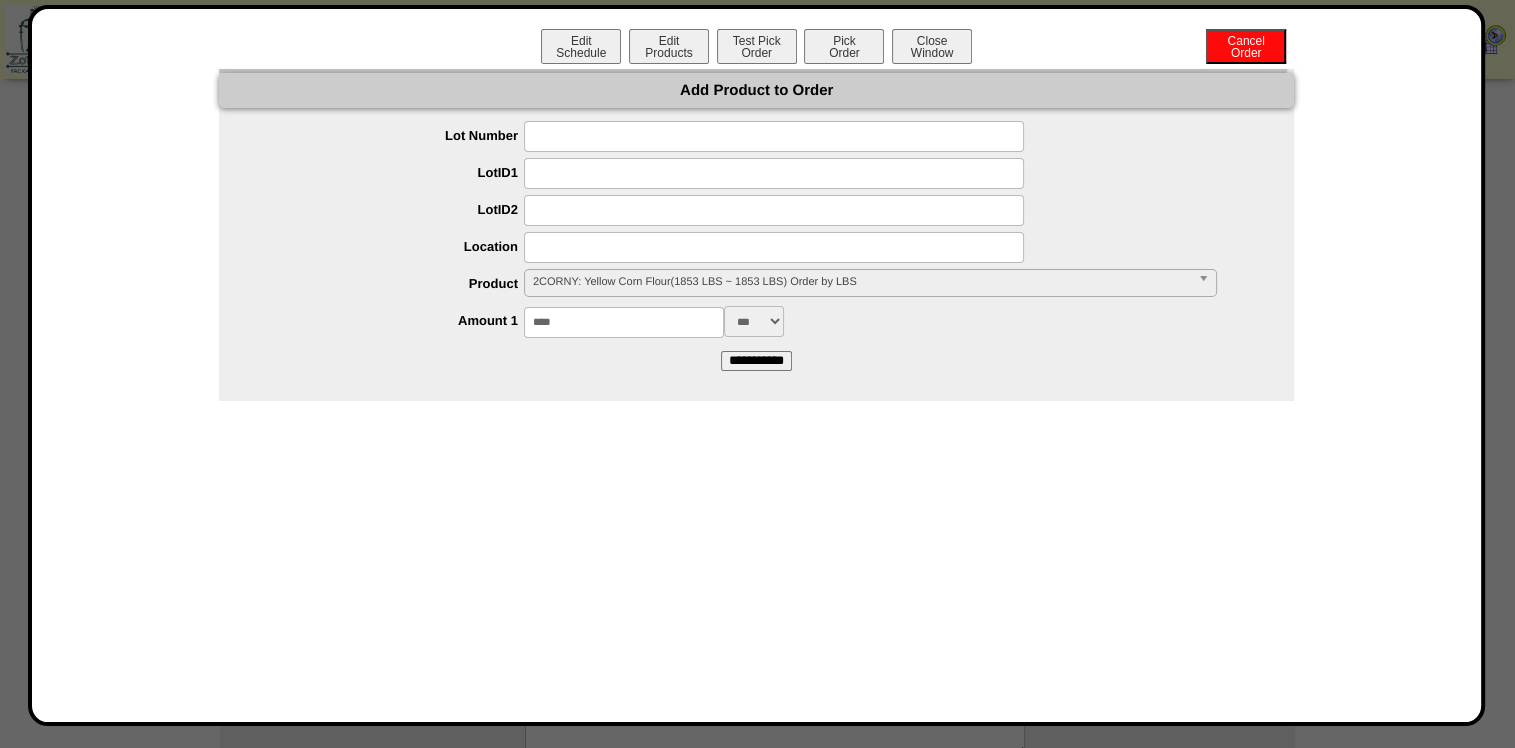 type on "****" 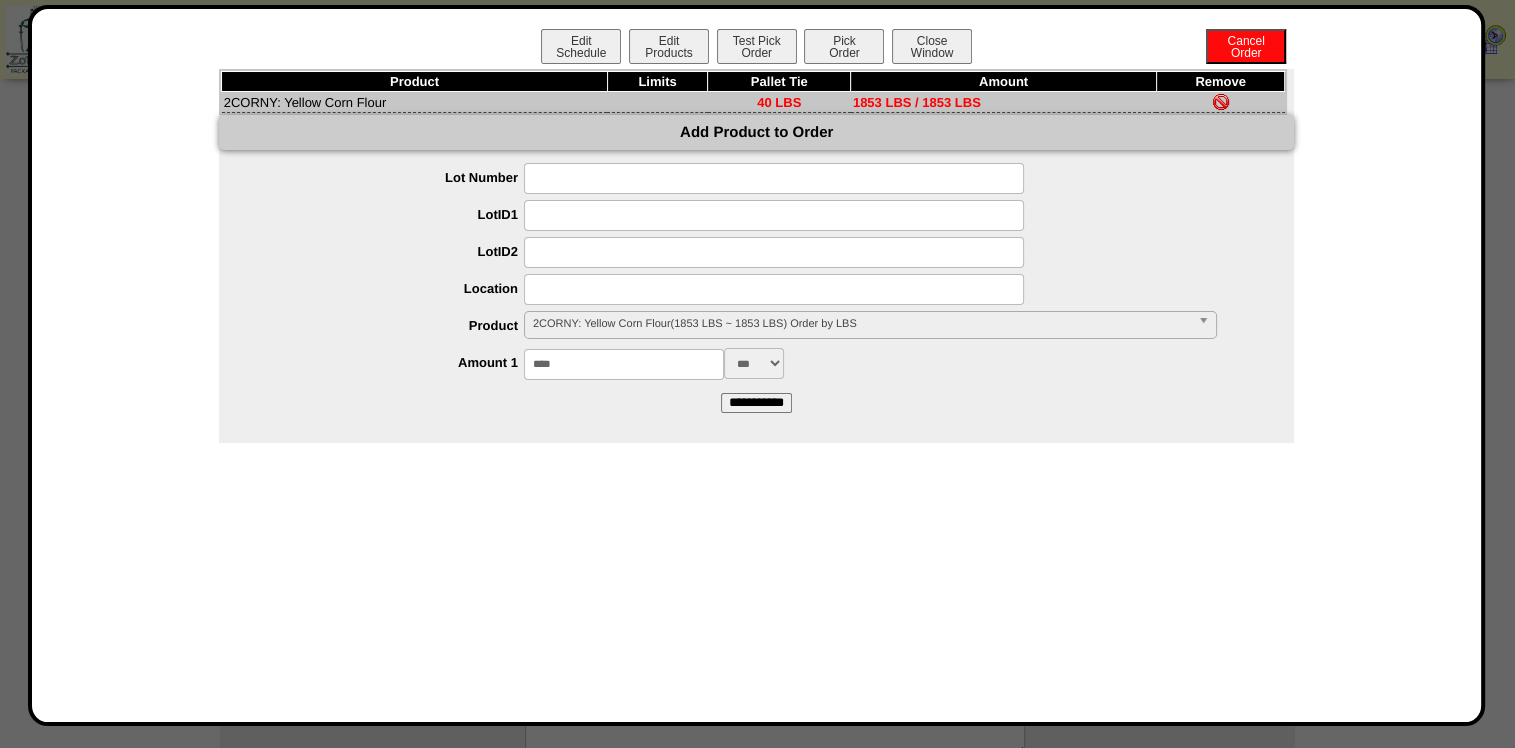 click on "2CORNY: Yellow Corn Flour(1853 LBS ~ 1853 LBS) Order by LBS" at bounding box center (861, 324) 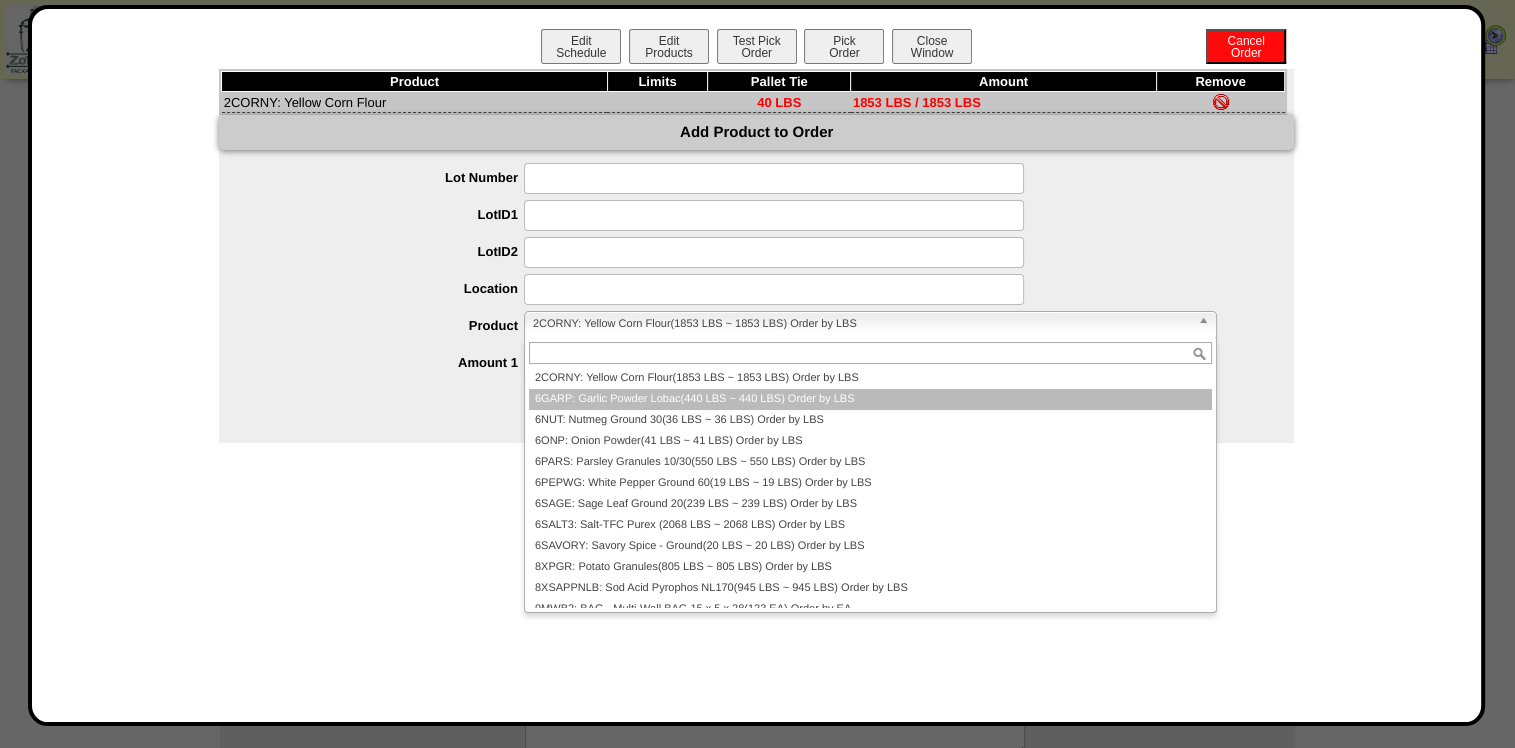 click on "6GARP: Garlic Powder Lobac(440 LBS ~ 440 LBS) Order by LBS" at bounding box center [870, 399] 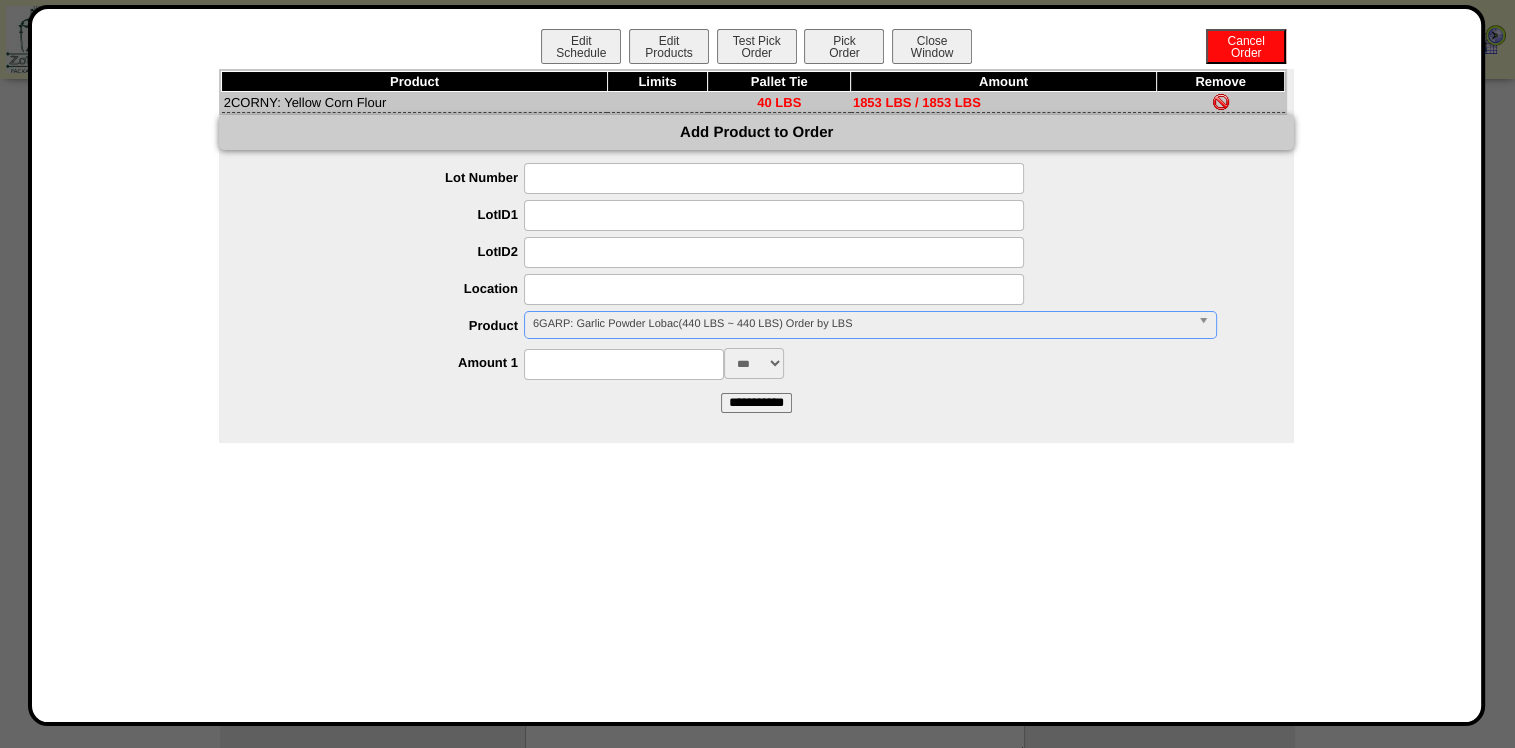 click at bounding box center (624, 364) 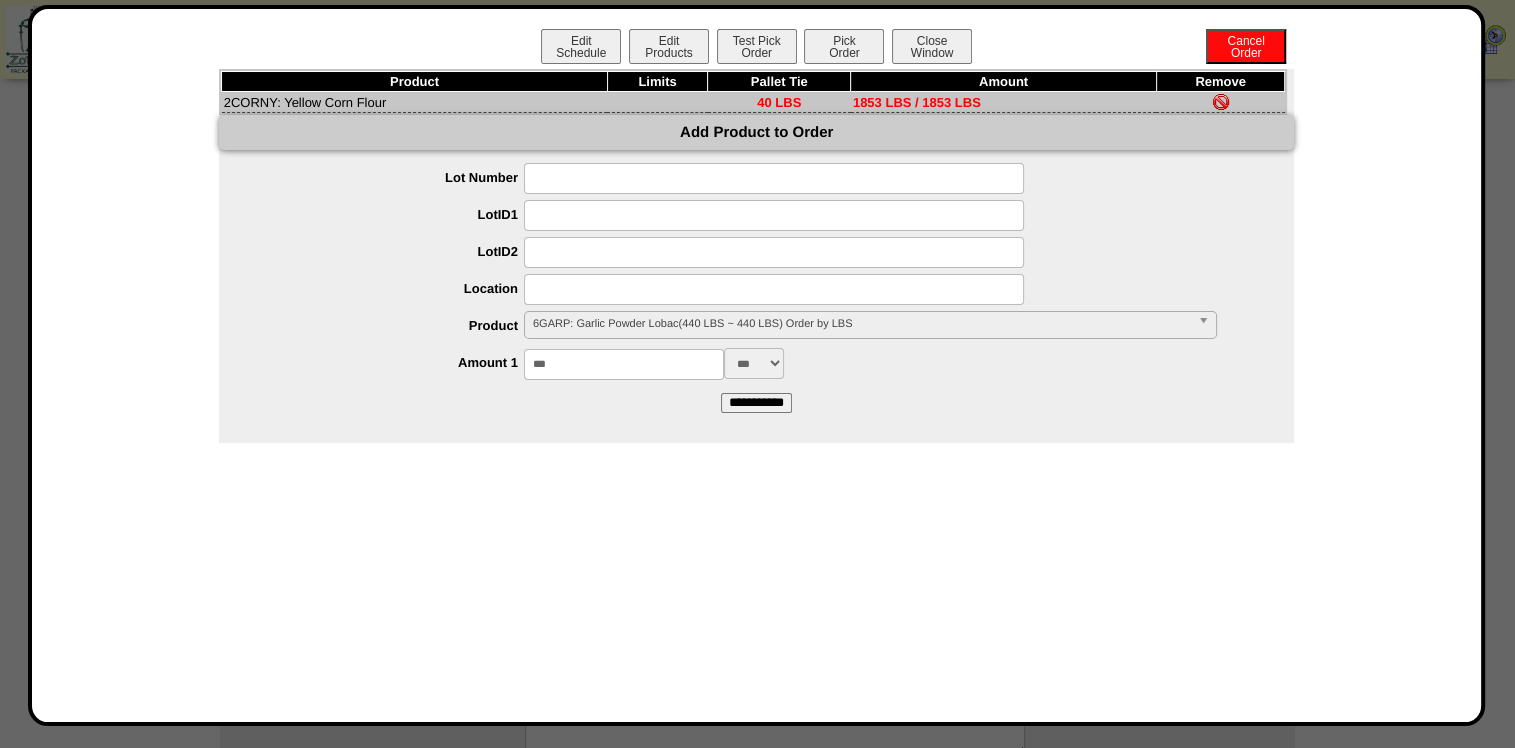 type on "***" 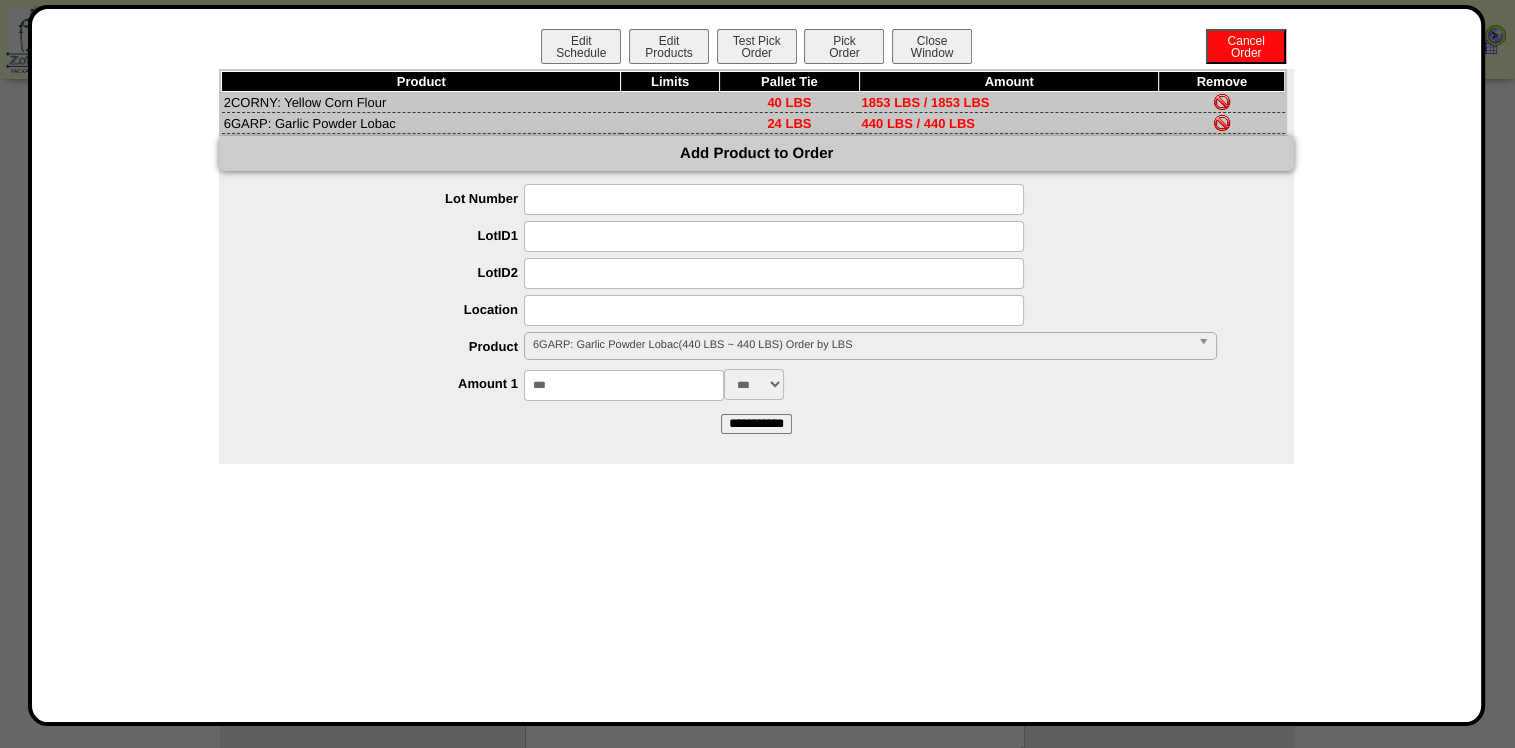 click on "6GARP: Garlic Powder Lobac(440 LBS ~ 440 LBS) Order by LBS" at bounding box center (861, 345) 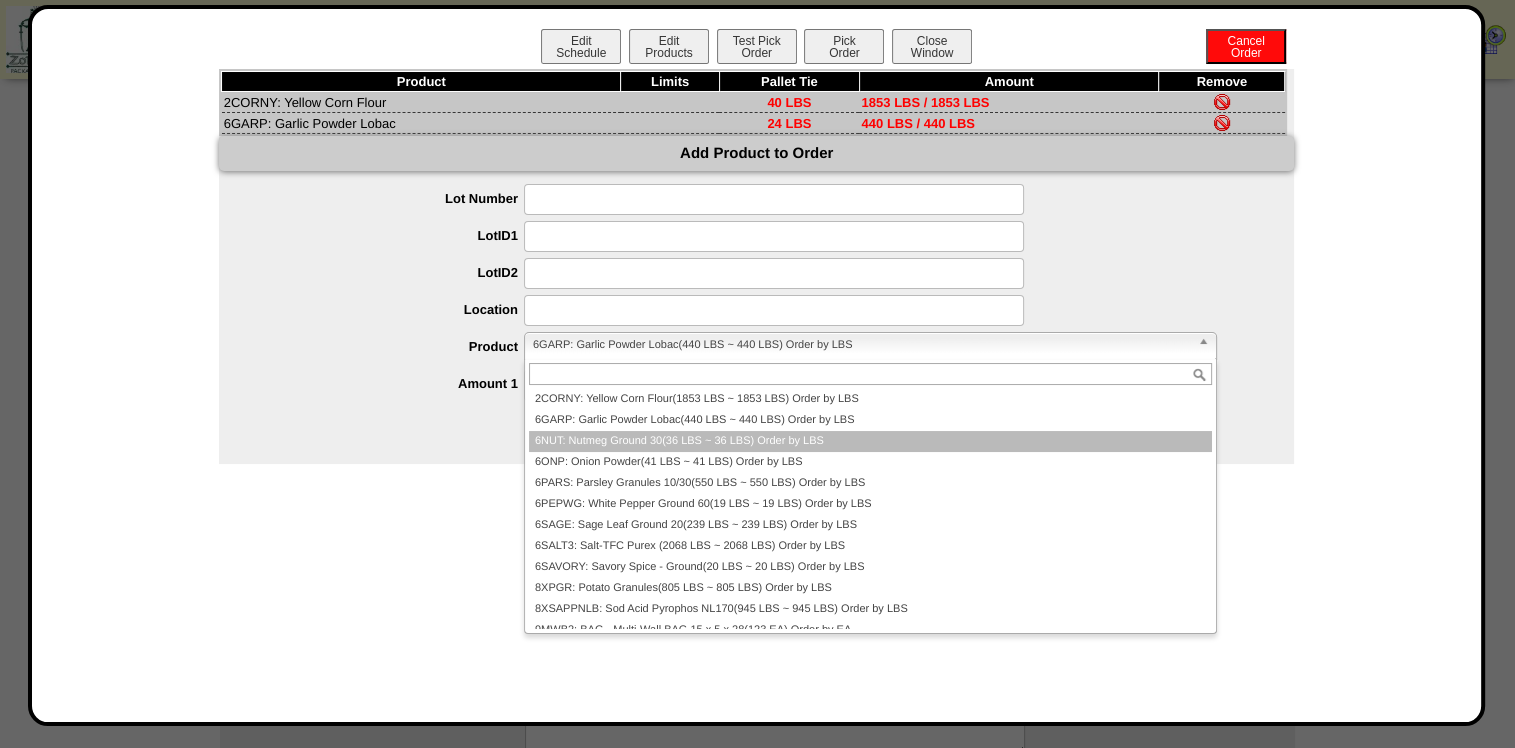 click on "6NUT: Nutmeg Ground 30(36 LBS ~ 36 LBS) Order by LBS" at bounding box center [870, 441] 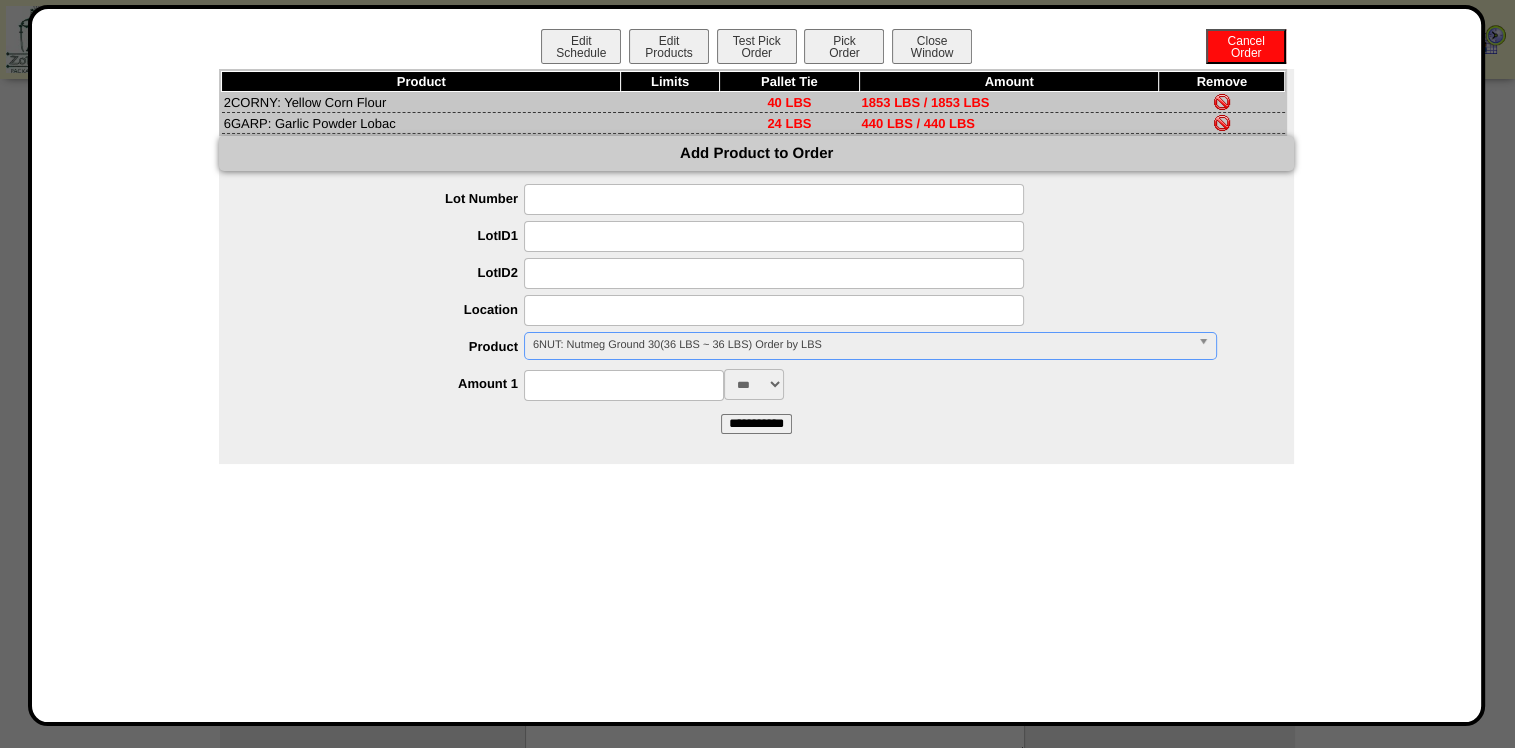 click at bounding box center (624, 385) 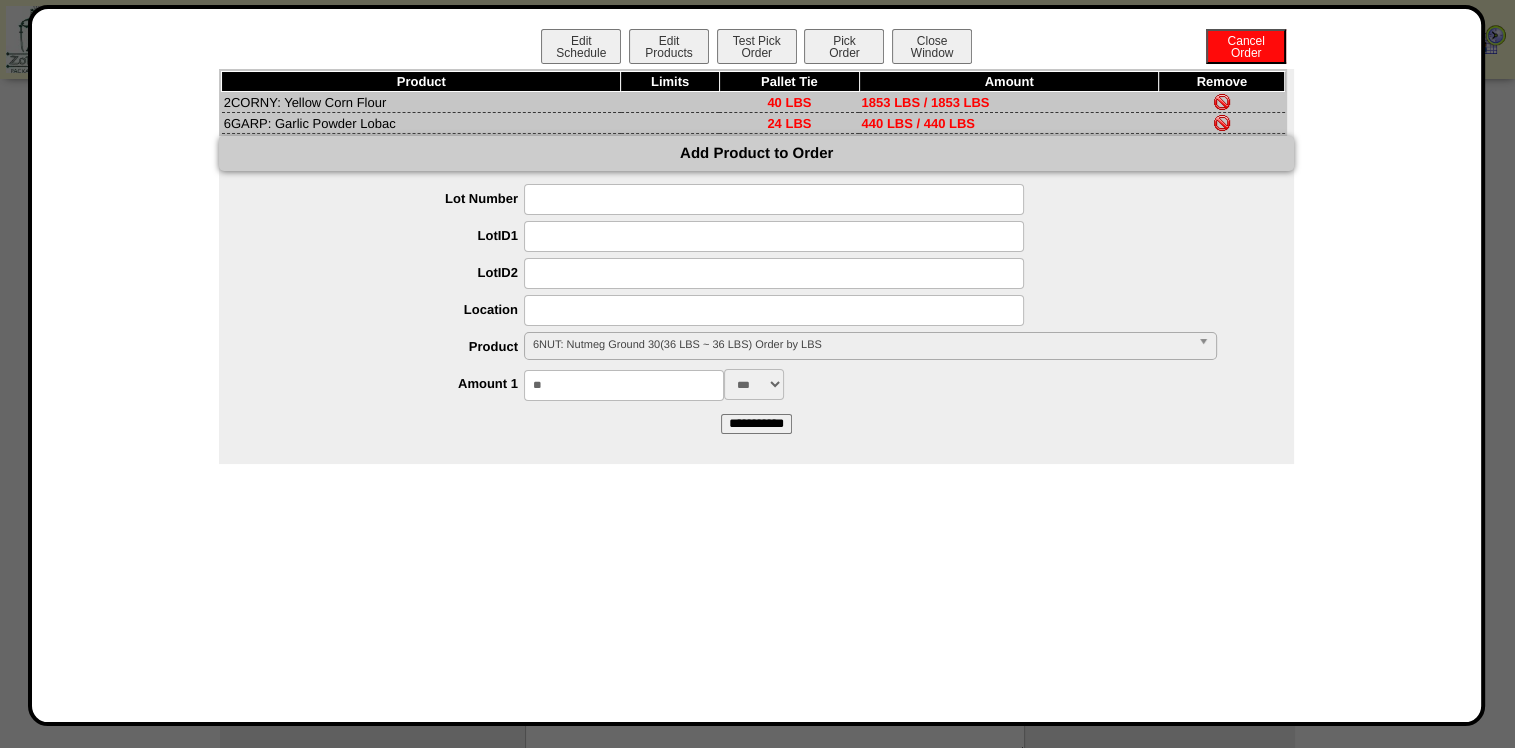 type on "**" 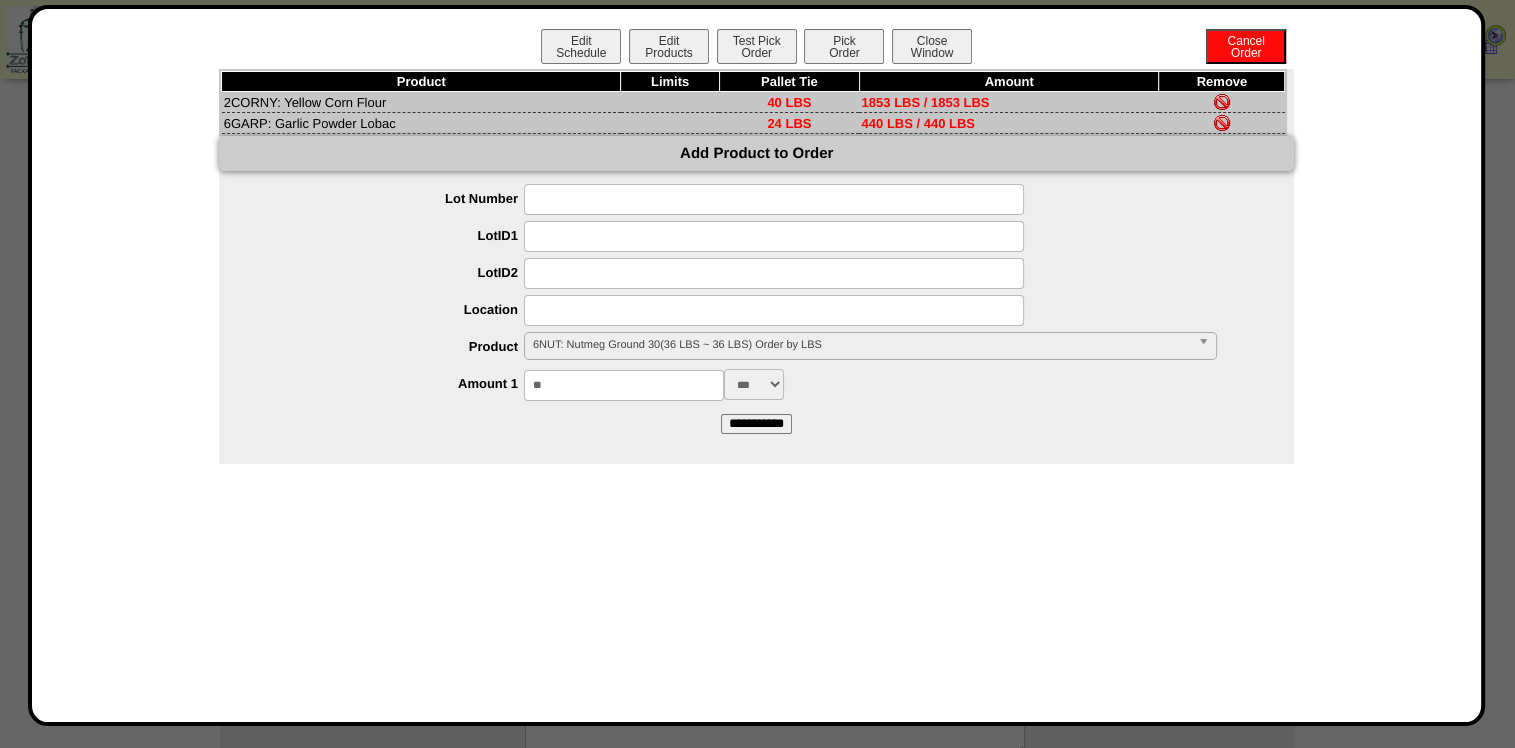drag, startPoint x: 866, startPoint y: 381, endPoint x: 827, endPoint y: 413, distance: 50.447994 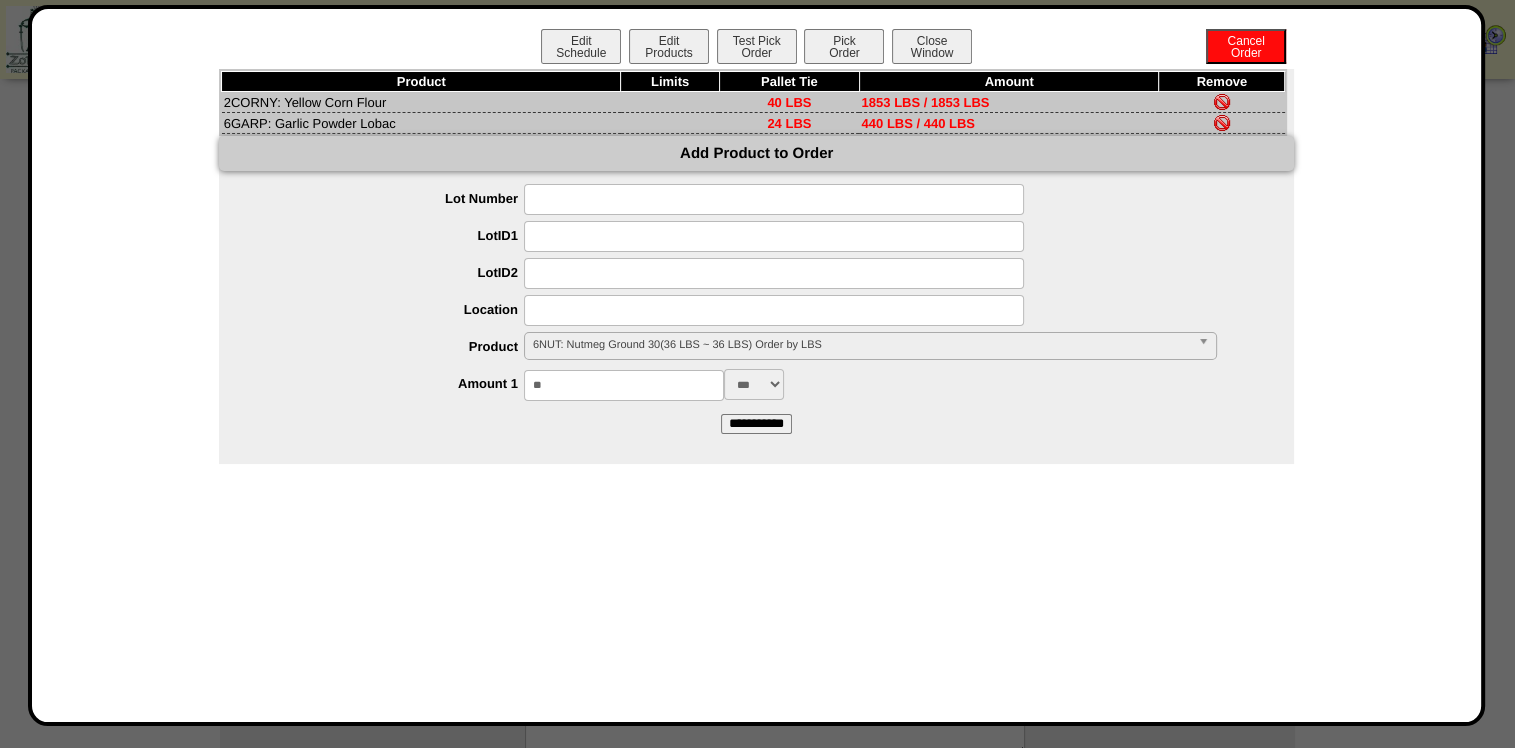 click on "**********" at bounding box center (756, 424) 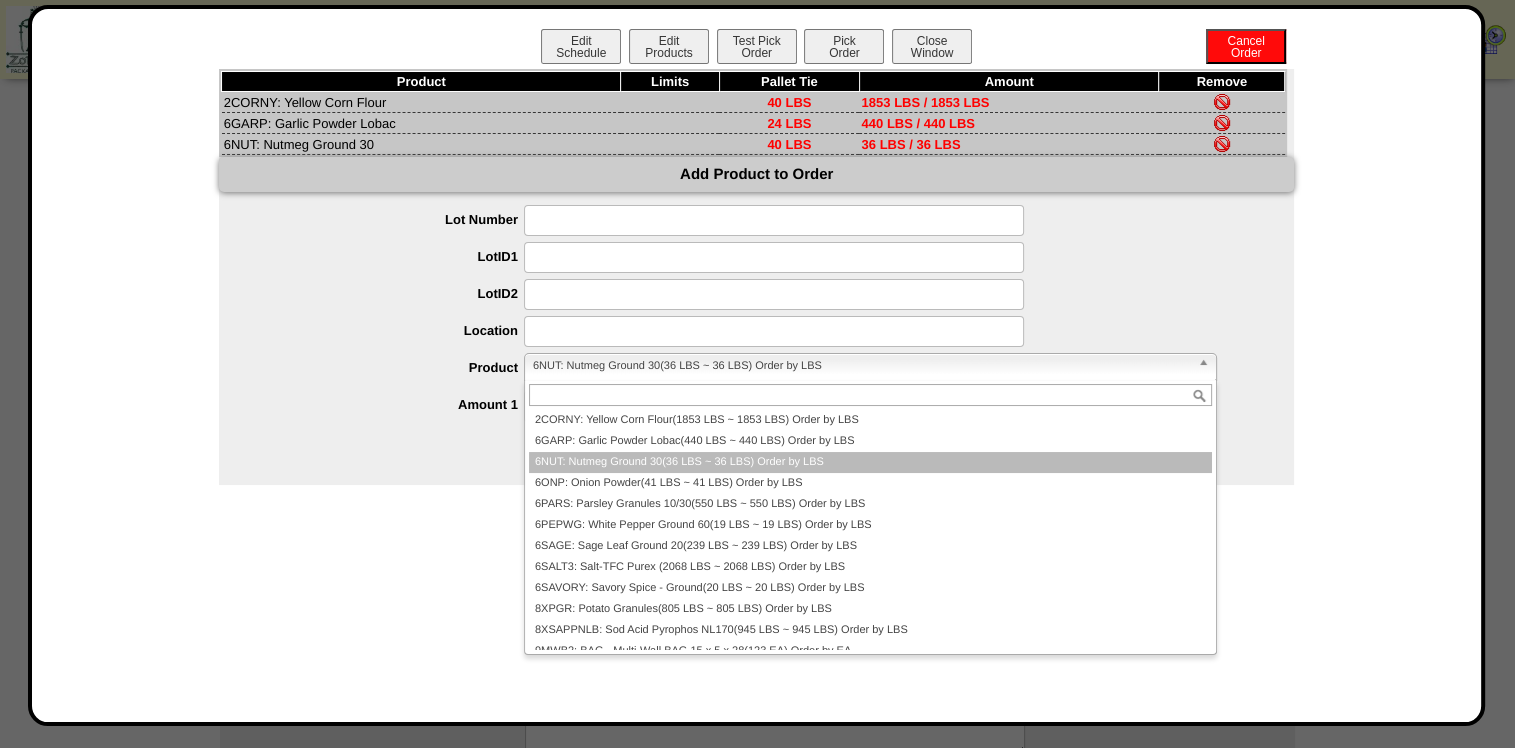 click on "6NUT: Nutmeg Ground 30(36 LBS ~ 36 LBS) Order by LBS" at bounding box center [861, 366] 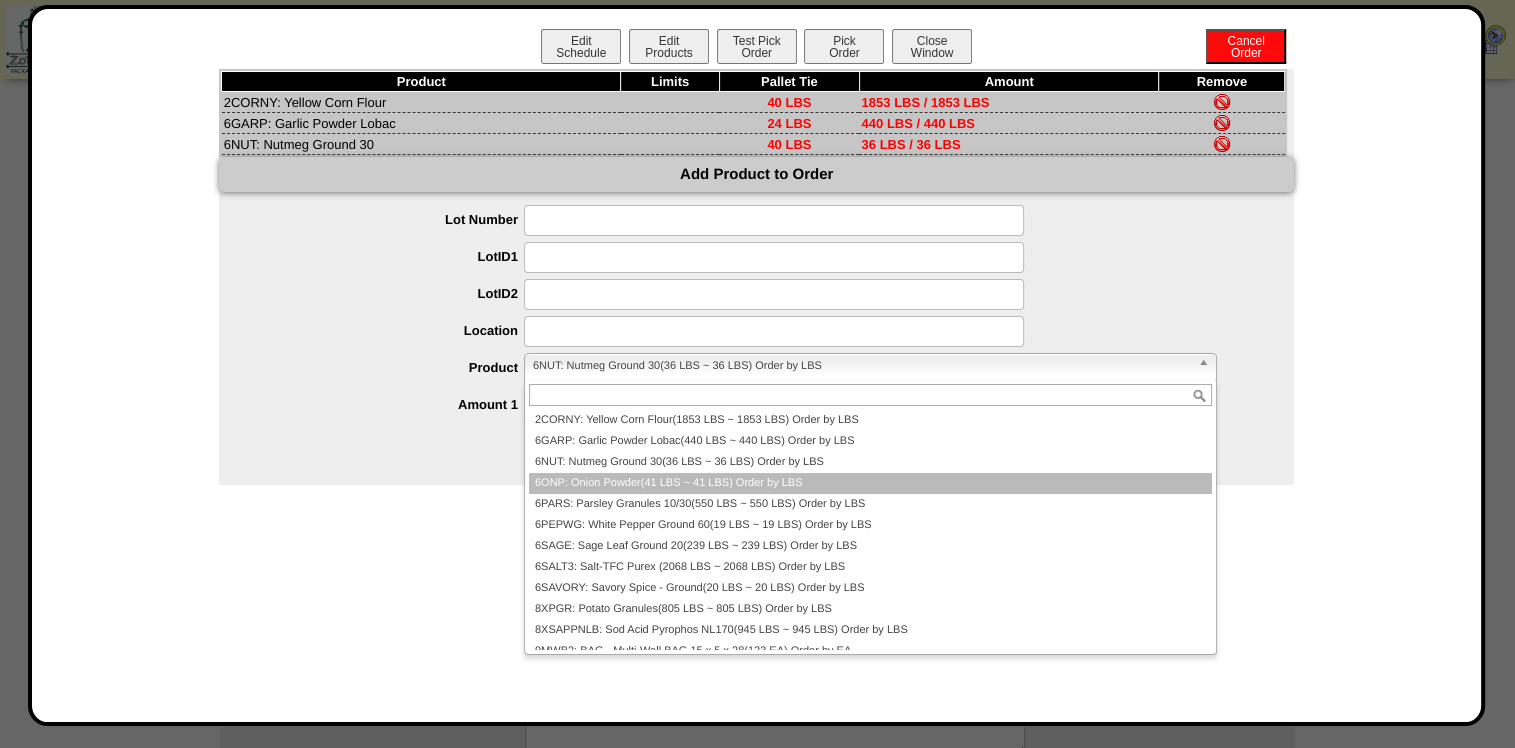 click on "6ONP: Onion Powder(41 LBS ~ 41 LBS) Order by LBS" at bounding box center (870, 483) 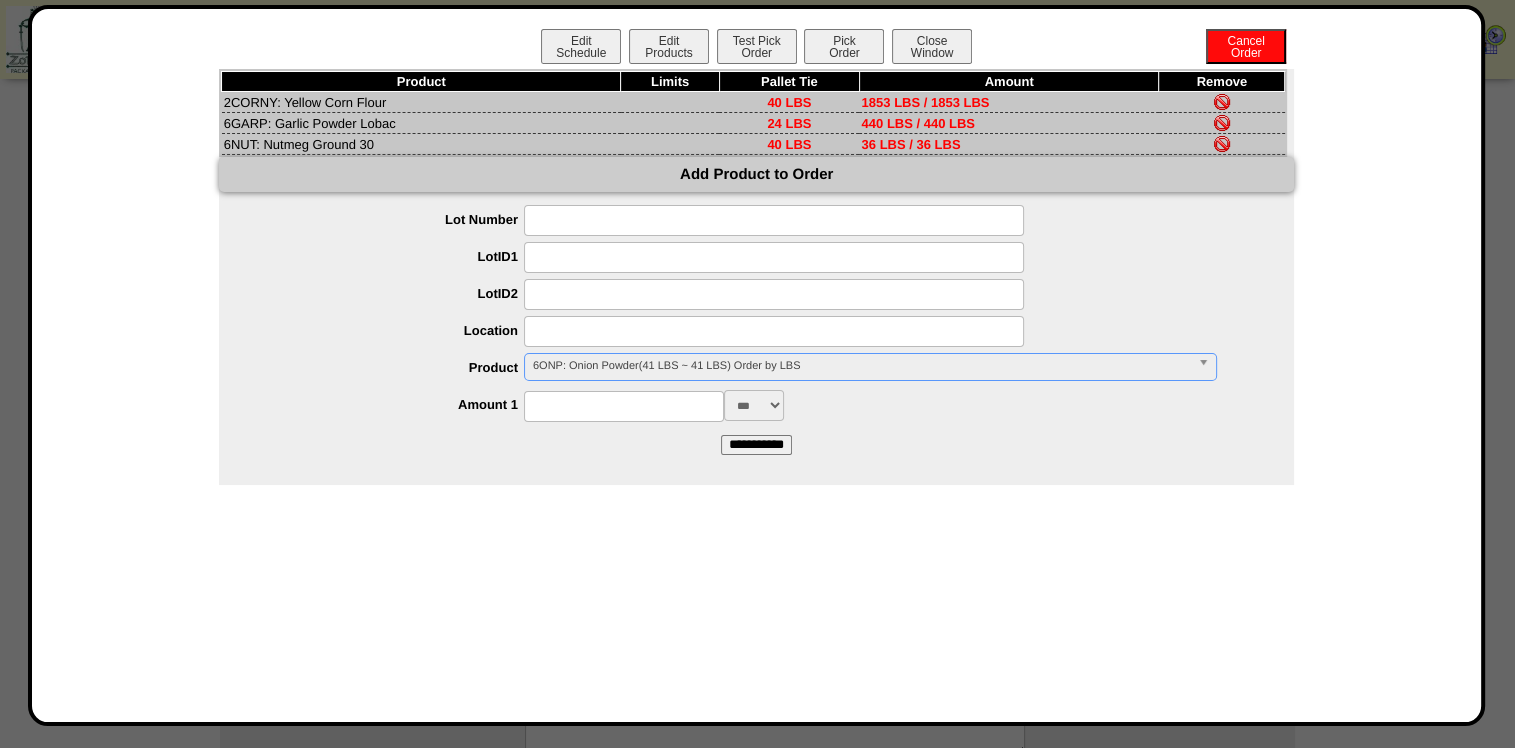 click at bounding box center (624, 406) 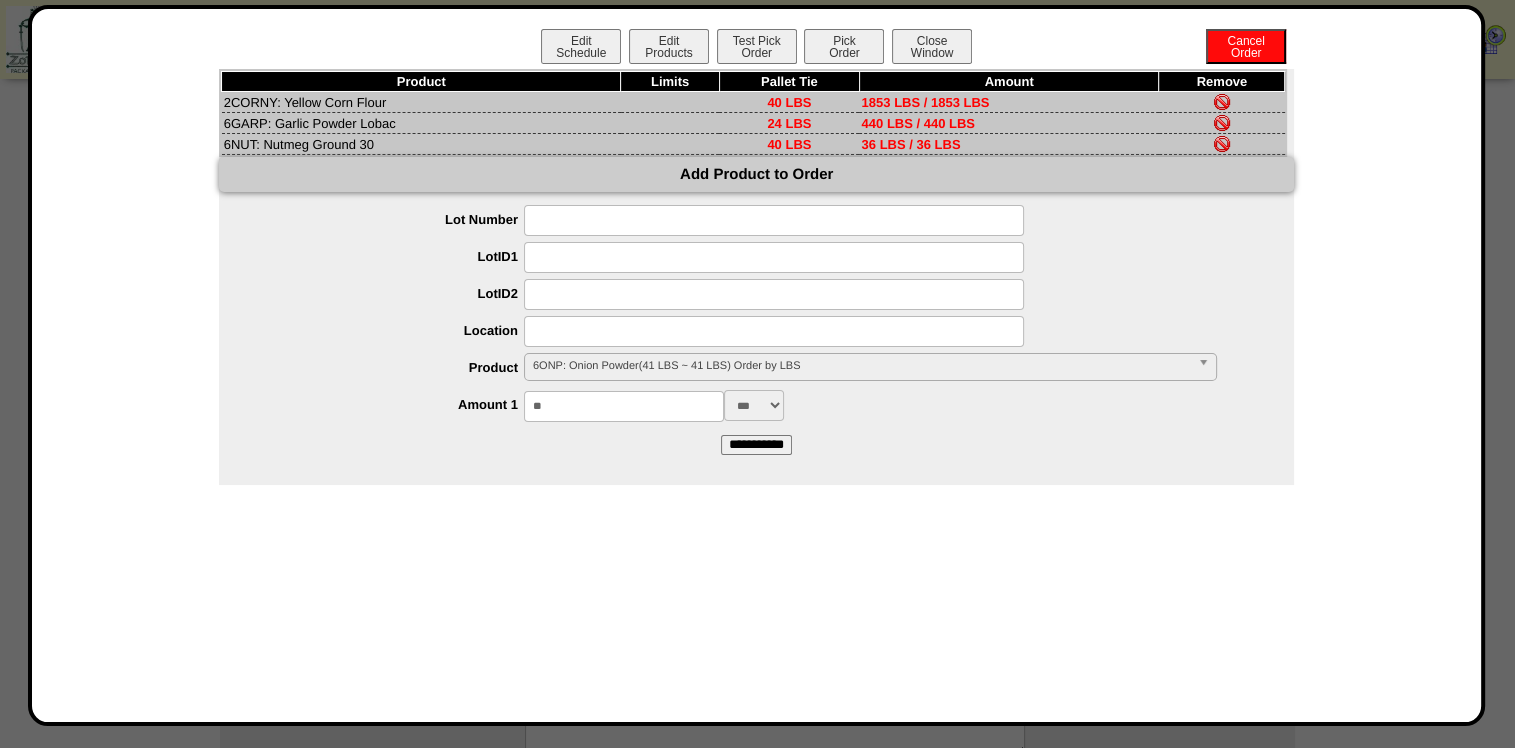 type on "**" 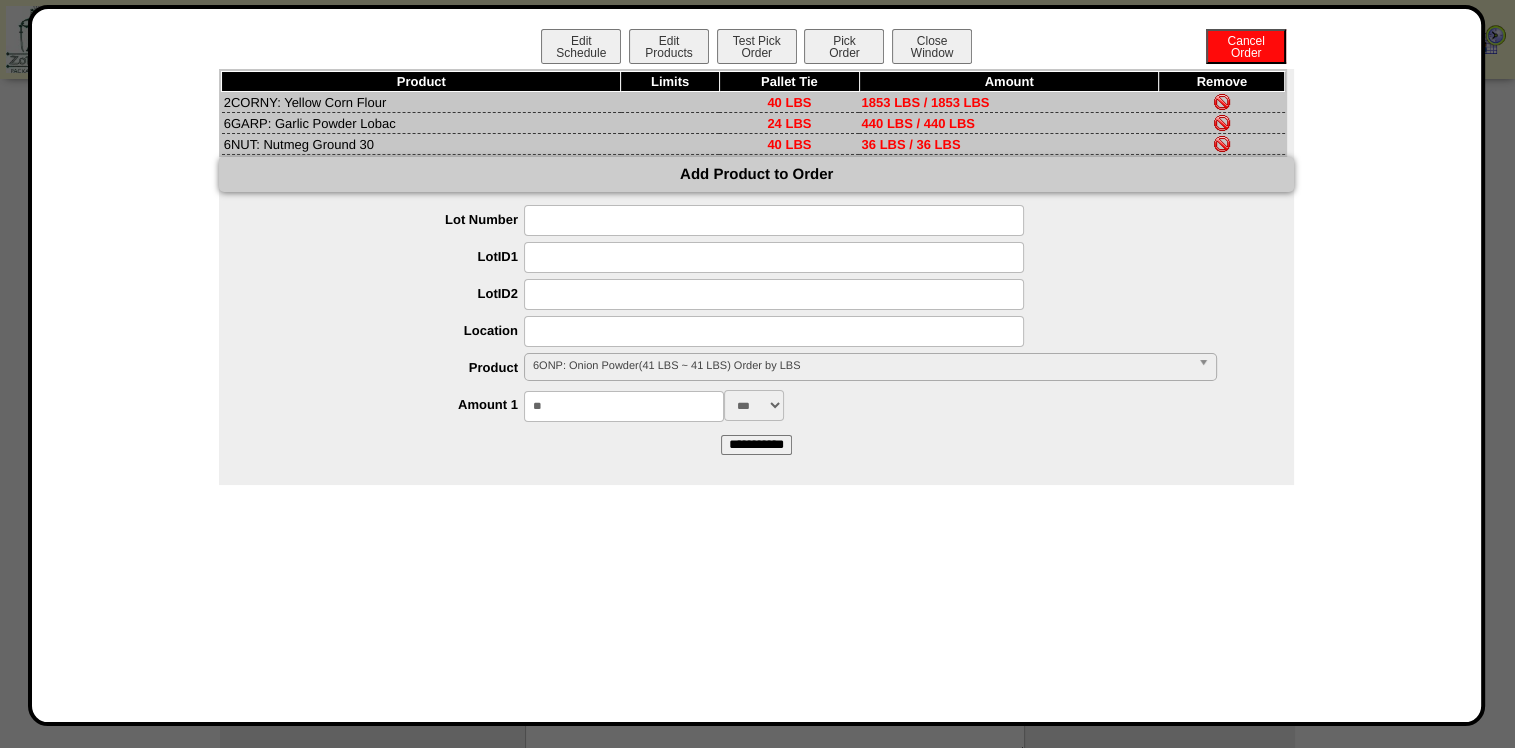 drag, startPoint x: 900, startPoint y: 444, endPoint x: 870, endPoint y: 445, distance: 30.016663 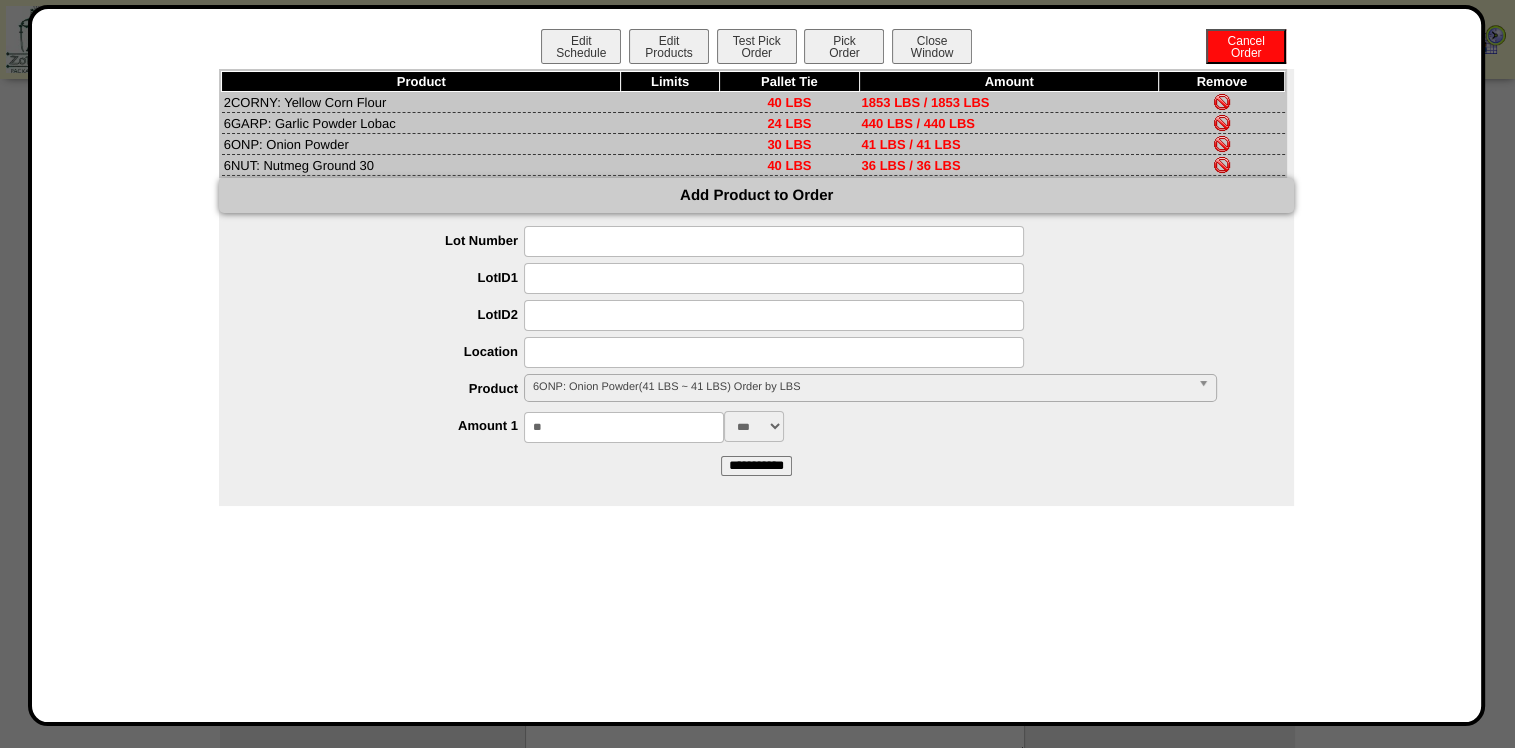 click on "6ONP: Onion Powder(41 LBS ~ 41 LBS) Order by LBS" at bounding box center [861, 387] 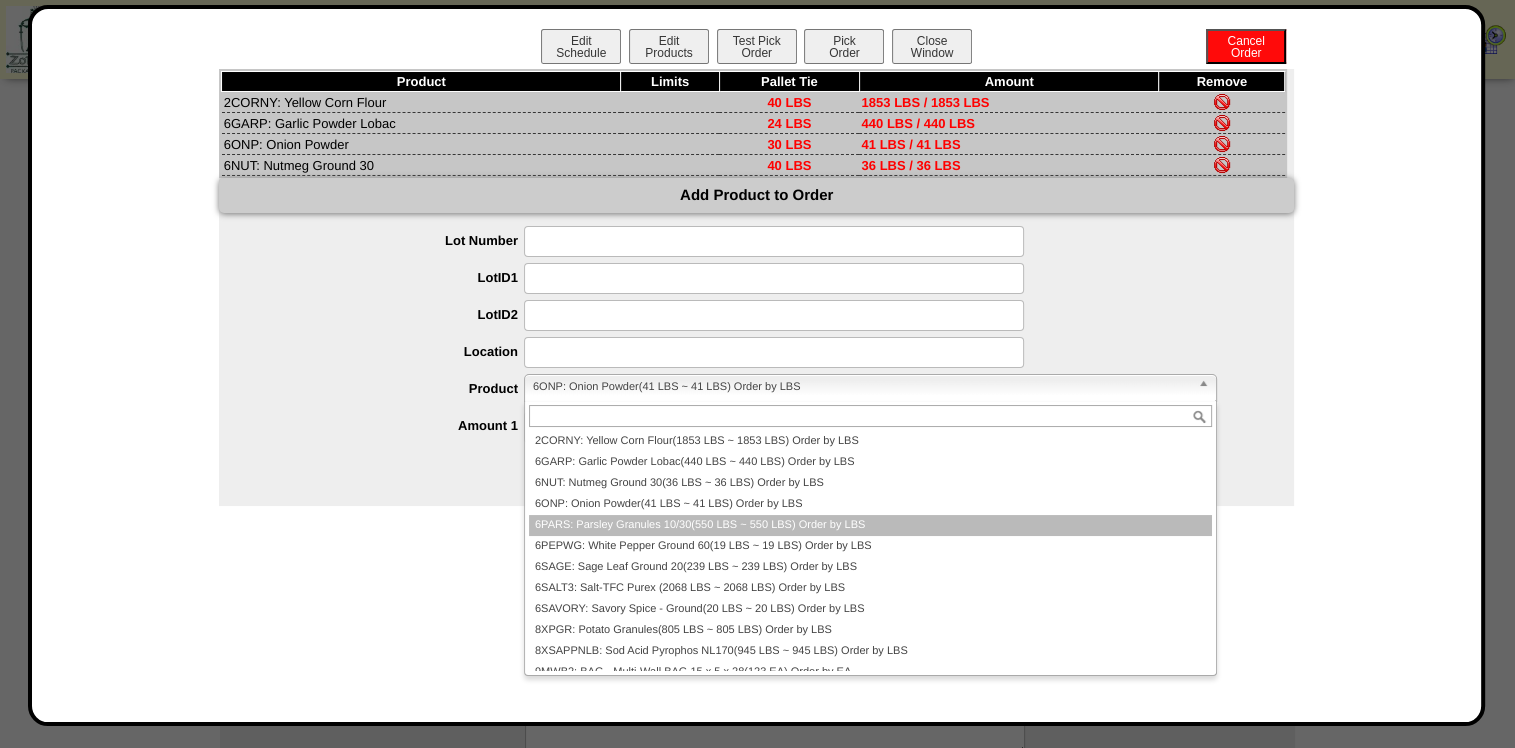 click on "6PARS: Parsley Granules 10/30(550 LBS ~ 550 LBS) Order by LBS" at bounding box center (870, 525) 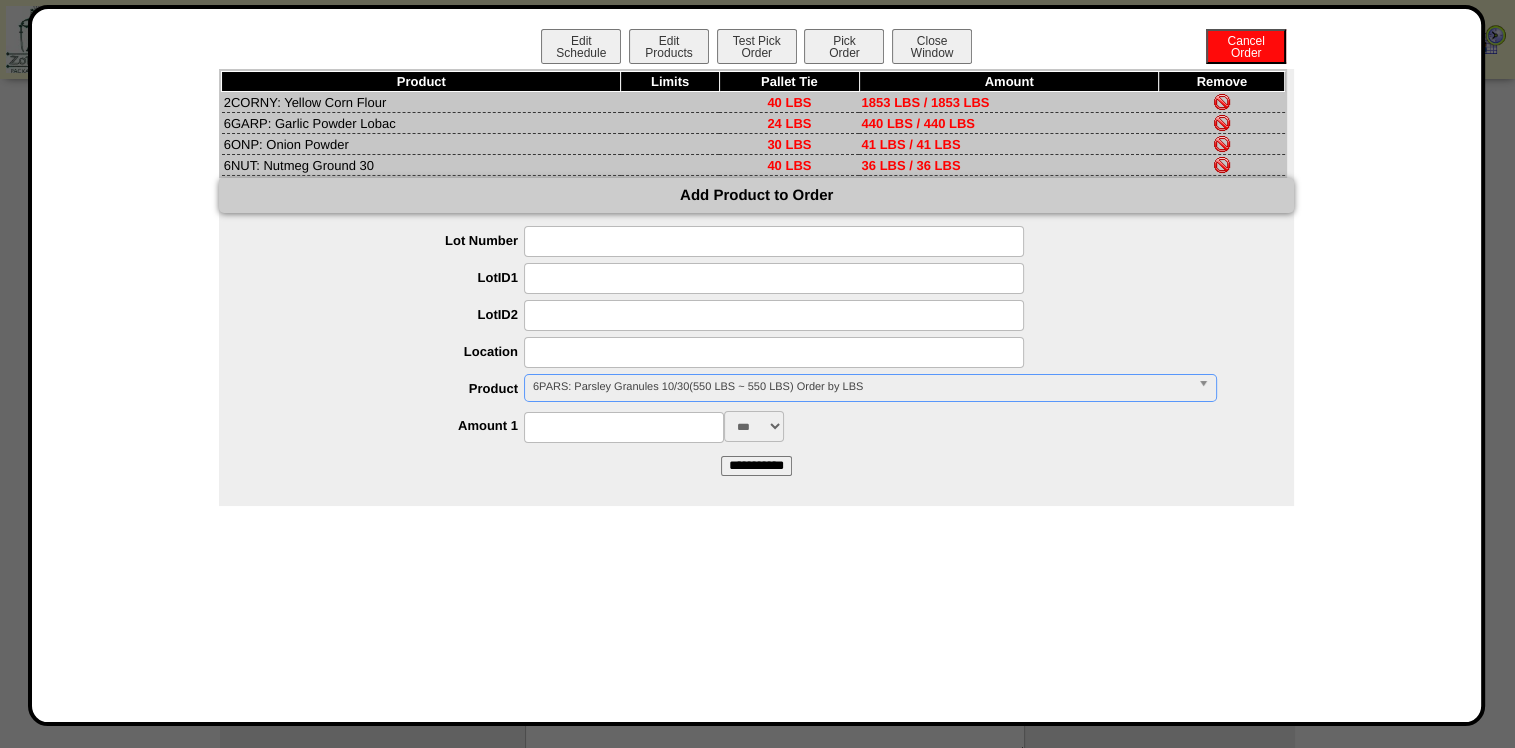 click at bounding box center (624, 427) 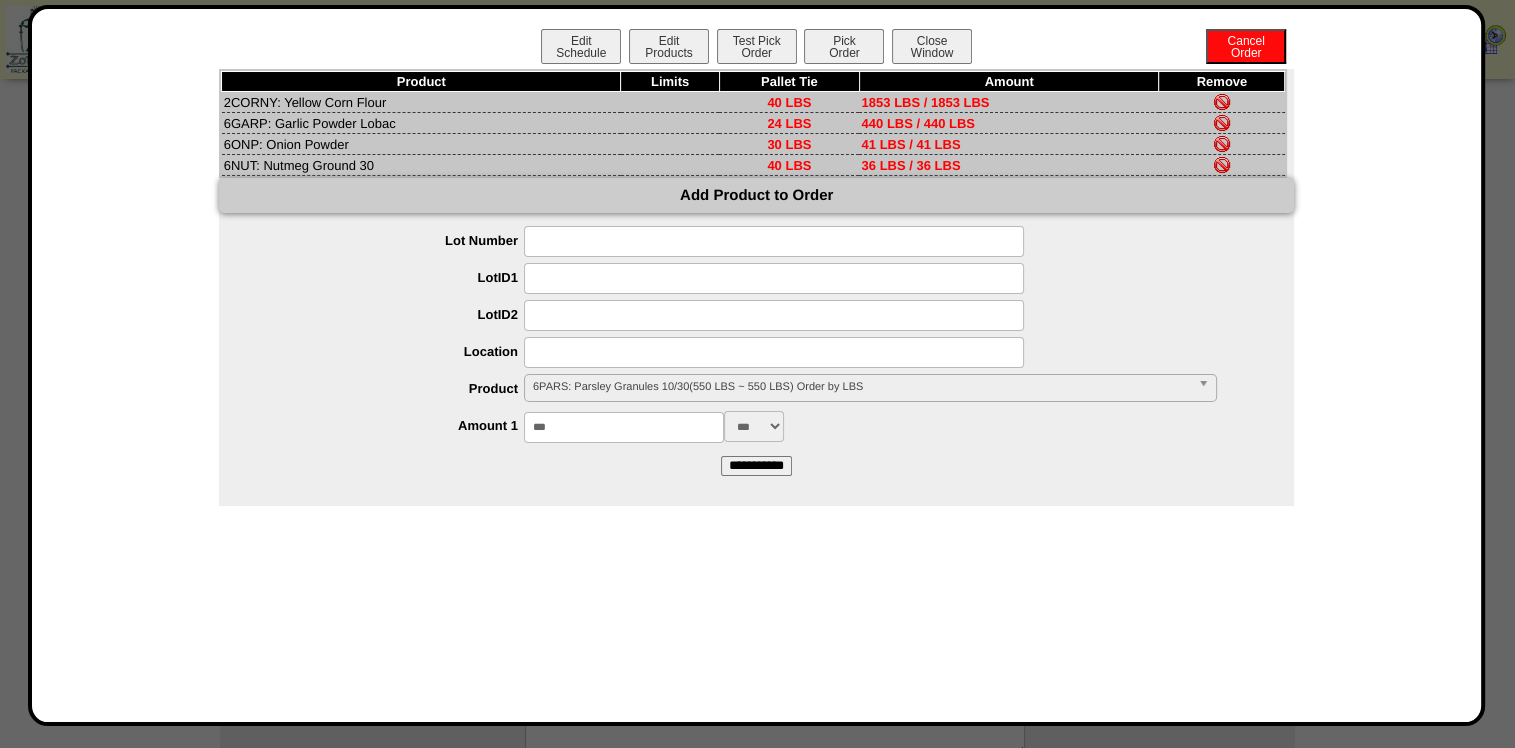 type on "***" 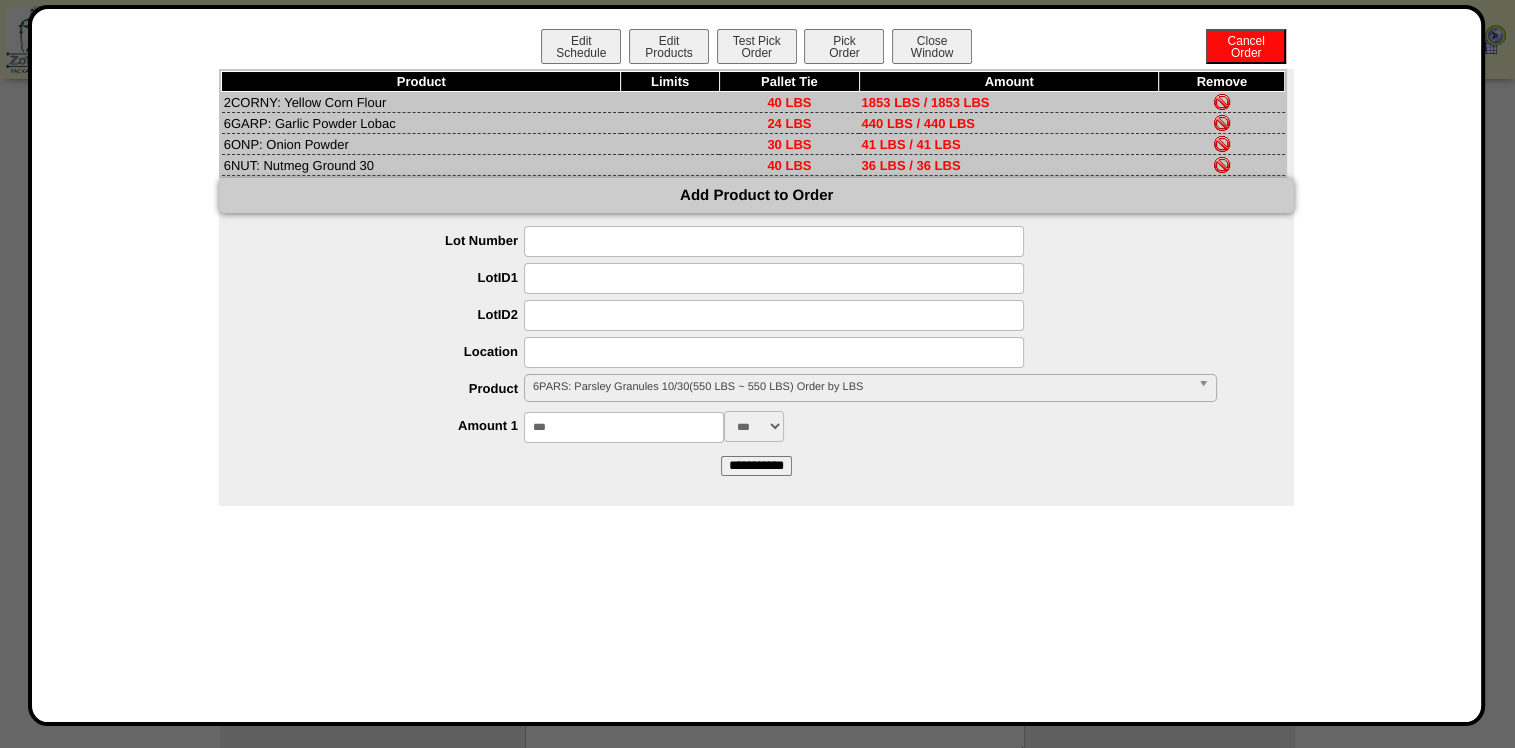 click on "**********" at bounding box center [756, 350] 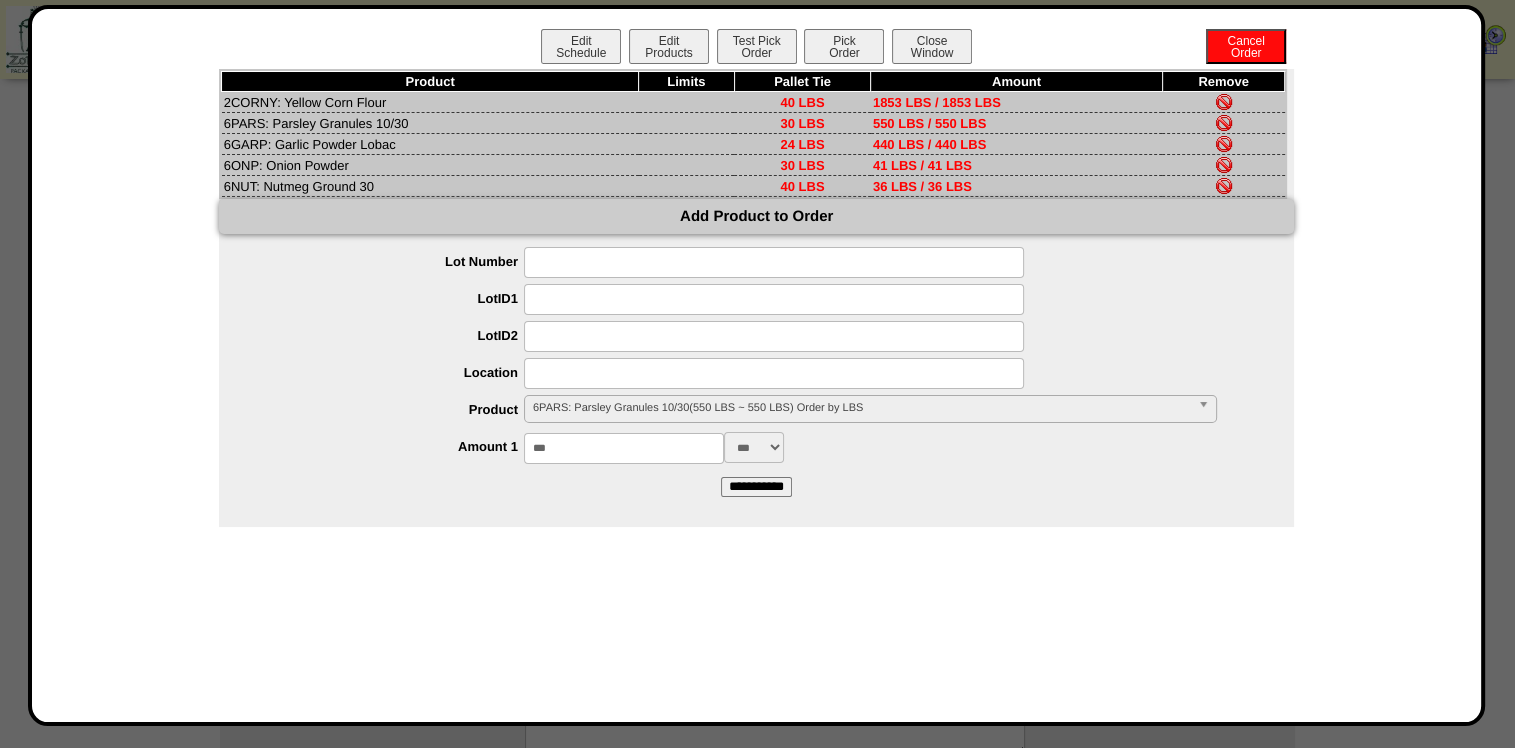 click on "6PARS: Parsley Granules 10/30(550 LBS ~ 550 LBS) Order by LBS" at bounding box center (861, 408) 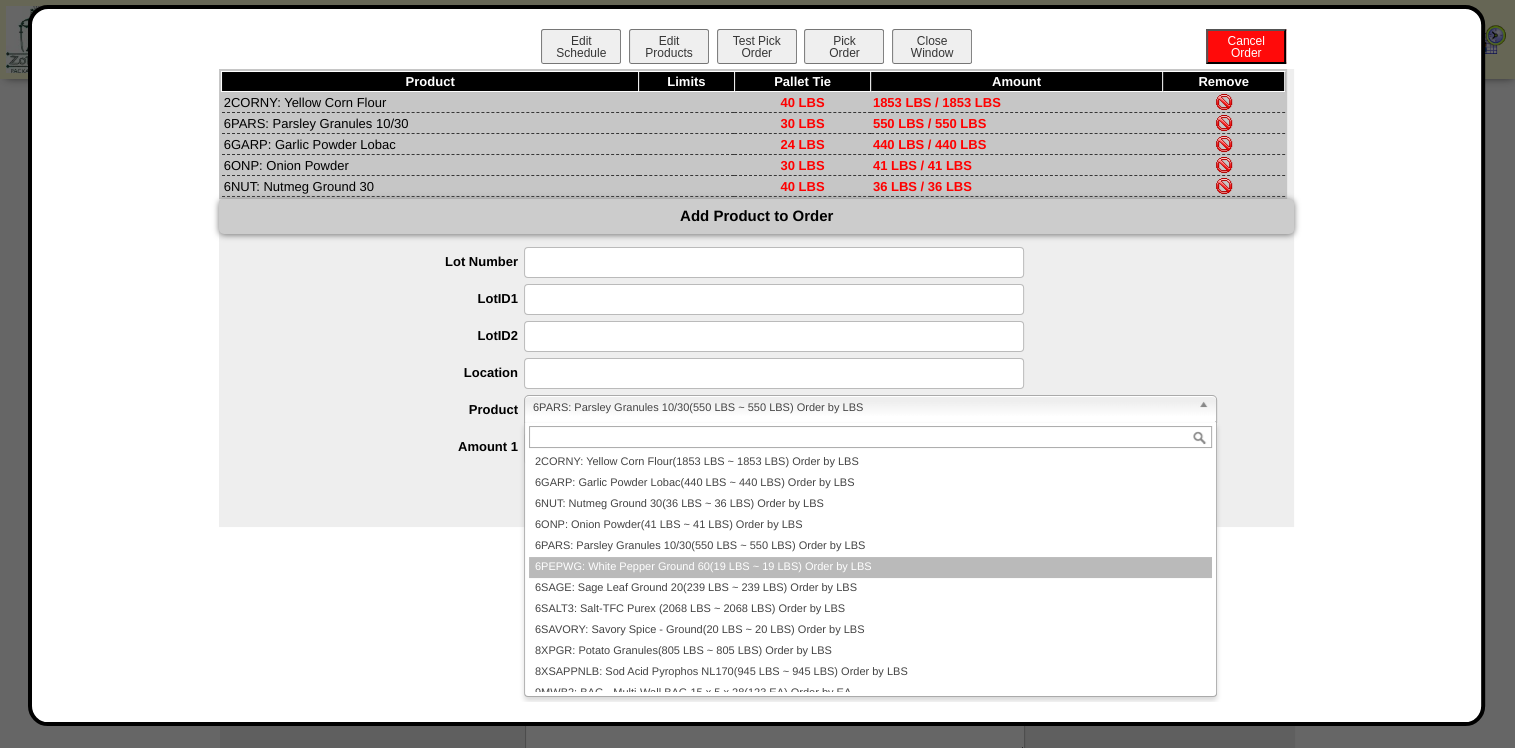 click on "6PEPWG: White Pepper Ground 60(19 LBS ~ 19 LBS) Order by LBS" at bounding box center (870, 567) 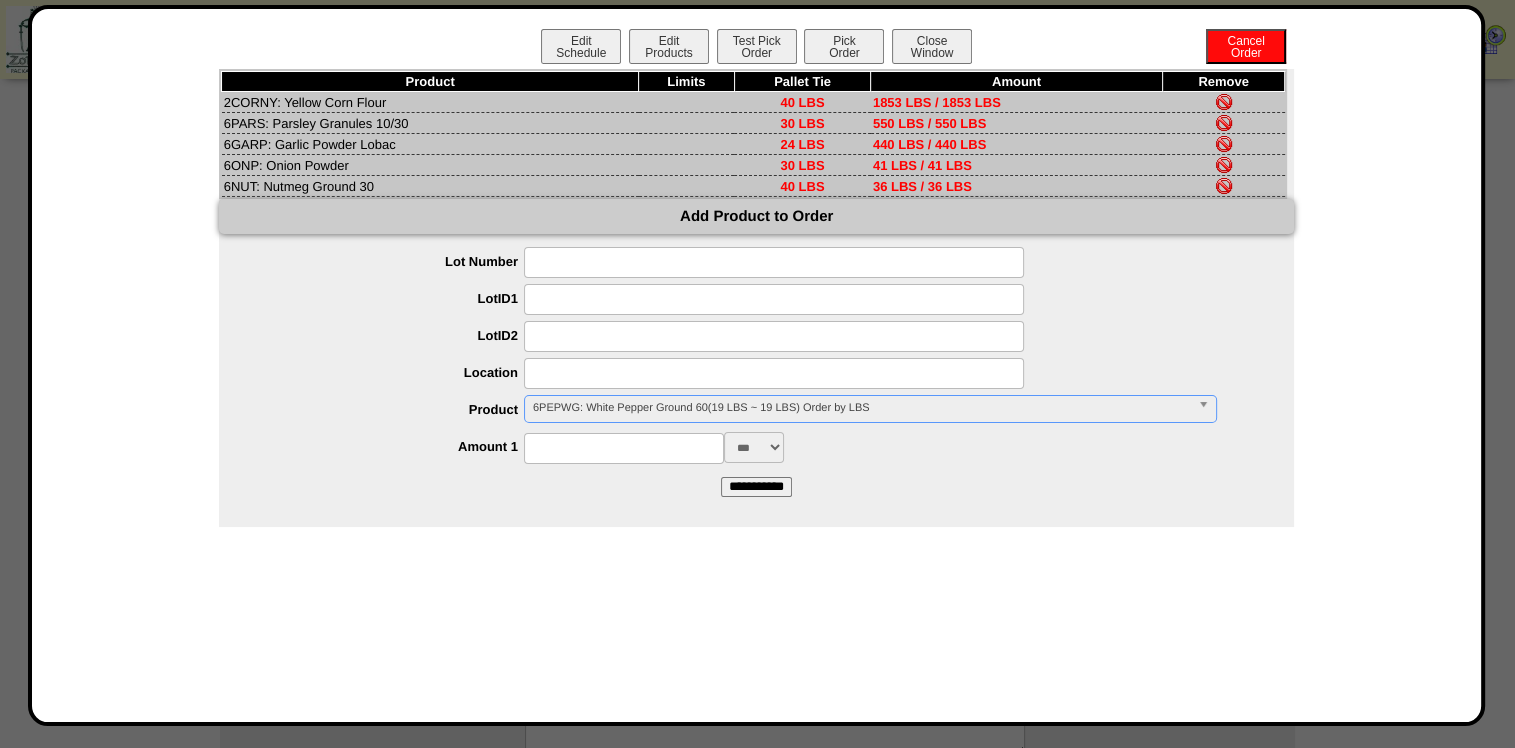 click at bounding box center [624, 448] 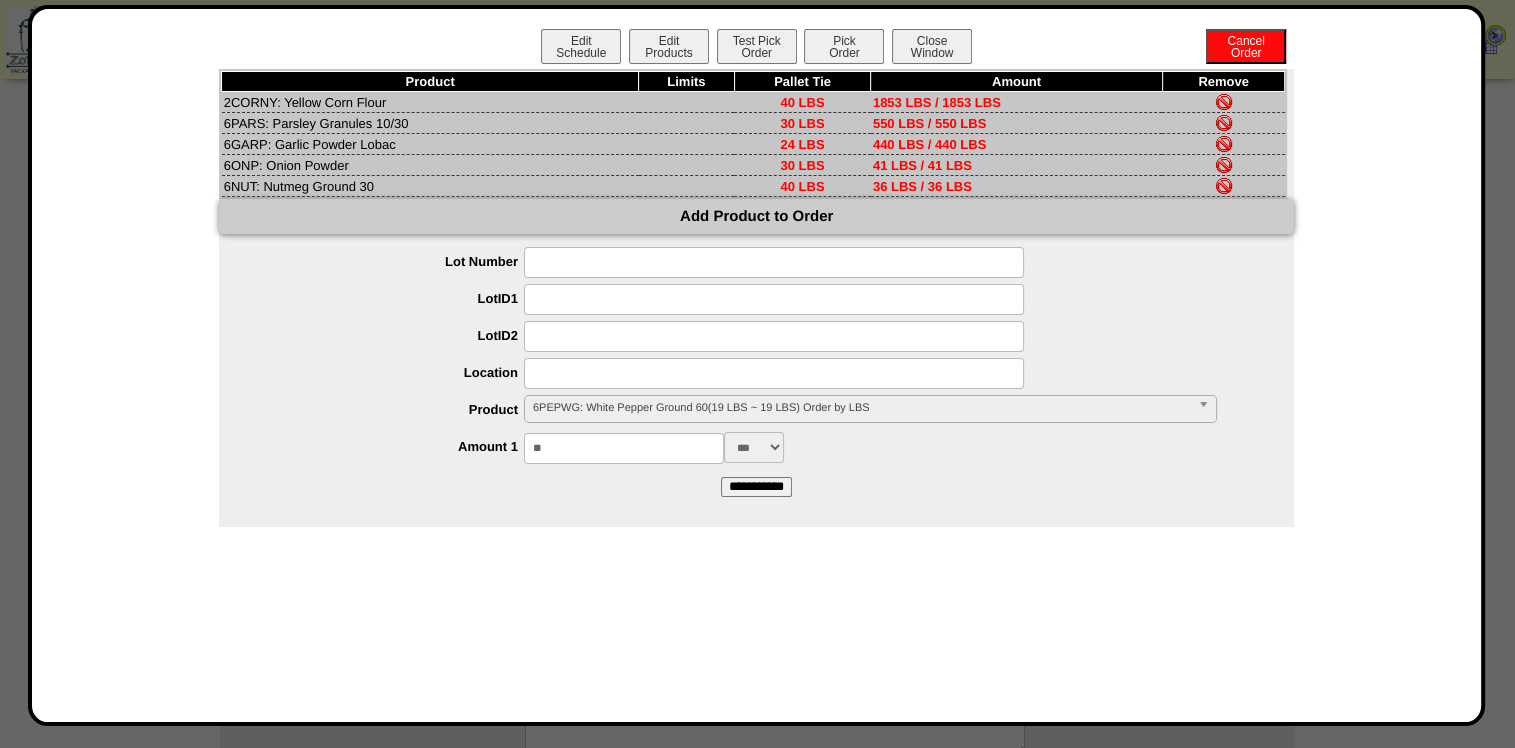 type on "**" 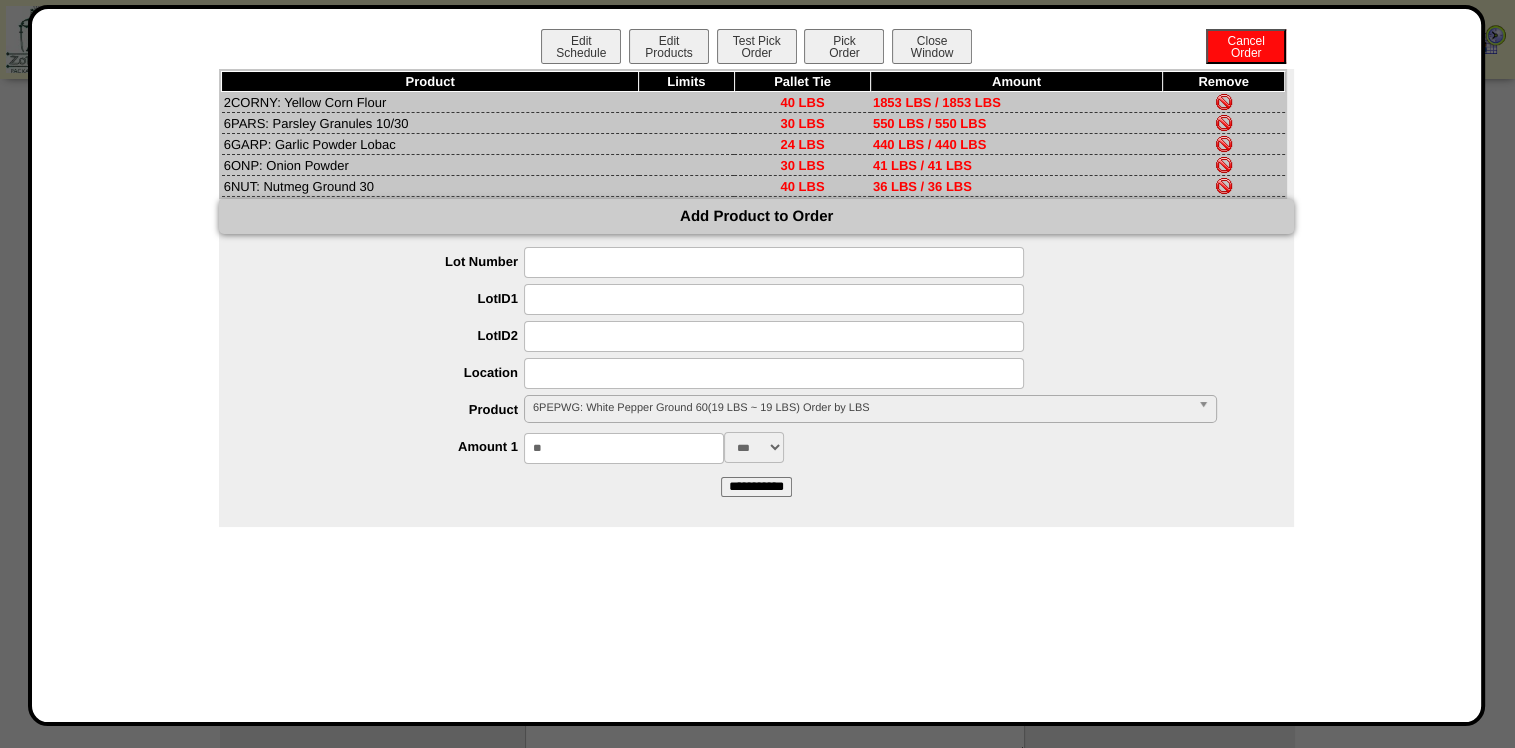 click on "**********" at bounding box center [756, 371] 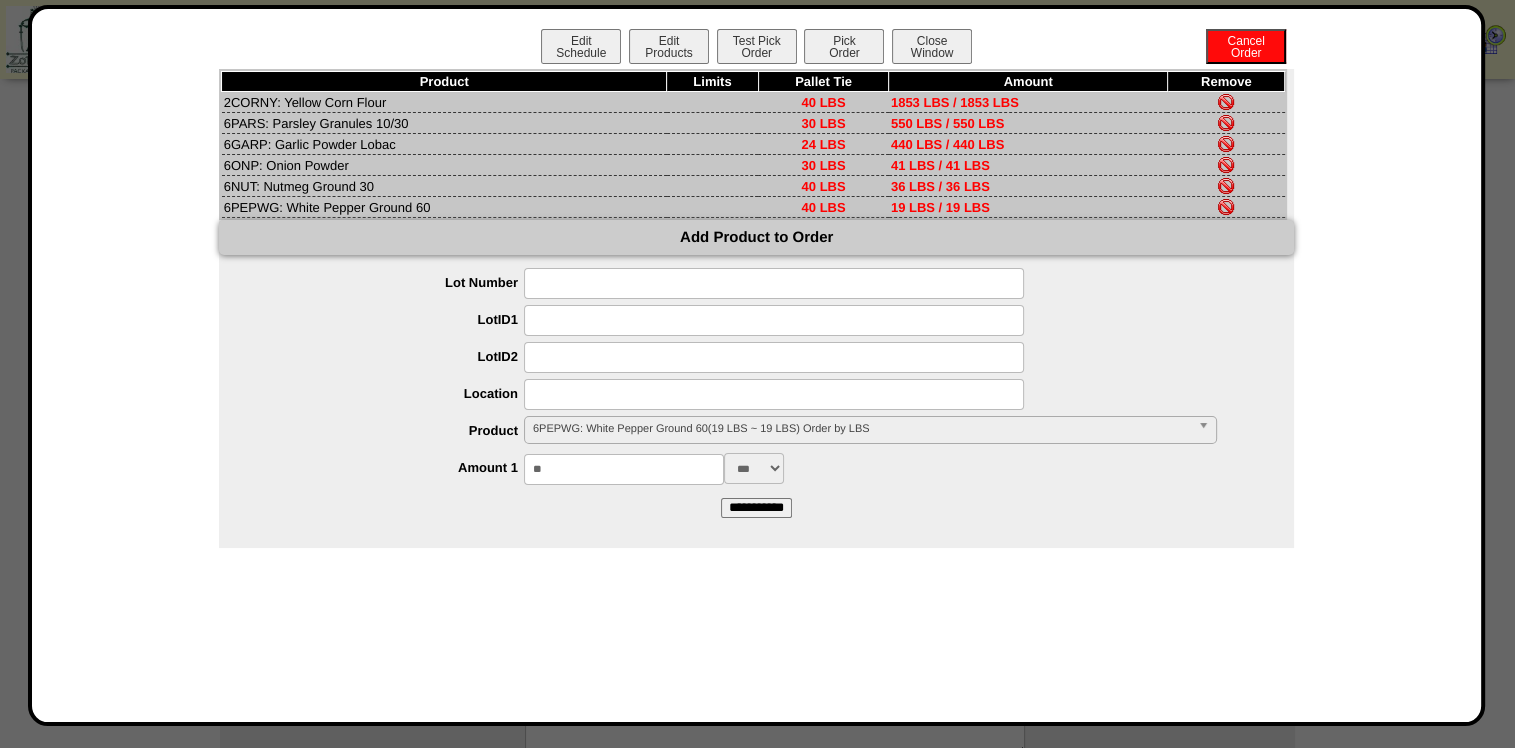 click on "6PEPWG: White Pepper Ground 60(19 LBS ~ 19 LBS) Order by LBS" at bounding box center [861, 429] 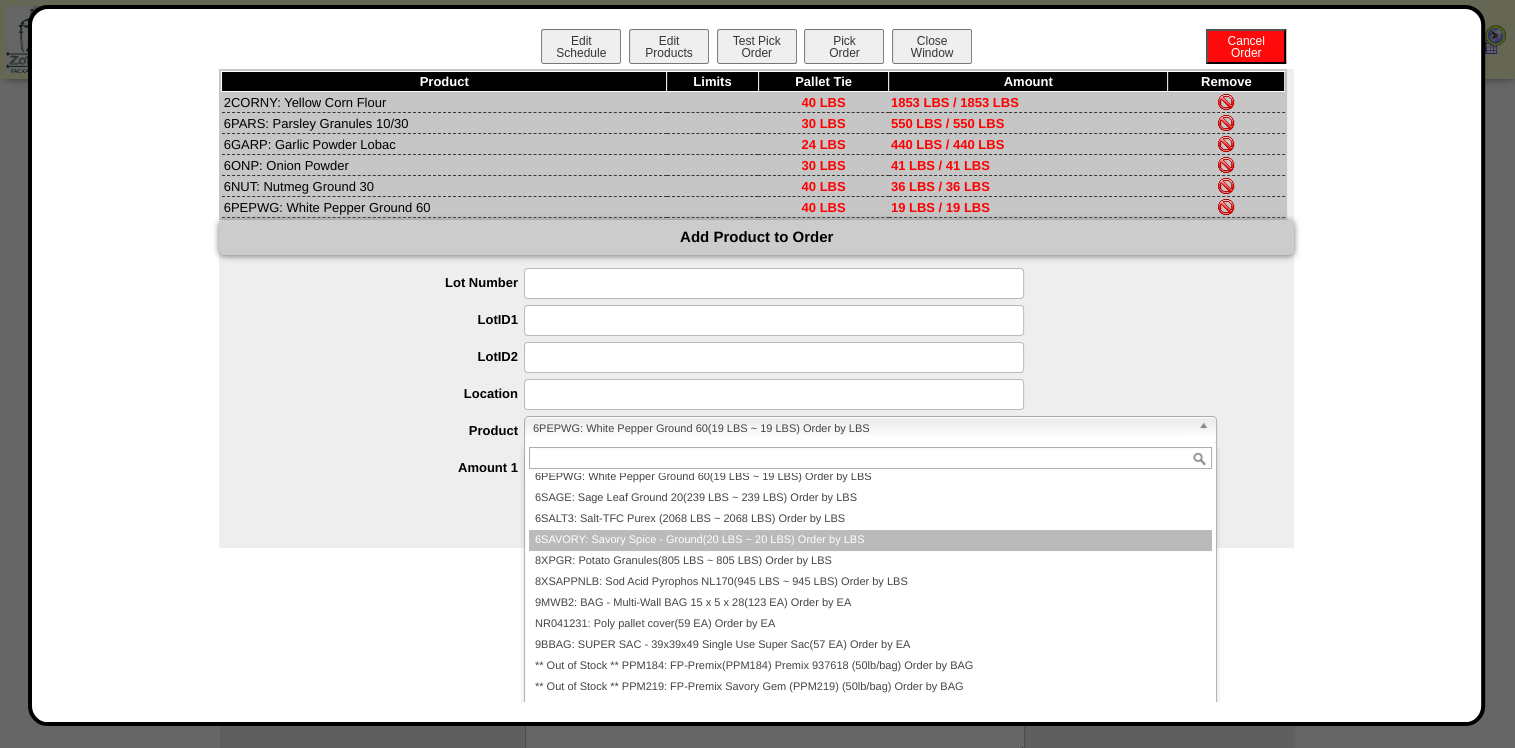 scroll, scrollTop: 0, scrollLeft: 0, axis: both 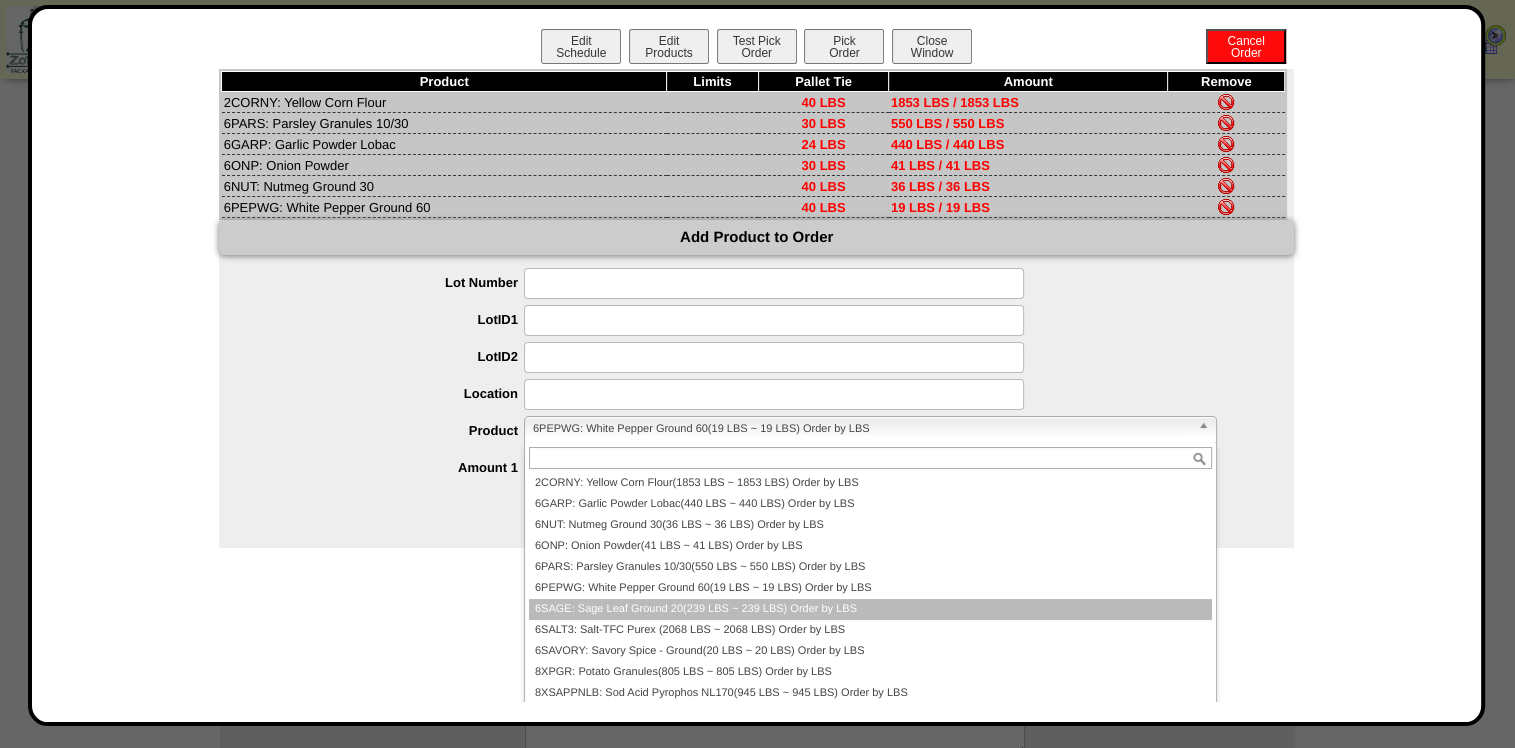 click on "6SAGE: Sage Leaf Ground 20(239 LBS ~ 239 LBS) Order by LBS" at bounding box center (870, 609) 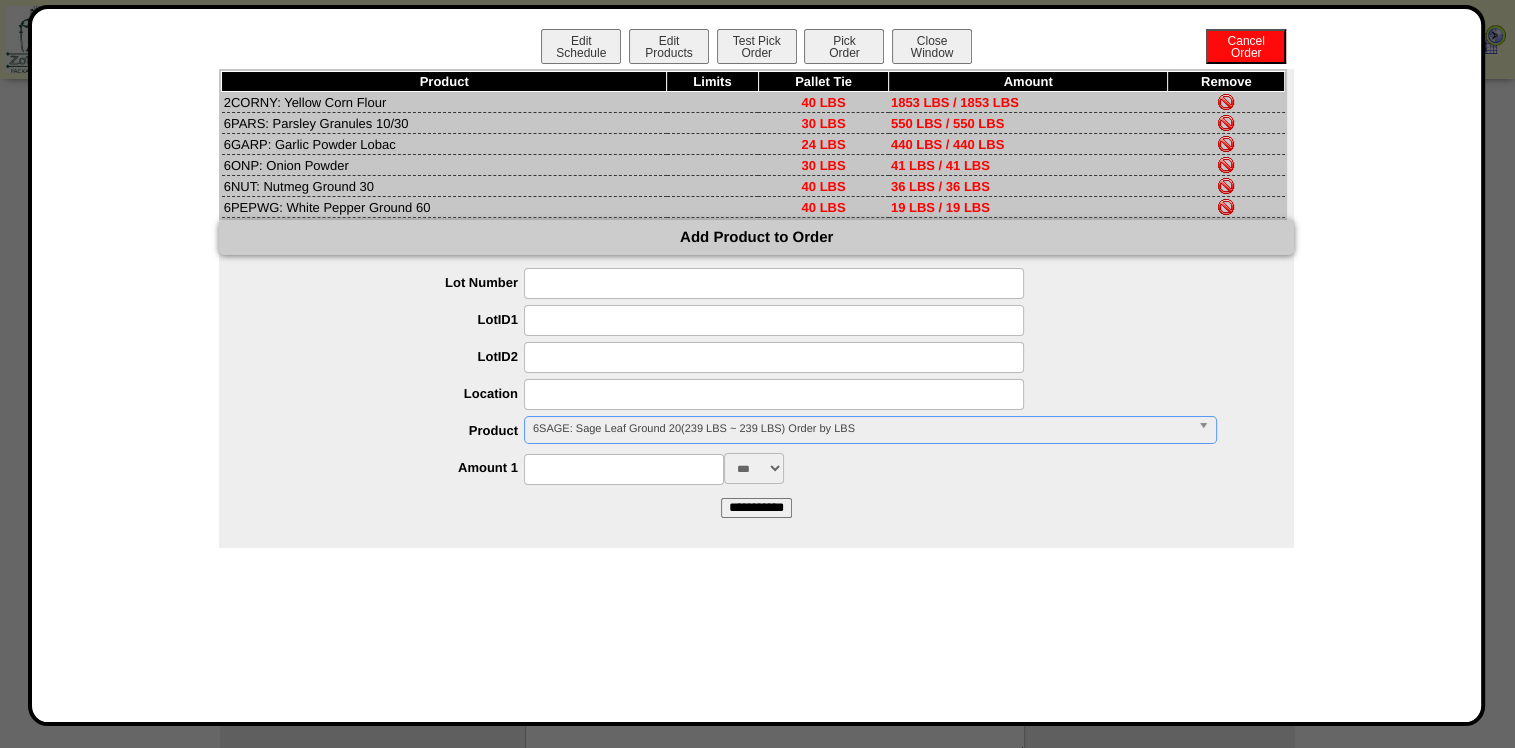 click at bounding box center (624, 469) 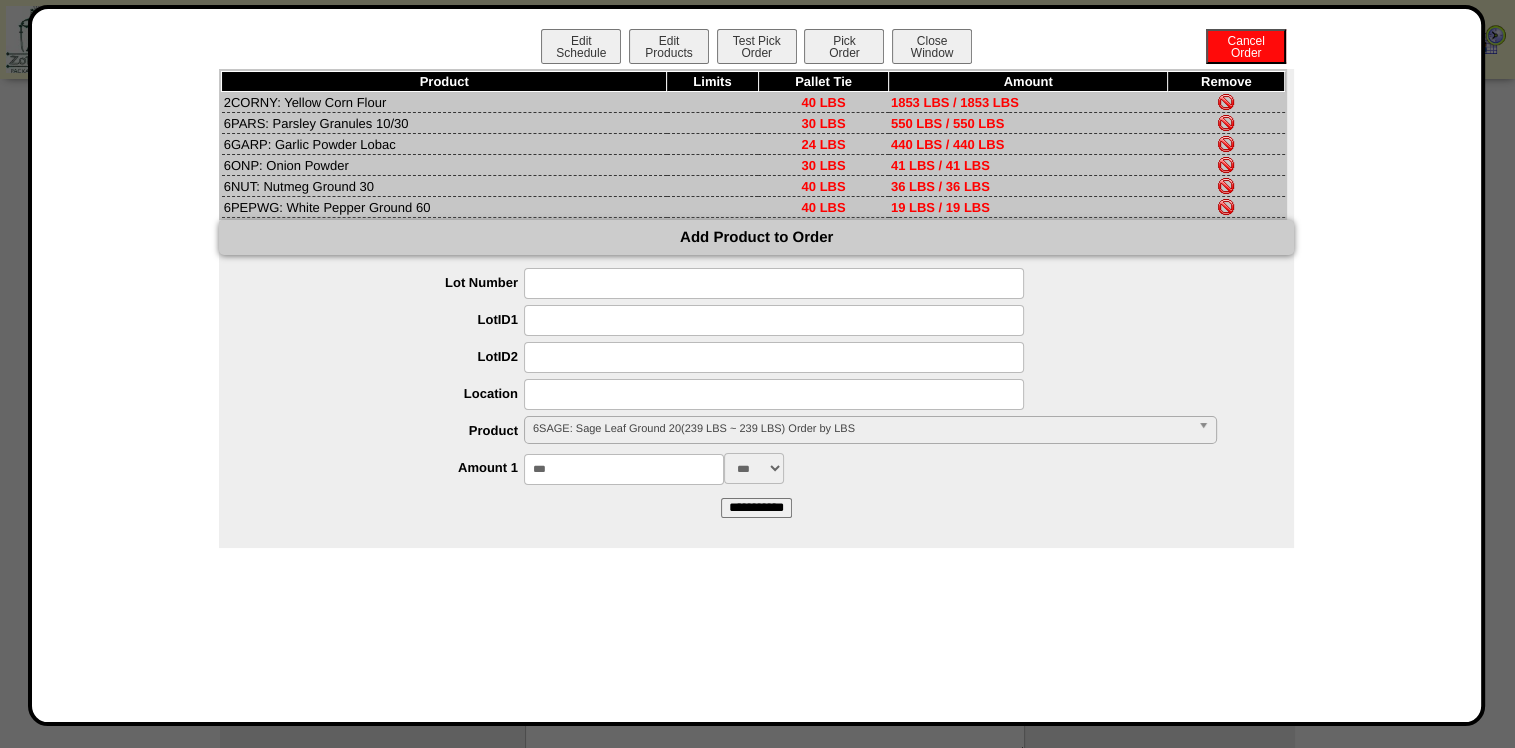 type on "***" 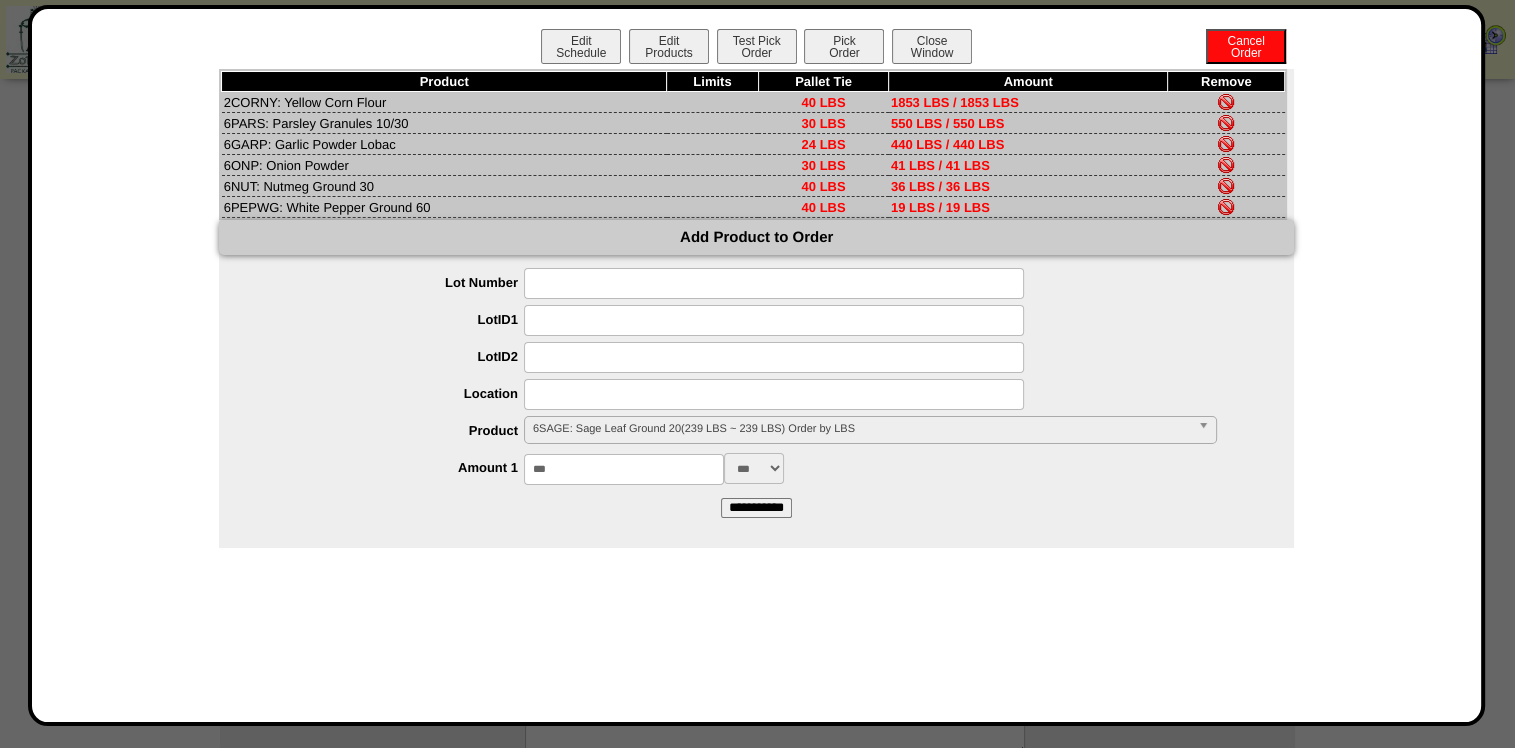 click on "**********" at bounding box center (756, 508) 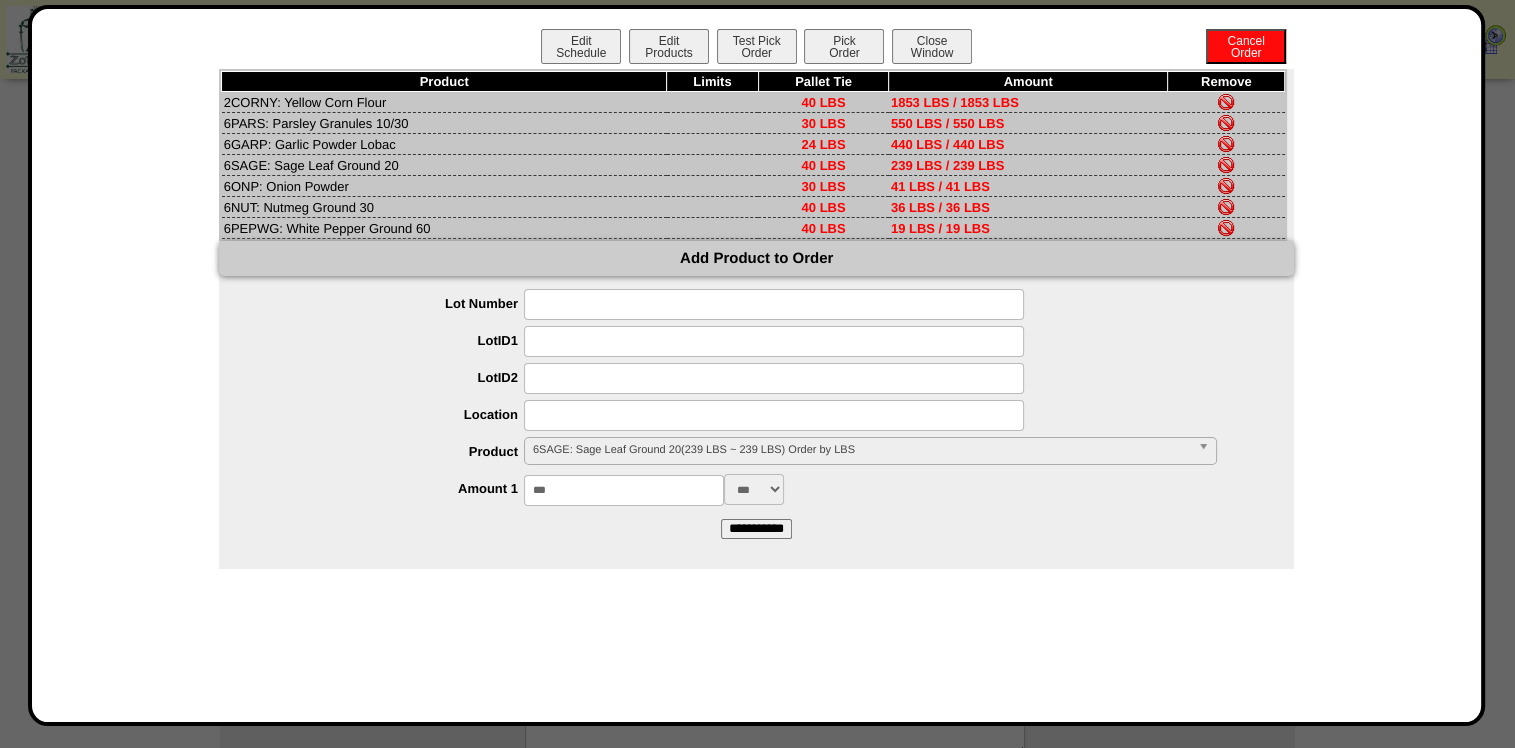 click on "6SAGE: Sage Leaf Ground 20(239 LBS ~ 239 LBS) Order by LBS" at bounding box center (861, 450) 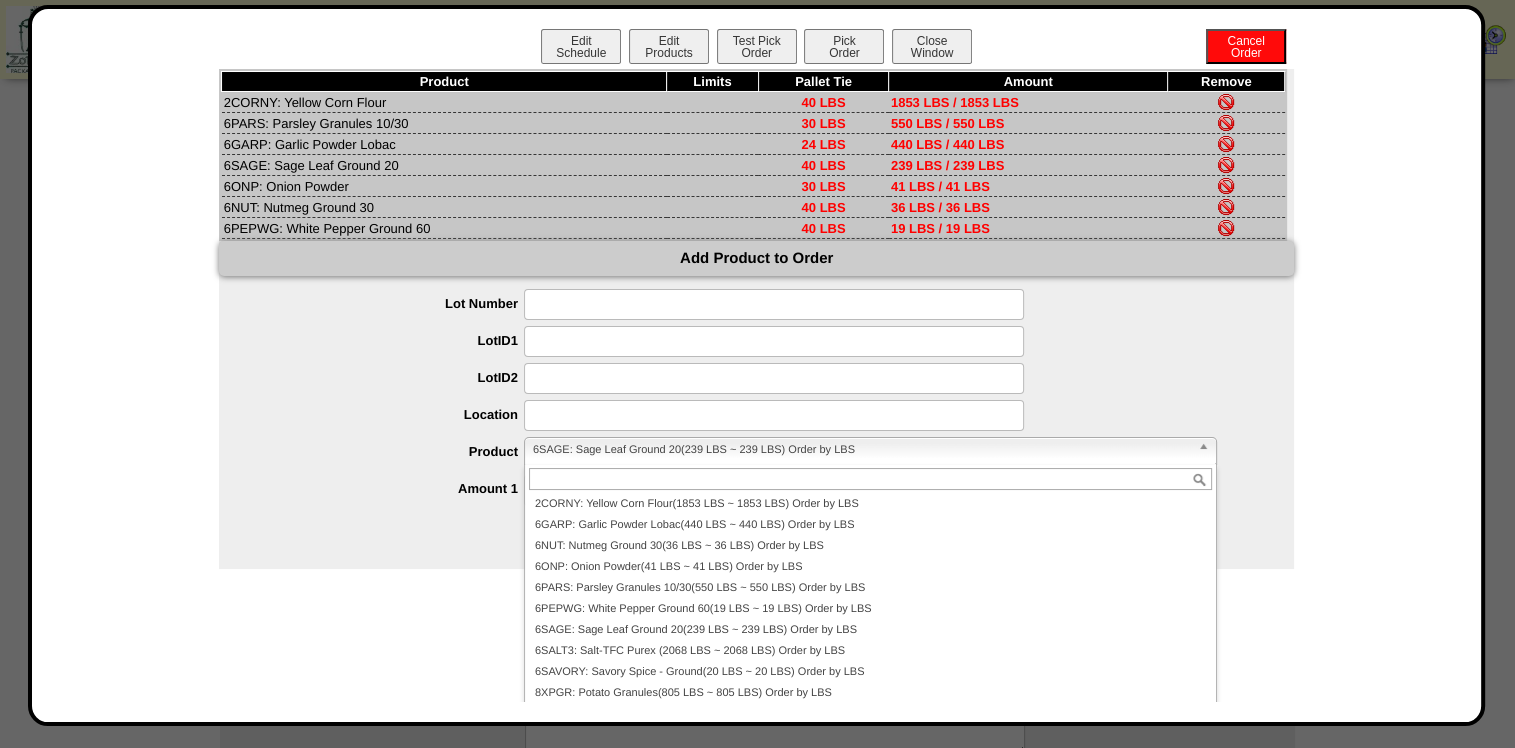 scroll, scrollTop: 111, scrollLeft: 0, axis: vertical 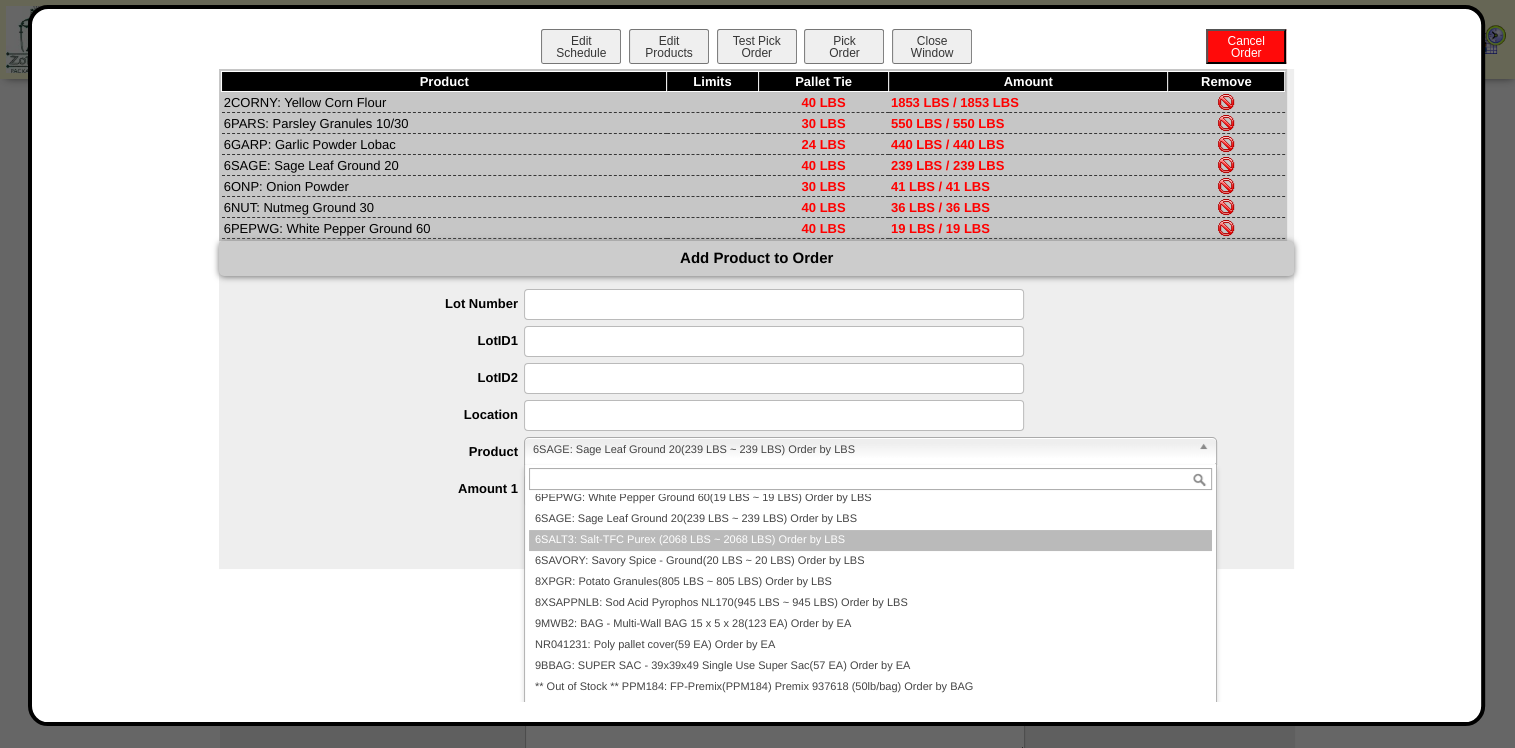 click on "6SALT3: Salt-TFC Purex (2068 LBS ~ 2068 LBS) Order by LBS" at bounding box center (870, 540) 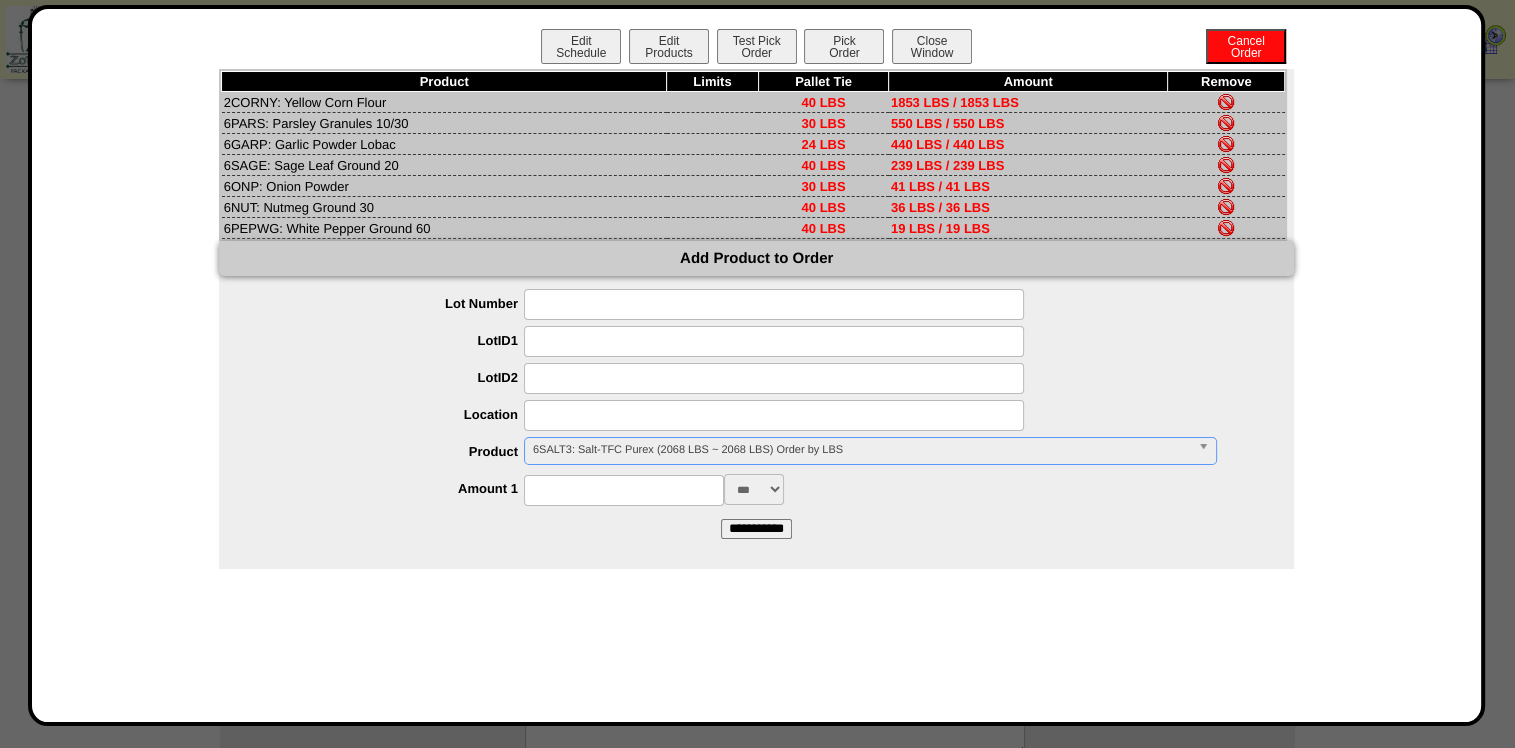 click at bounding box center (624, 490) 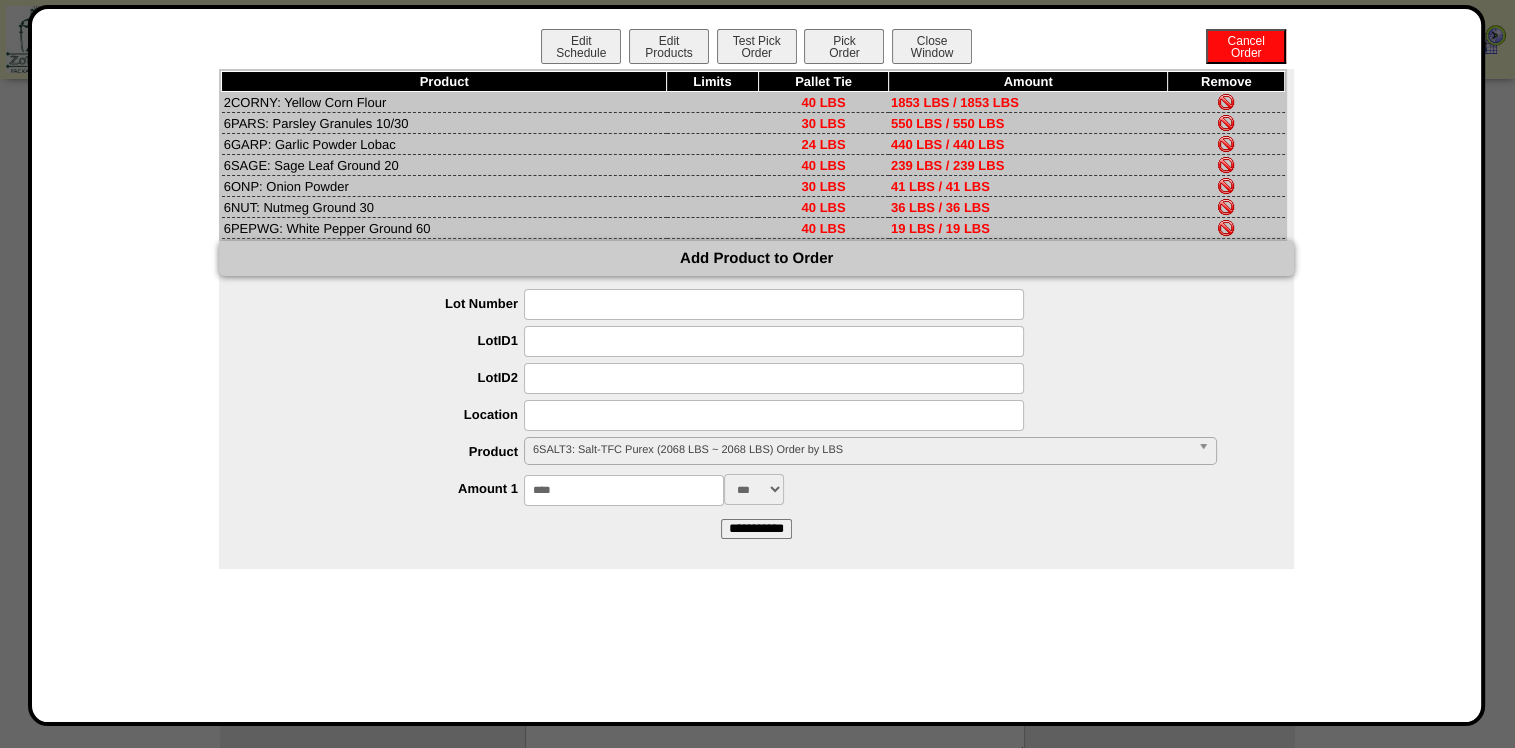 type on "****" 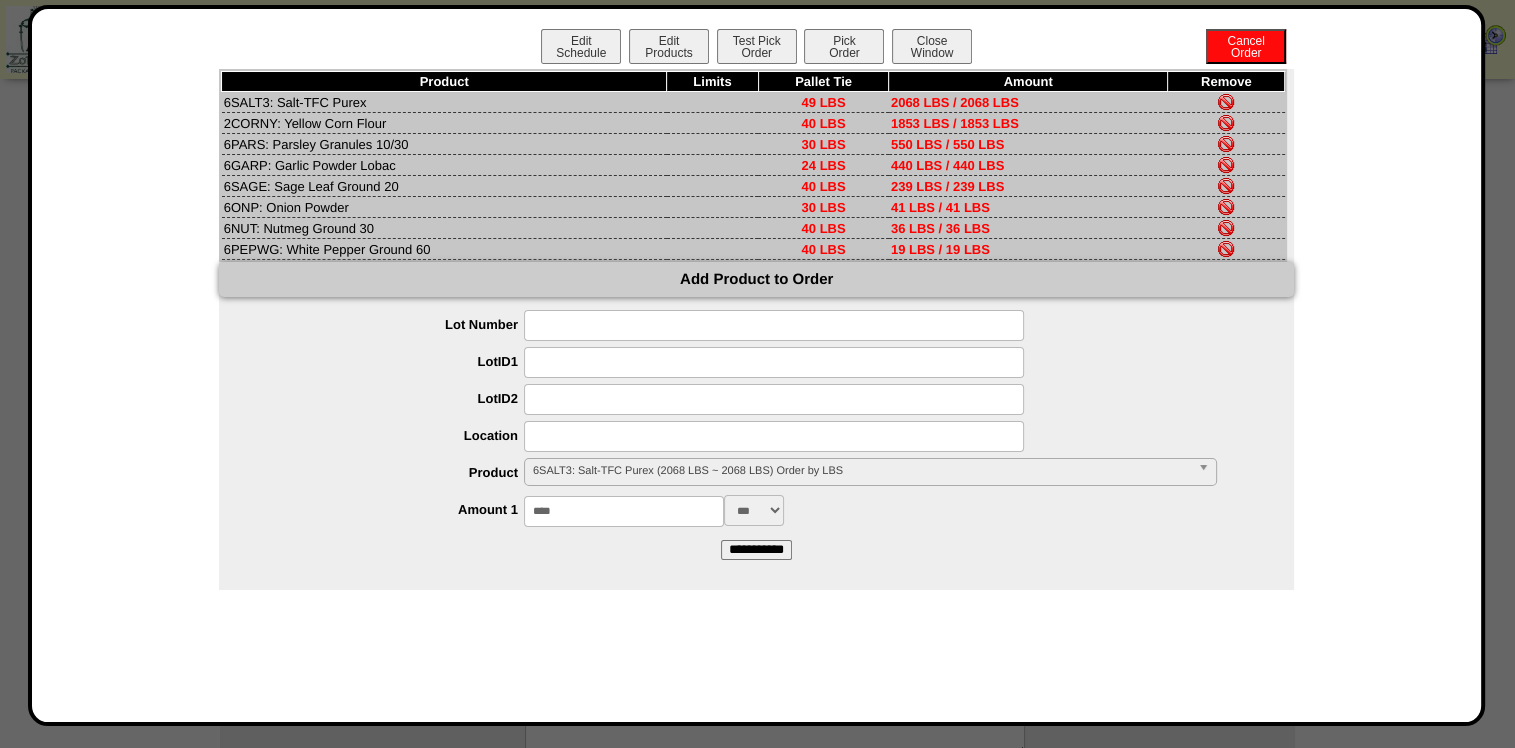 click on "6SALT3: Salt-TFC Purex (2068 LBS ~ 2068 LBS) Order by LBS" at bounding box center (861, 471) 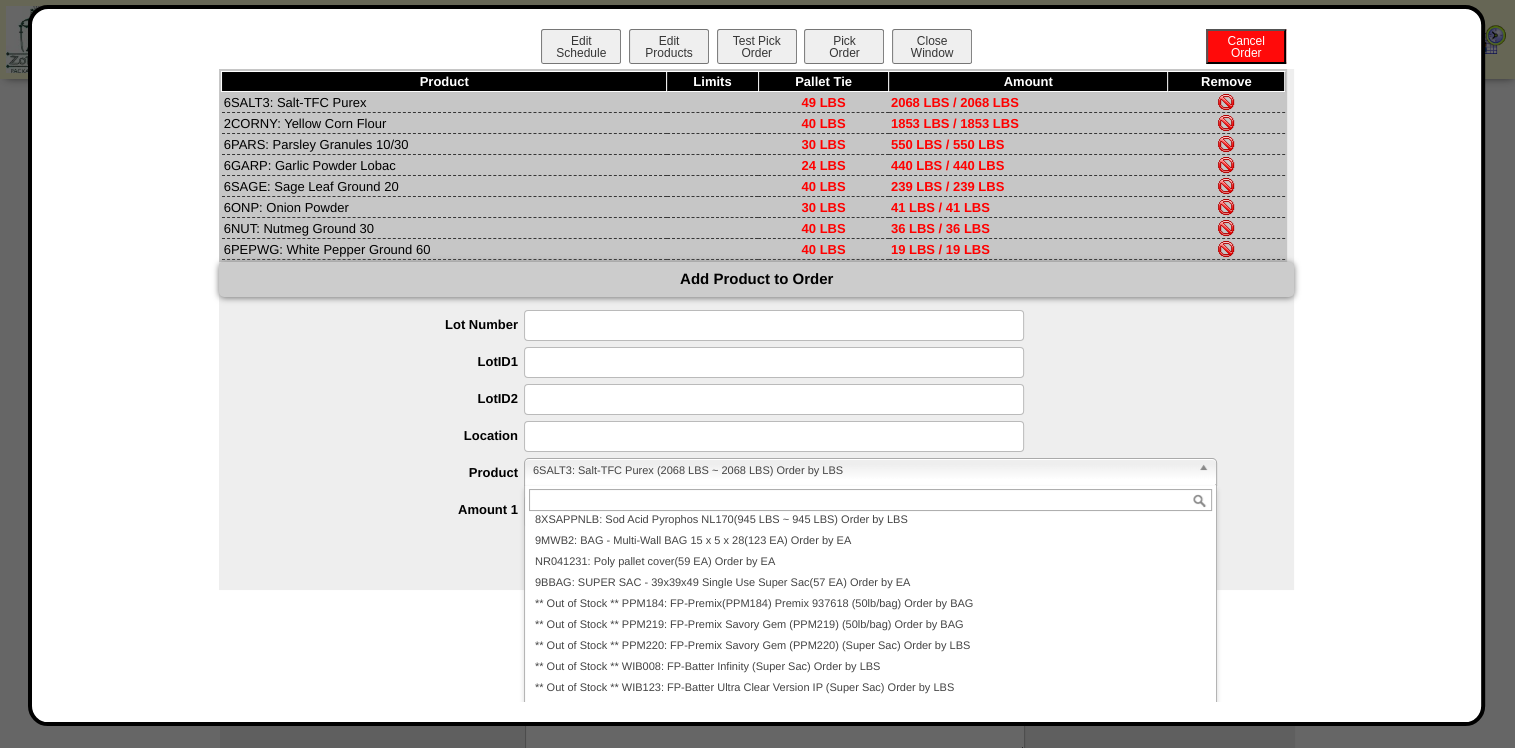 scroll, scrollTop: 104, scrollLeft: 0, axis: vertical 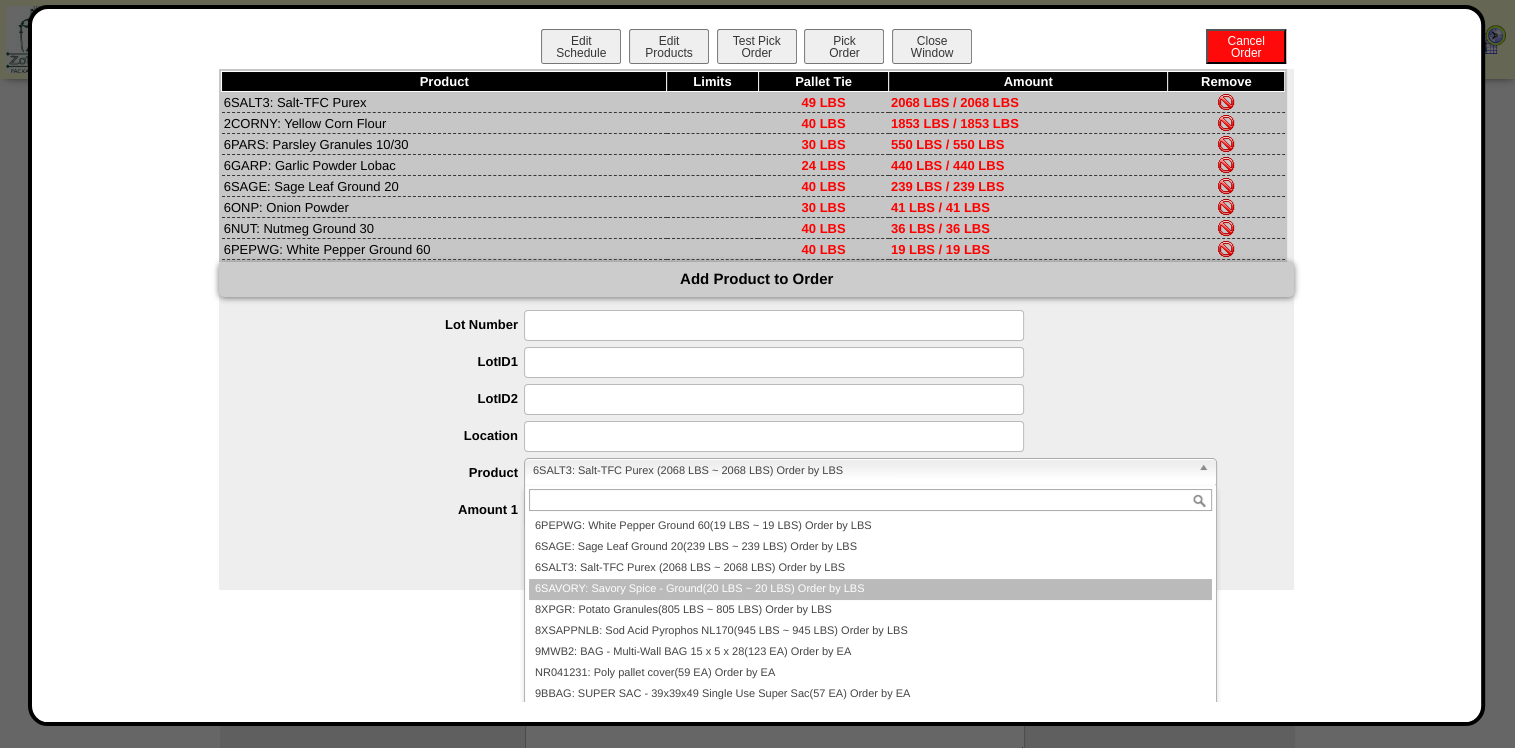 click on "6SAVORY: Savory Spice - Ground(20 LBS ~ 20 LBS) Order by LBS" at bounding box center [870, 589] 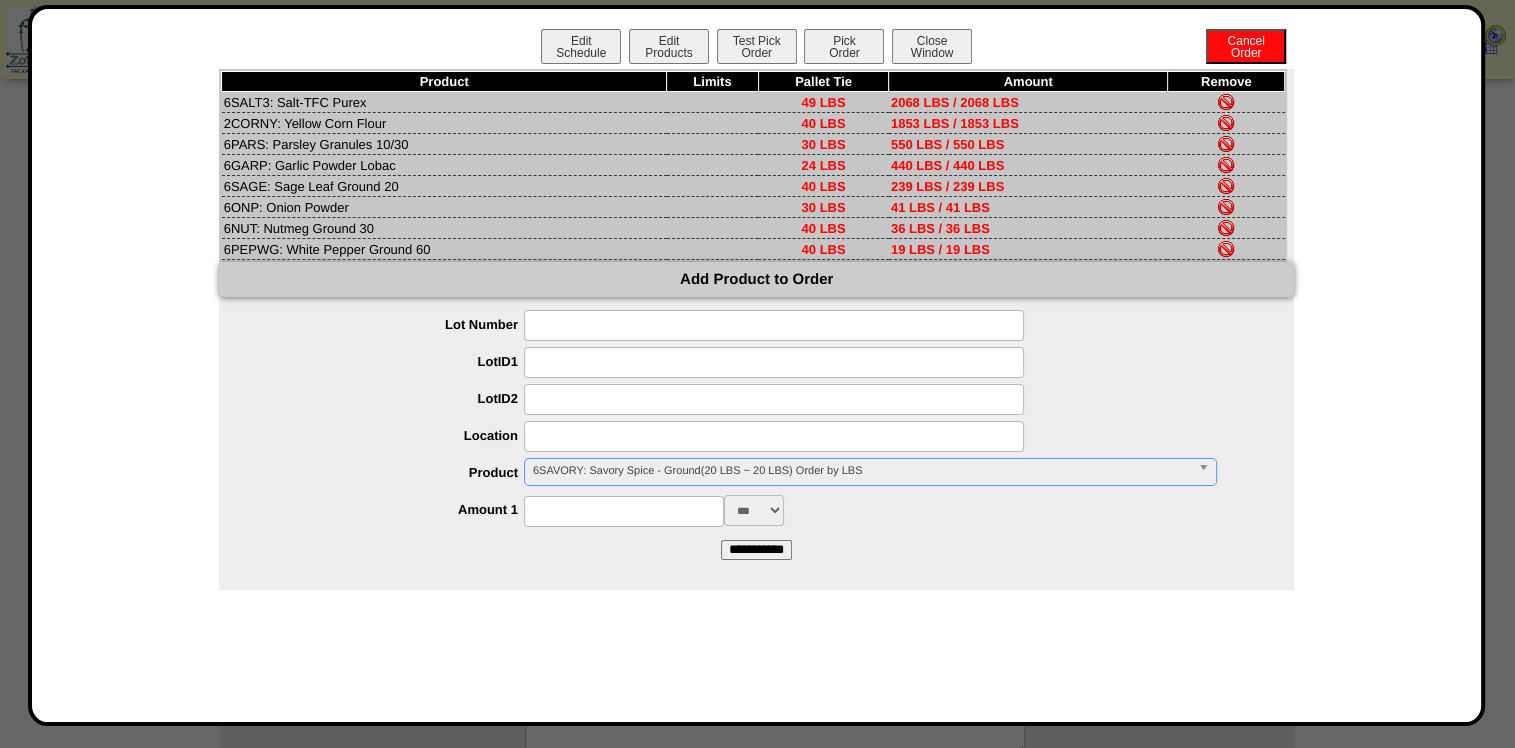 click at bounding box center [624, 511] 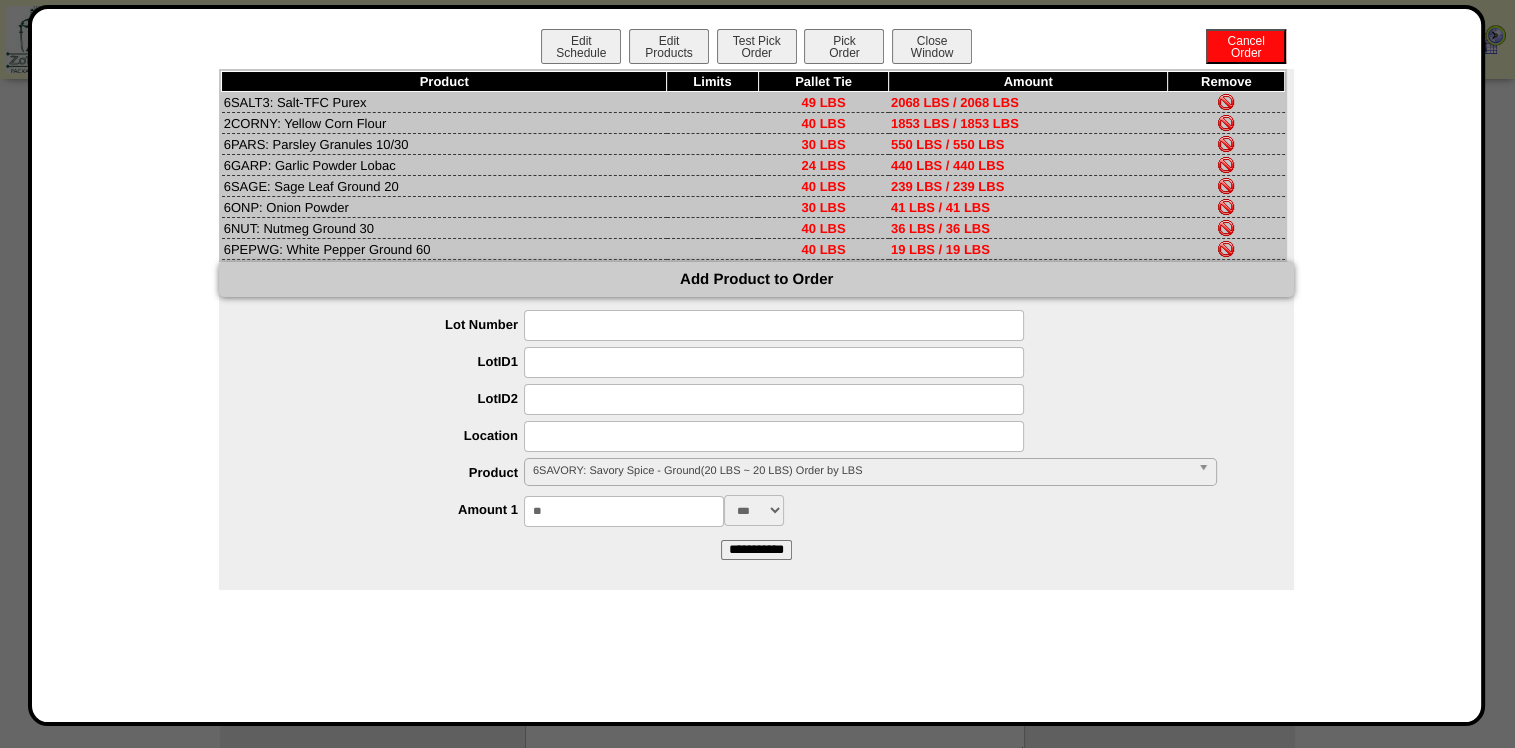type on "**" 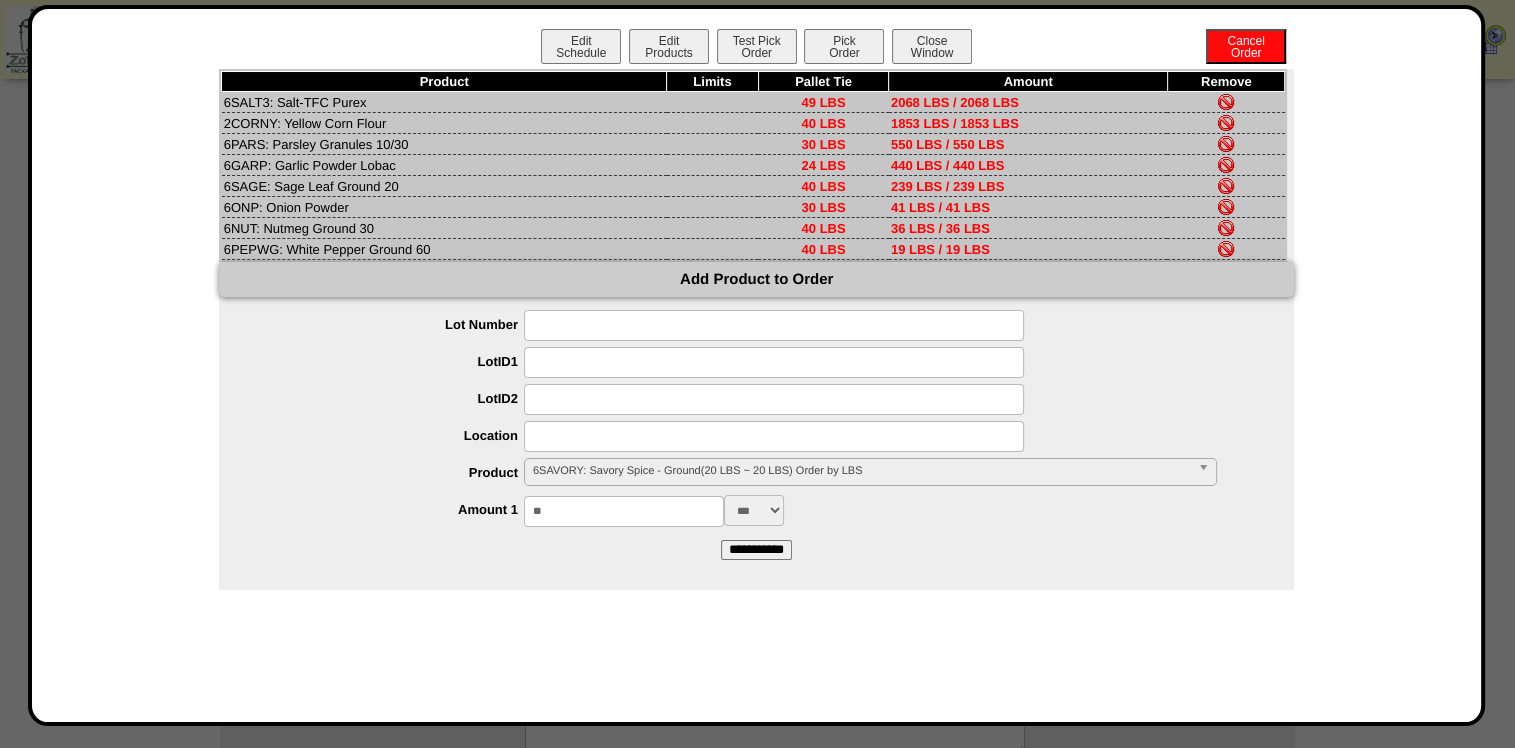 click on "**********" at bounding box center [756, 550] 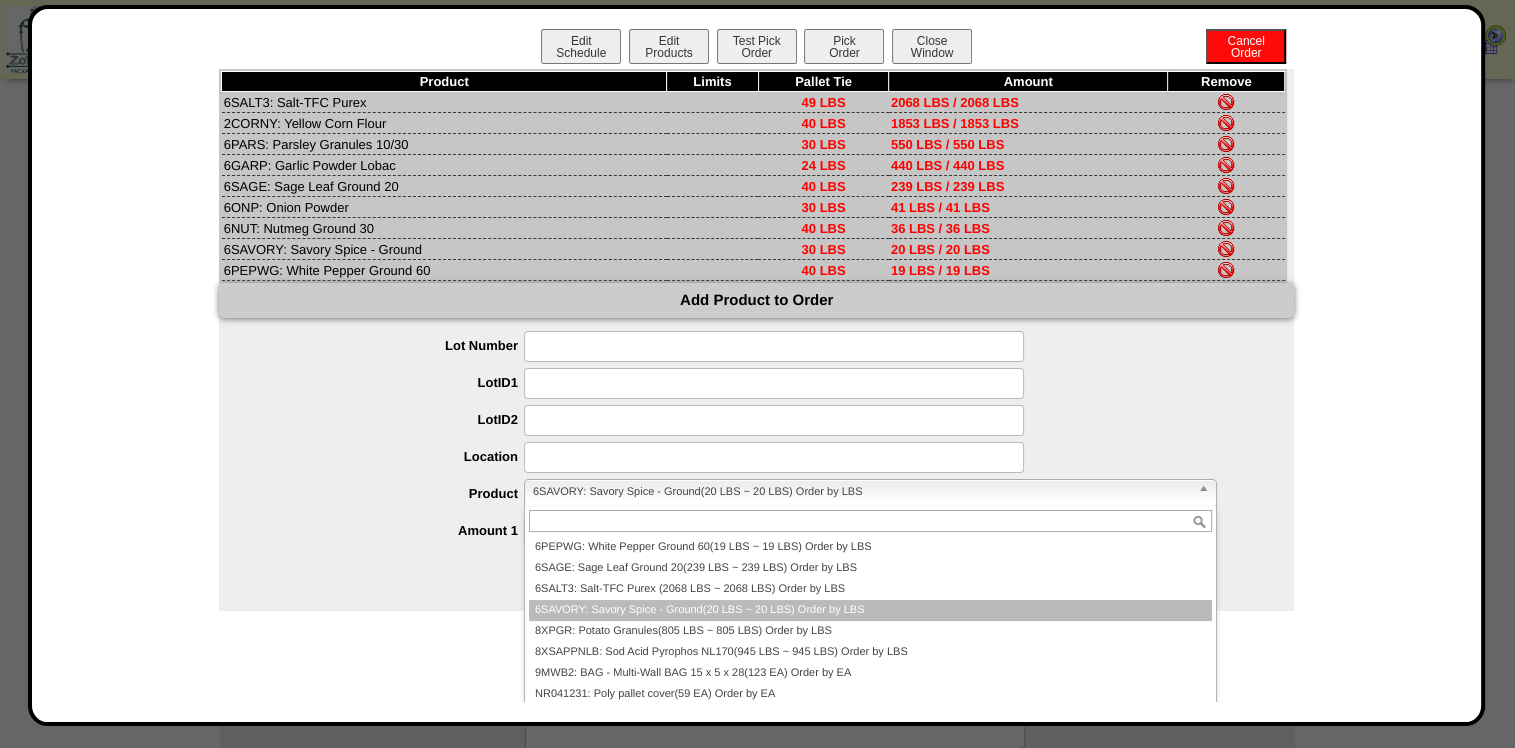 click on "6SAVORY: Savory Spice - Ground(20 LBS ~ 20 LBS) Order by LBS" at bounding box center (861, 492) 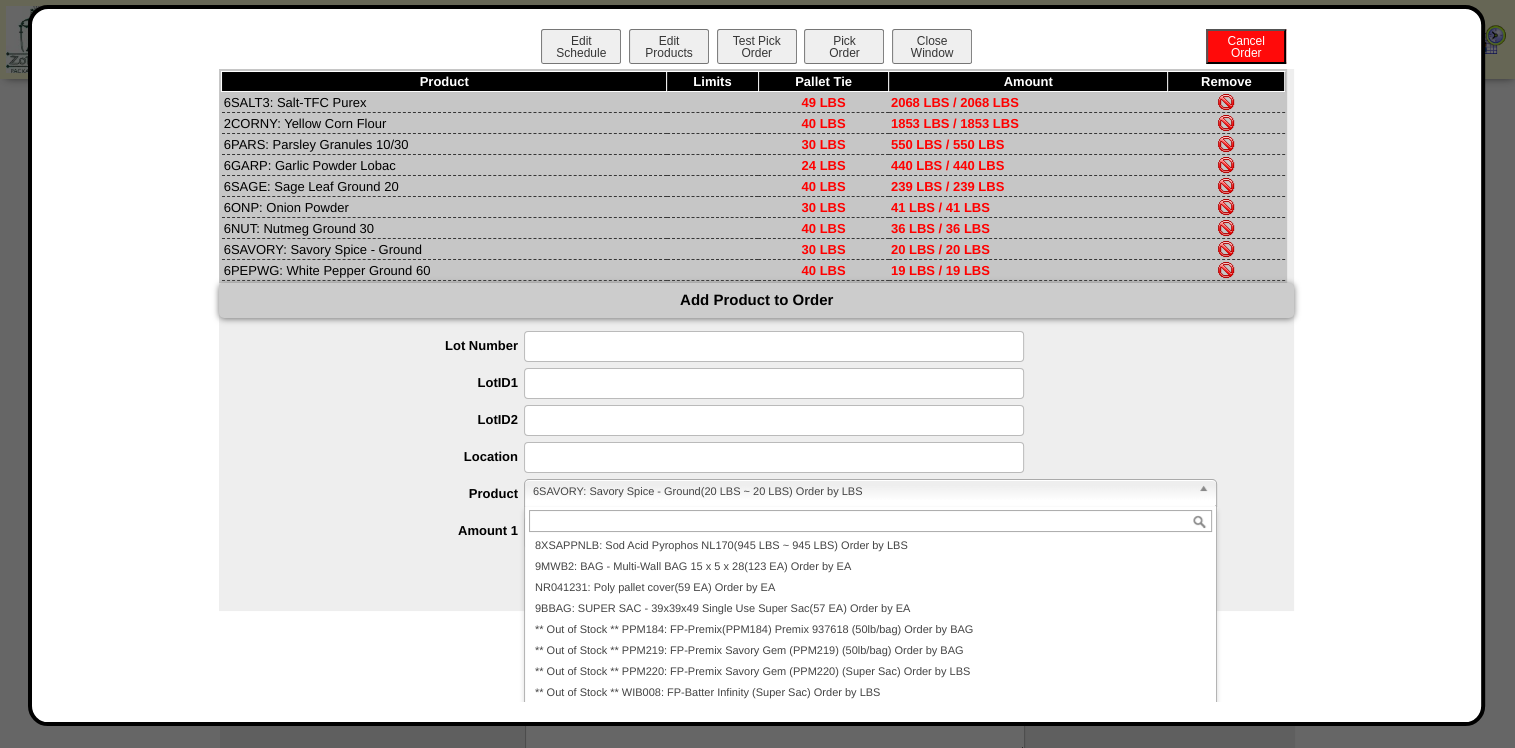 scroll, scrollTop: 99, scrollLeft: 0, axis: vertical 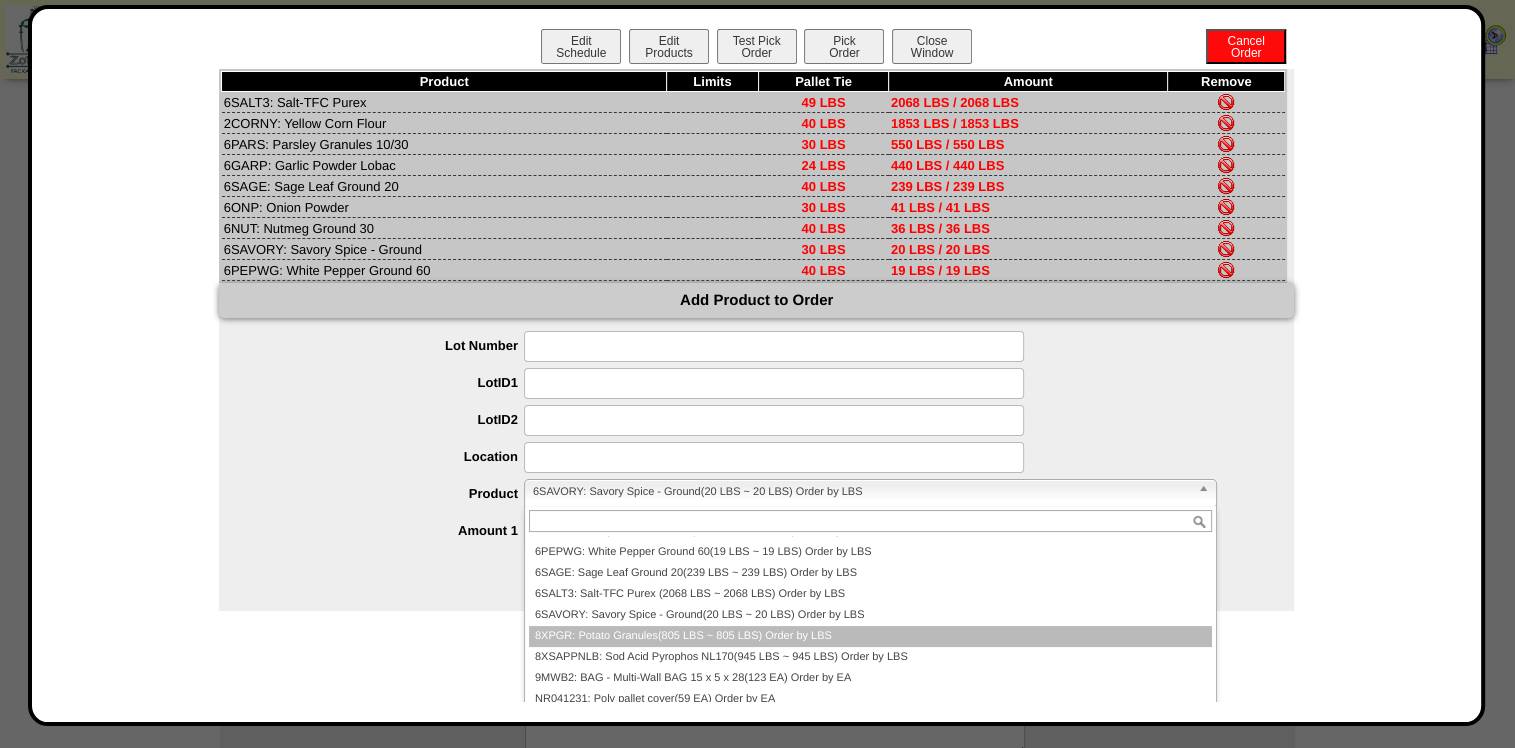click on "8XPGR: Potato Granules(805 LBS ~ 805 LBS) Order by LBS" at bounding box center [870, 636] 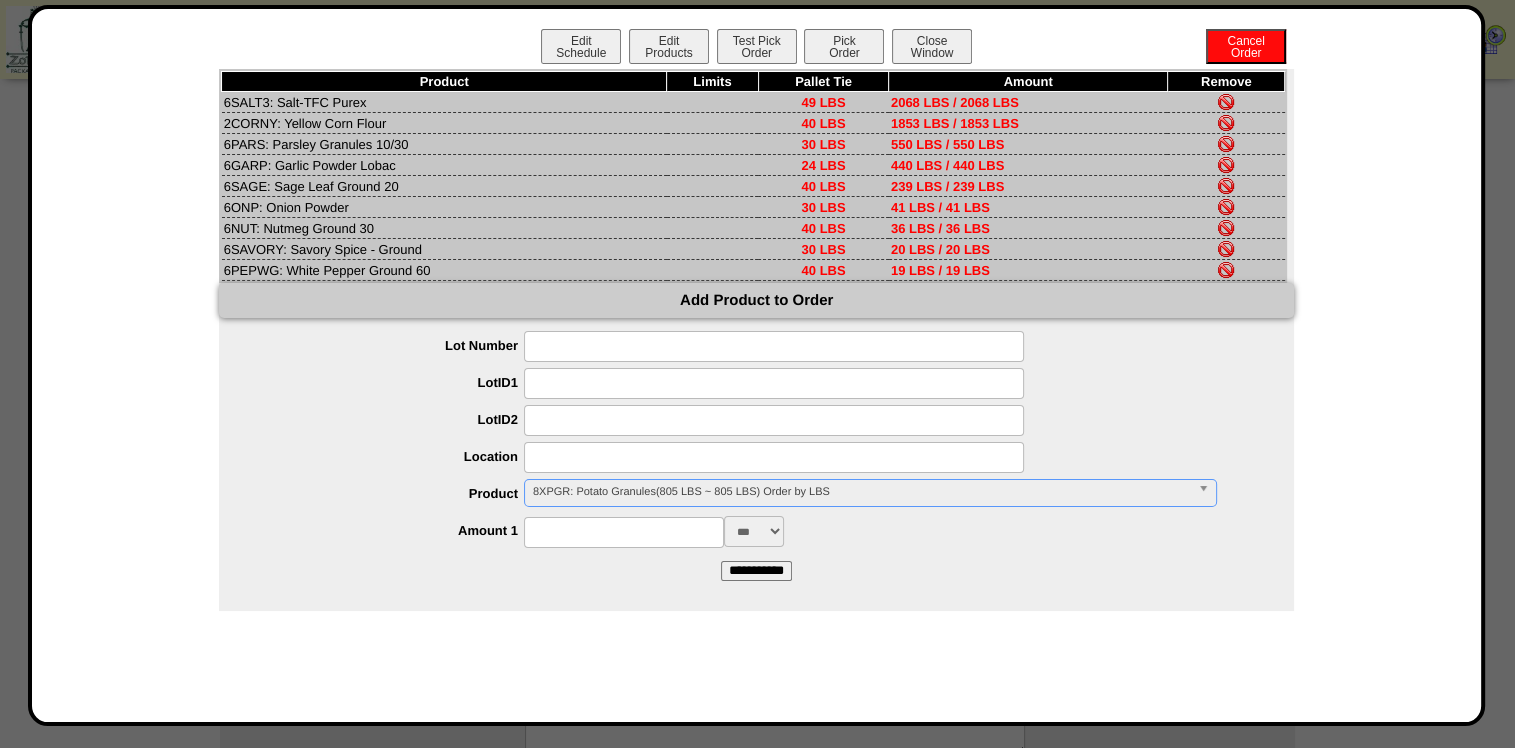 click at bounding box center [624, 532] 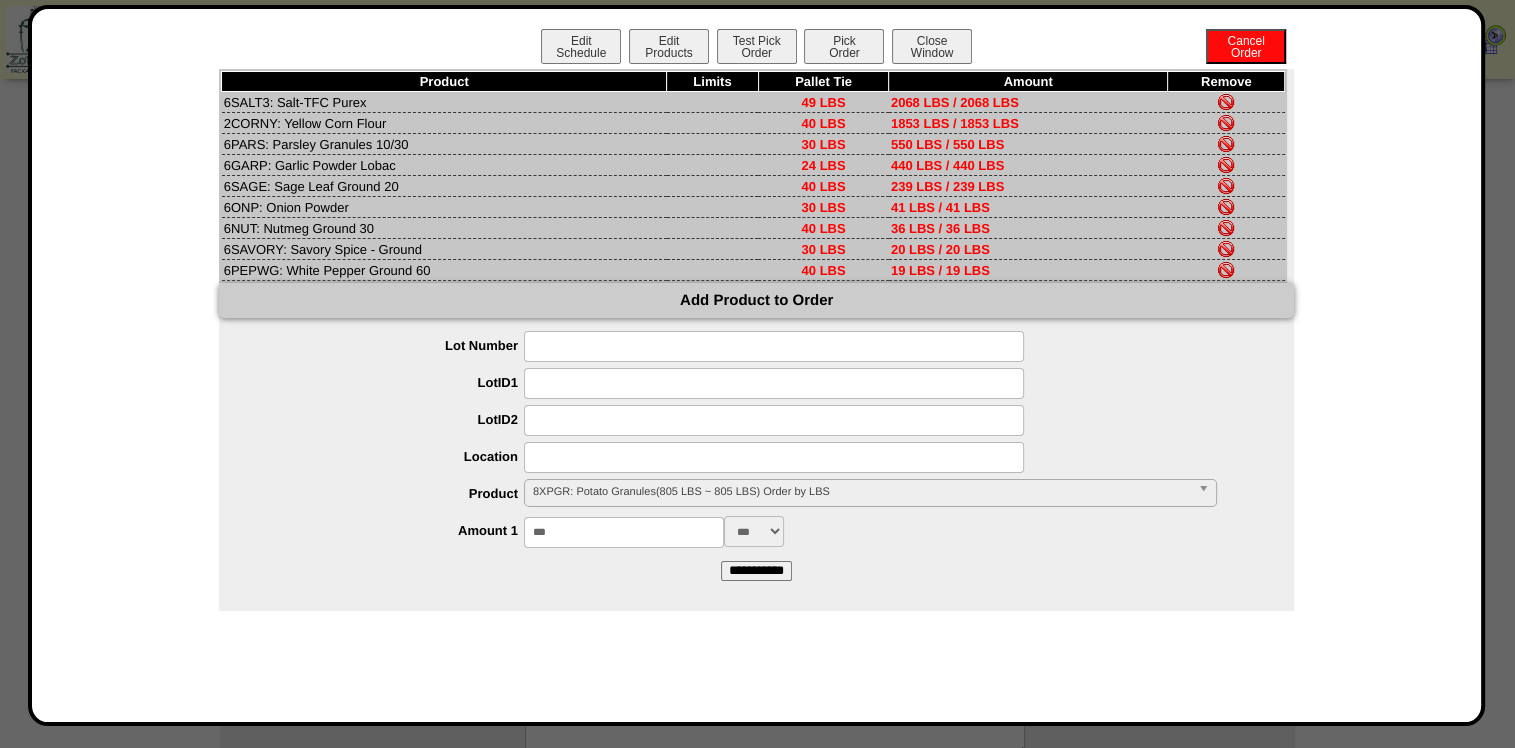 type on "***" 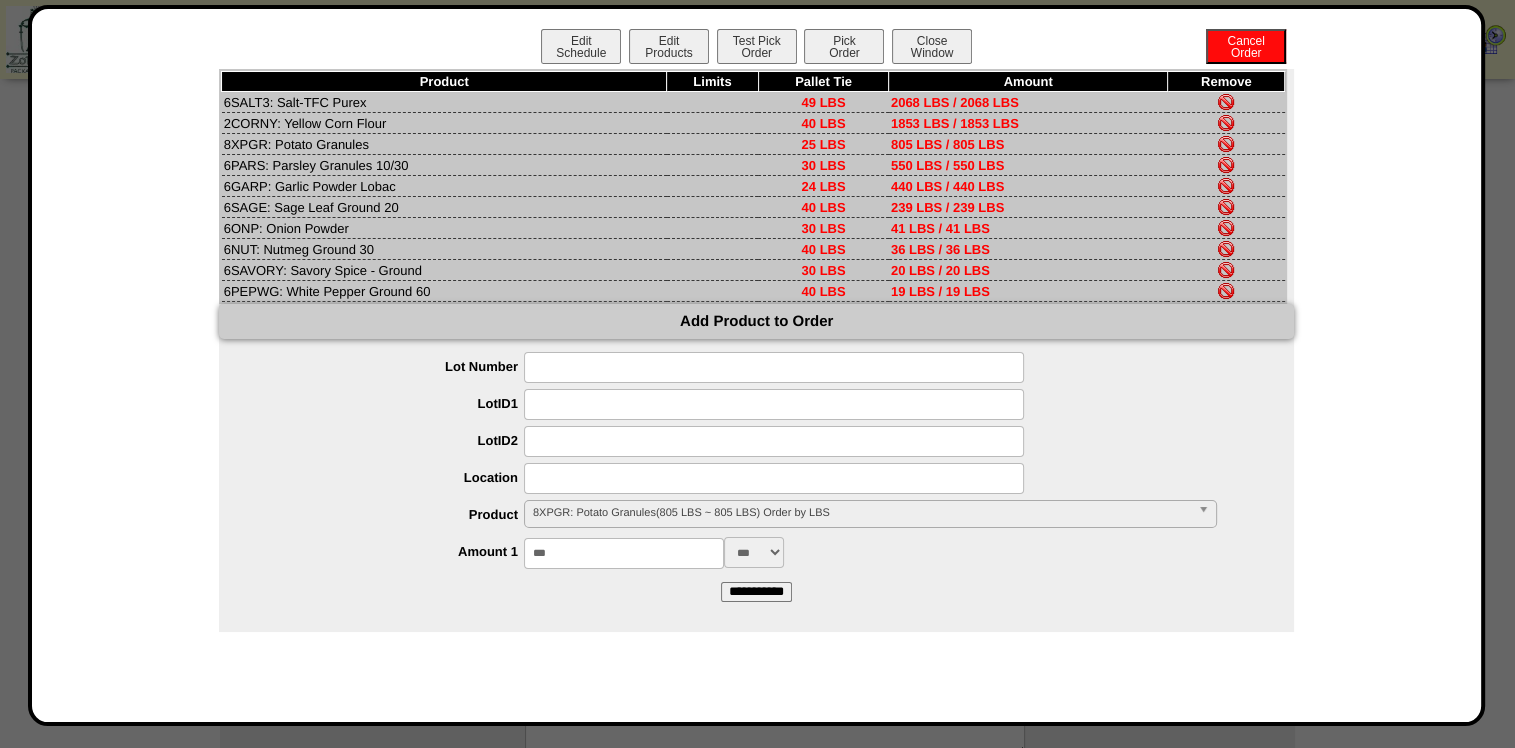 click on "8XPGR: Potato Granules(805 LBS ~ 805 LBS) Order by LBS" at bounding box center [861, 513] 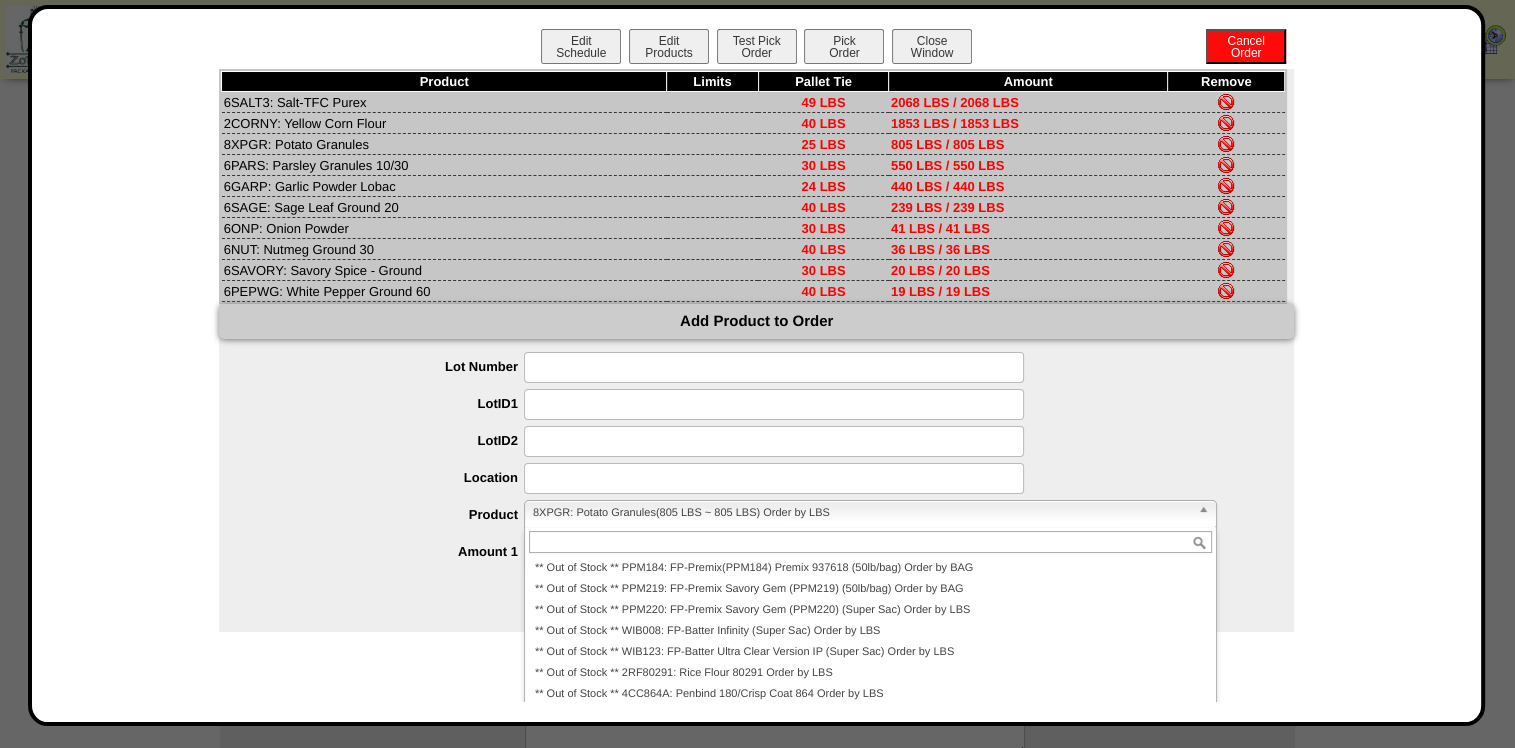 scroll, scrollTop: 182, scrollLeft: 0, axis: vertical 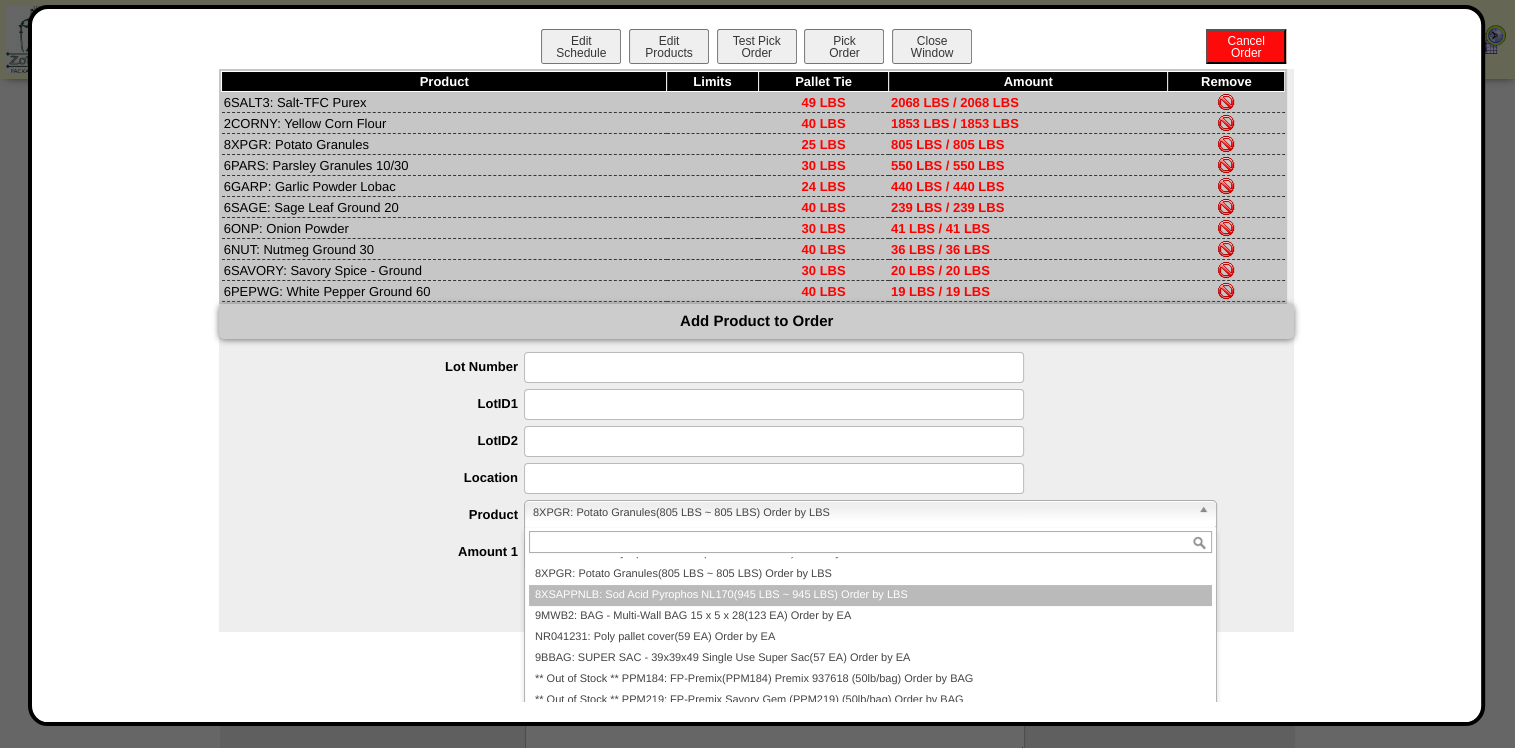 click on "8XSAPPNLB: Sod Acid Pyrophos NL170(945 LBS ~ 945 LBS) Order by LBS" at bounding box center (870, 595) 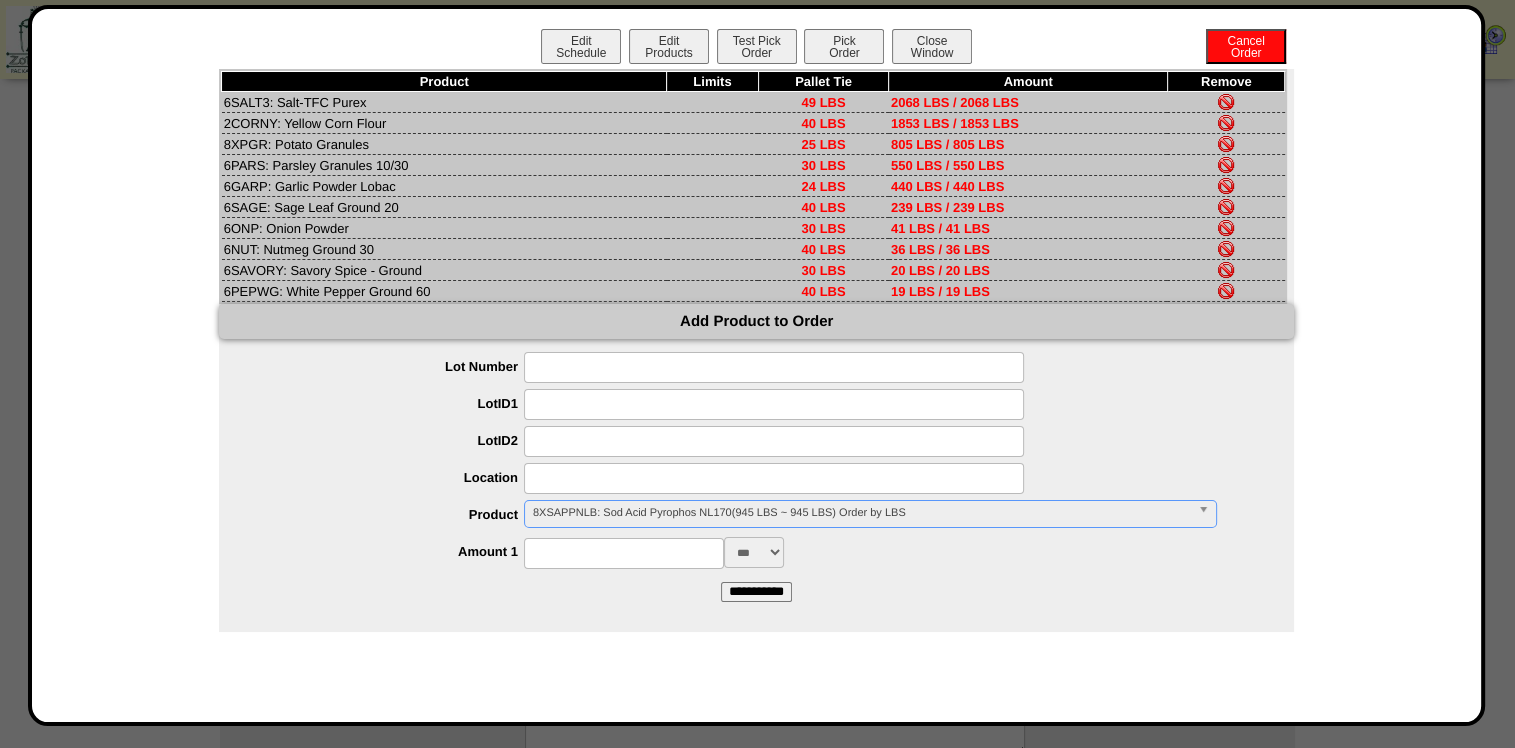 click at bounding box center [624, 553] 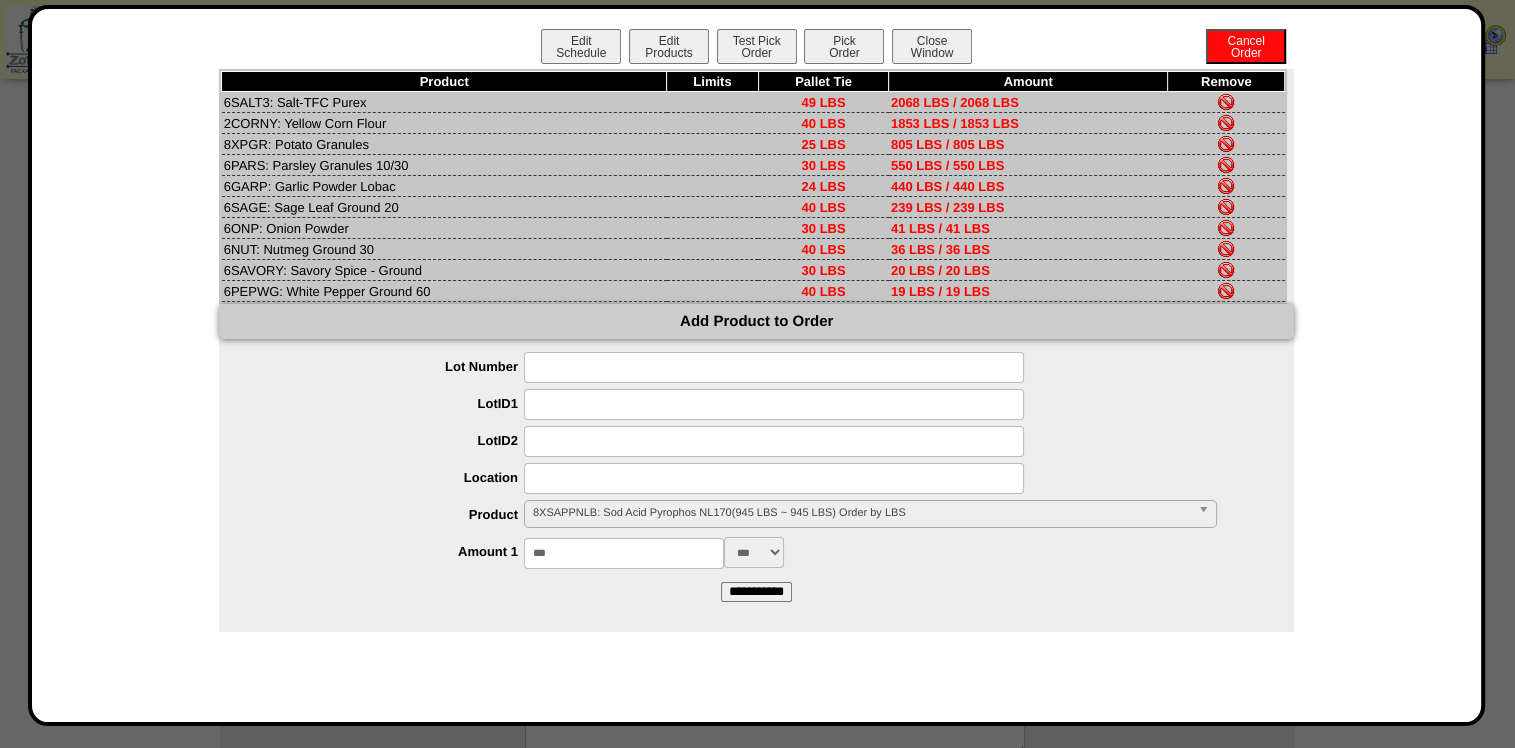 type on "***" 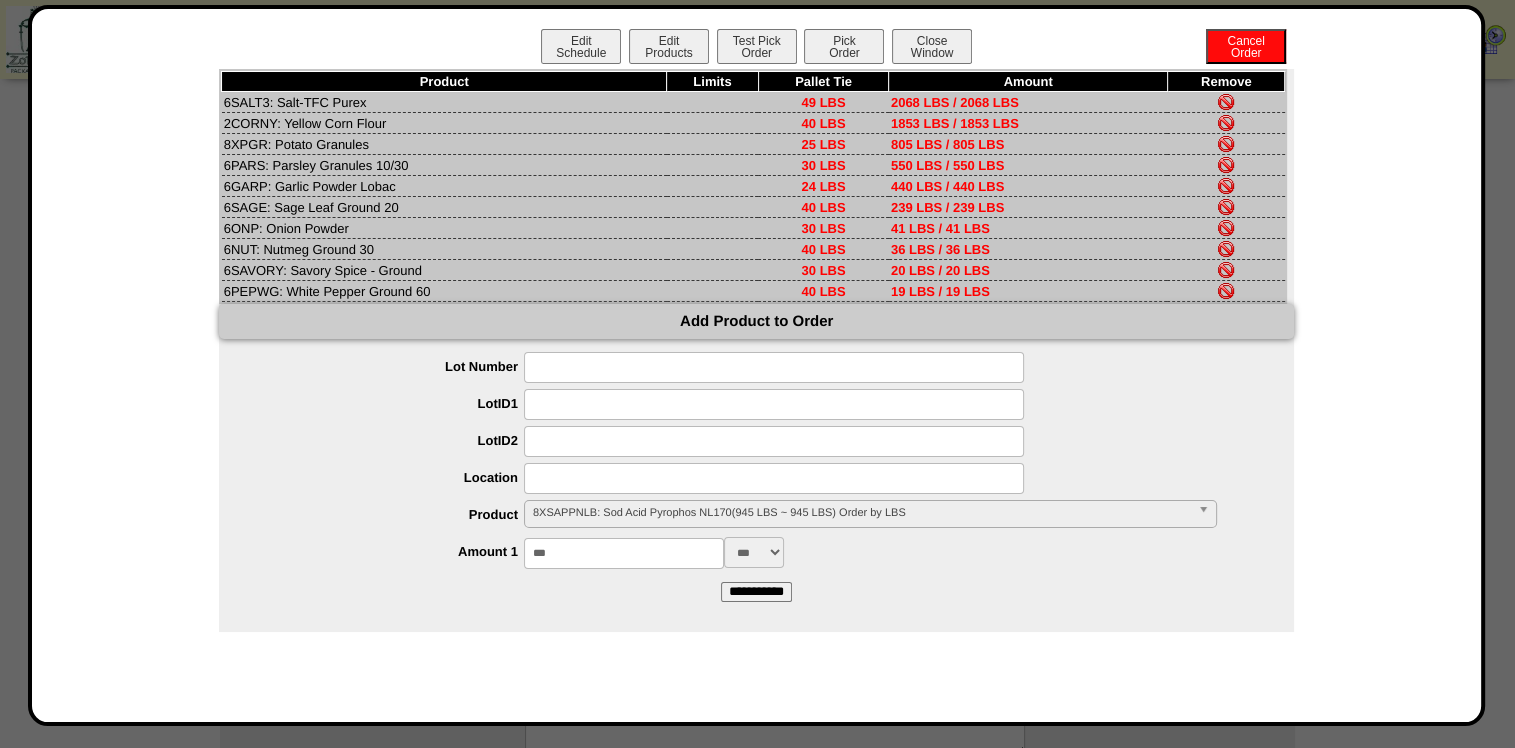 click on "**********" at bounding box center [756, 592] 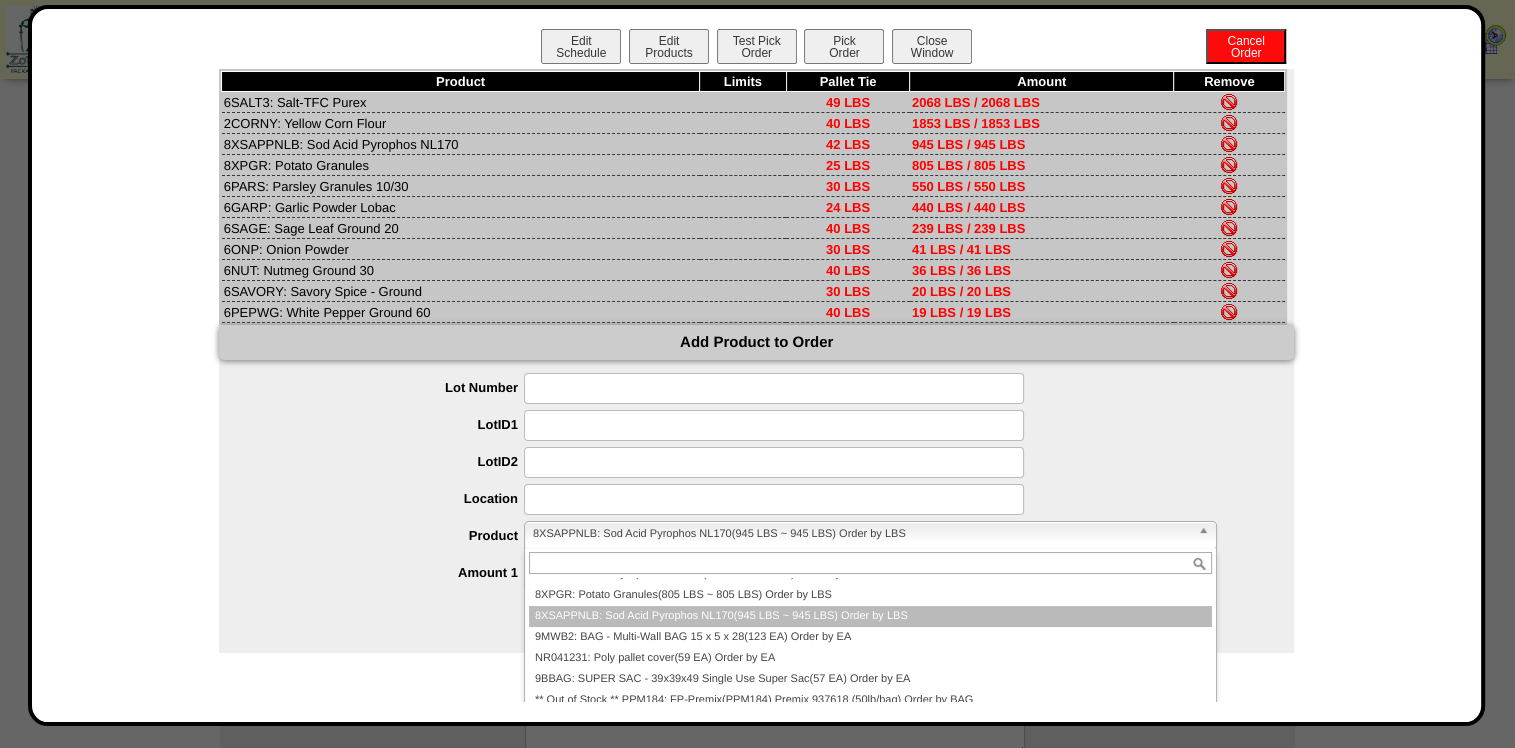 click on "8XSAPPNLB: Sod Acid Pyrophos NL170(945 LBS ~ 945 LBS) Order by LBS" at bounding box center [861, 534] 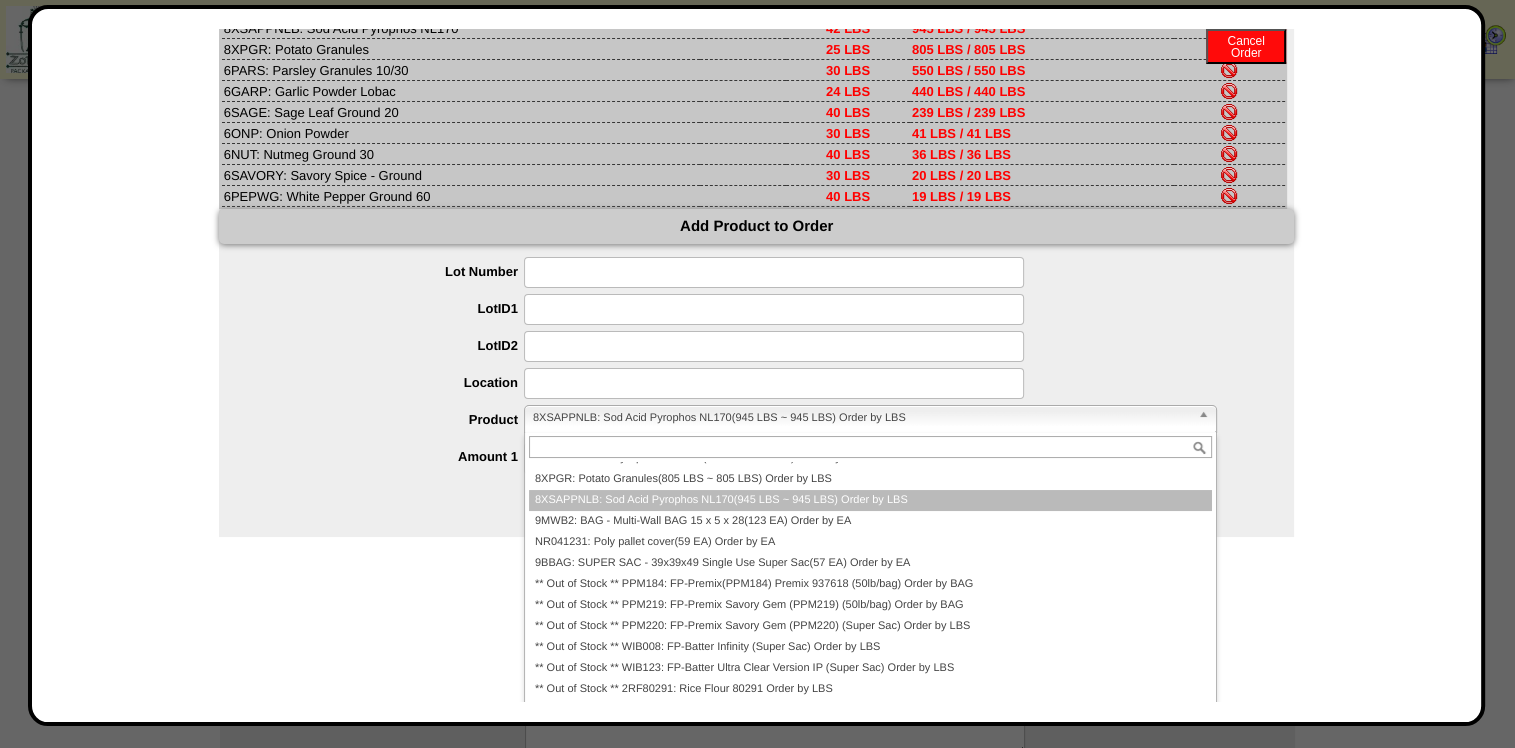 scroll, scrollTop: 120, scrollLeft: 0, axis: vertical 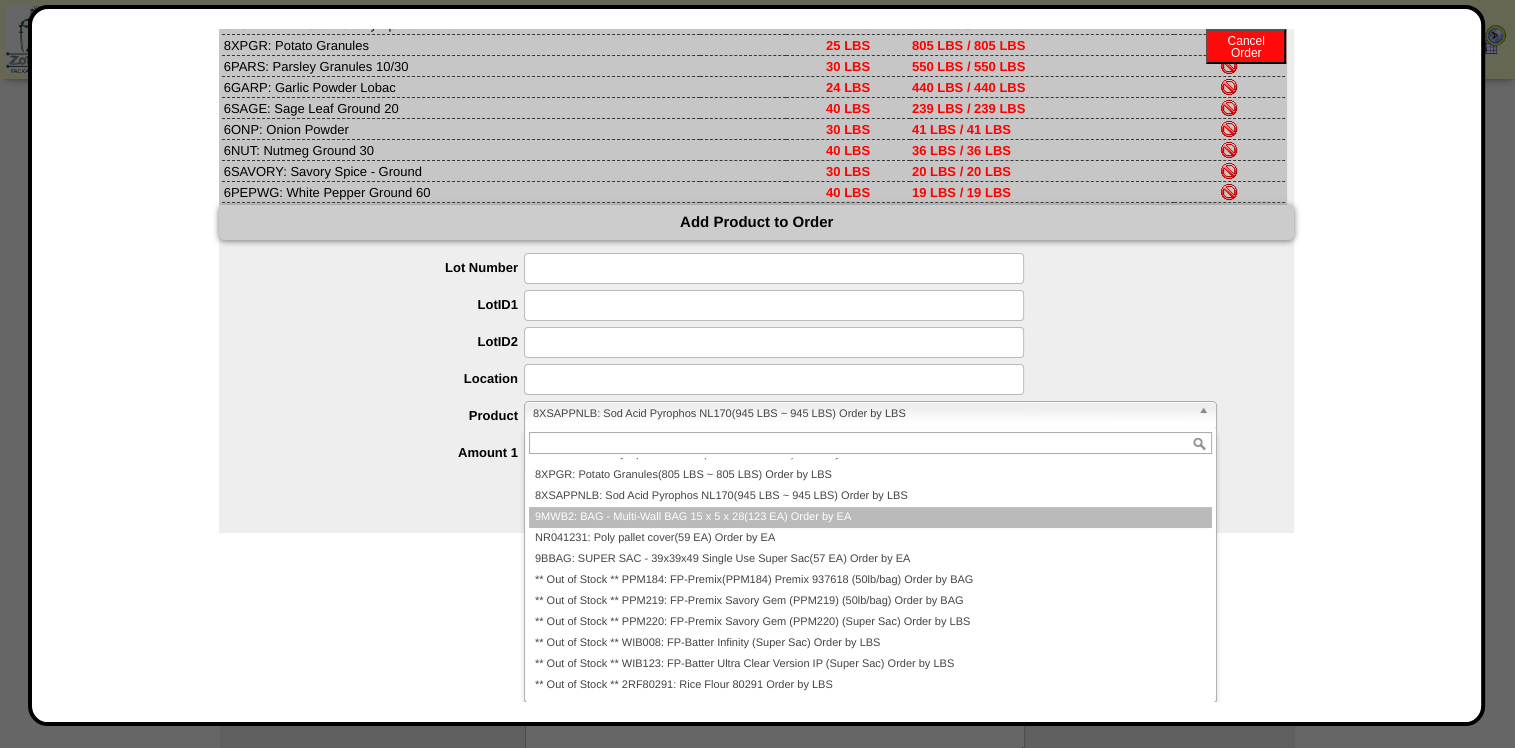 click on "9MWB2: BAG - Multi-Wall BAG  15 x 5 x 28(123 EA) Order by EA" at bounding box center (870, 517) 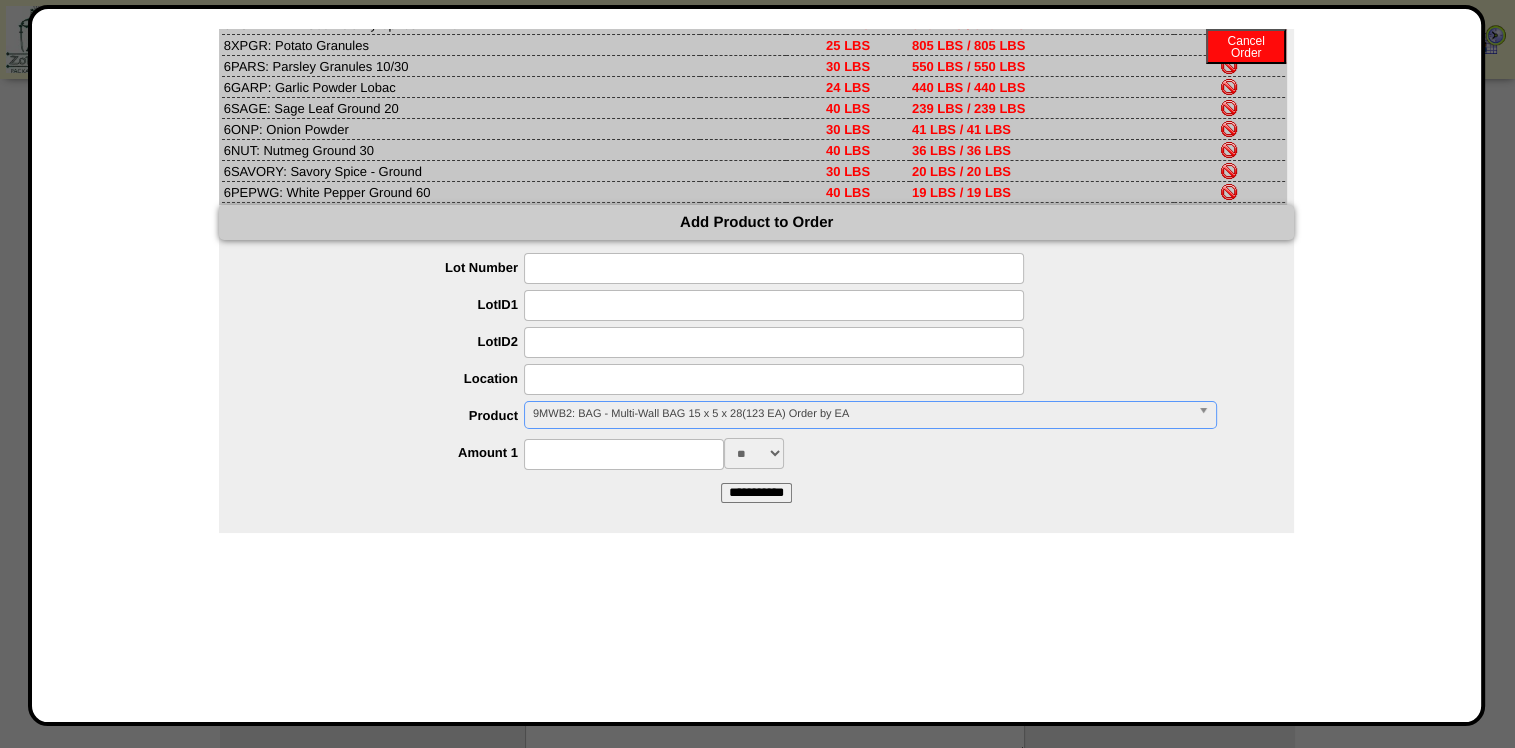 click at bounding box center [624, 454] 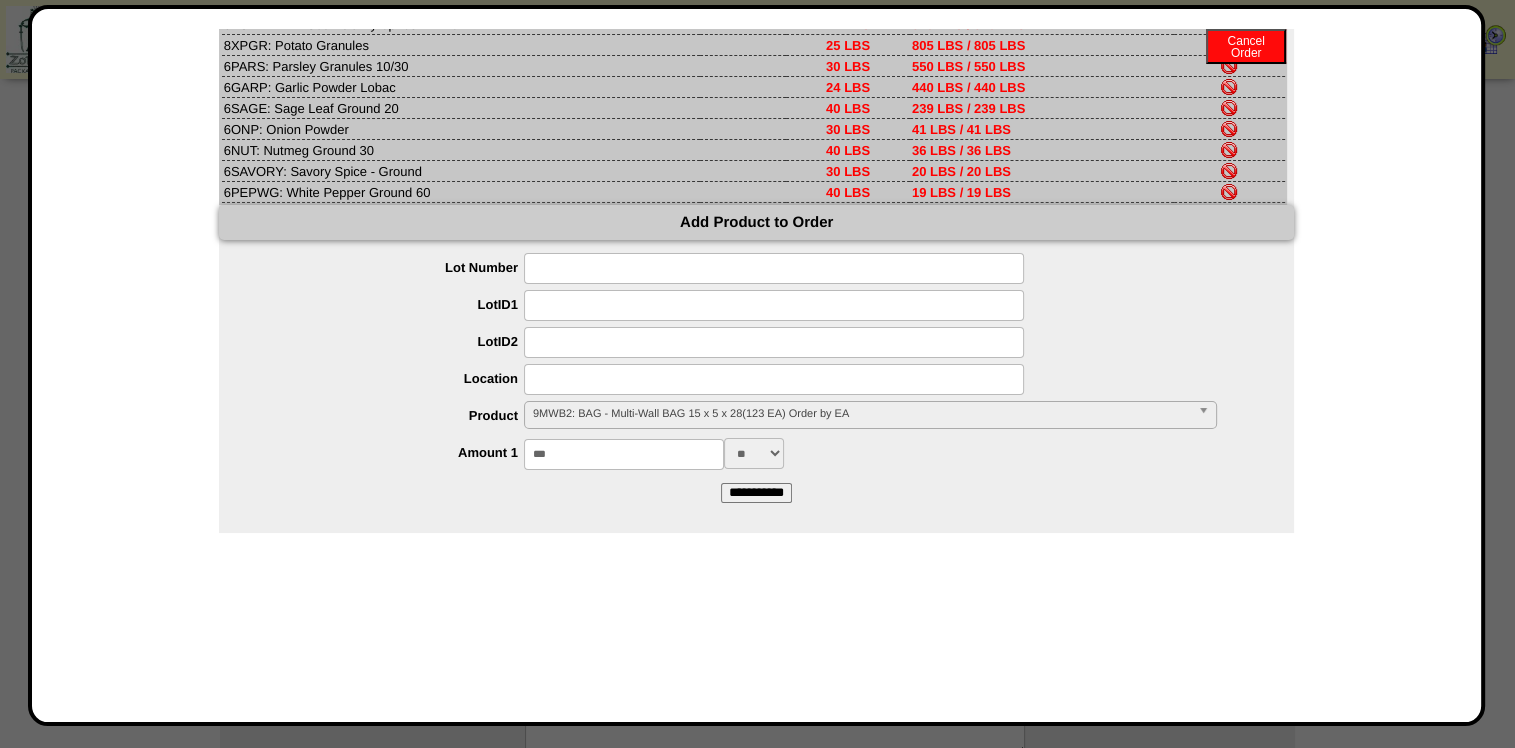 type on "***" 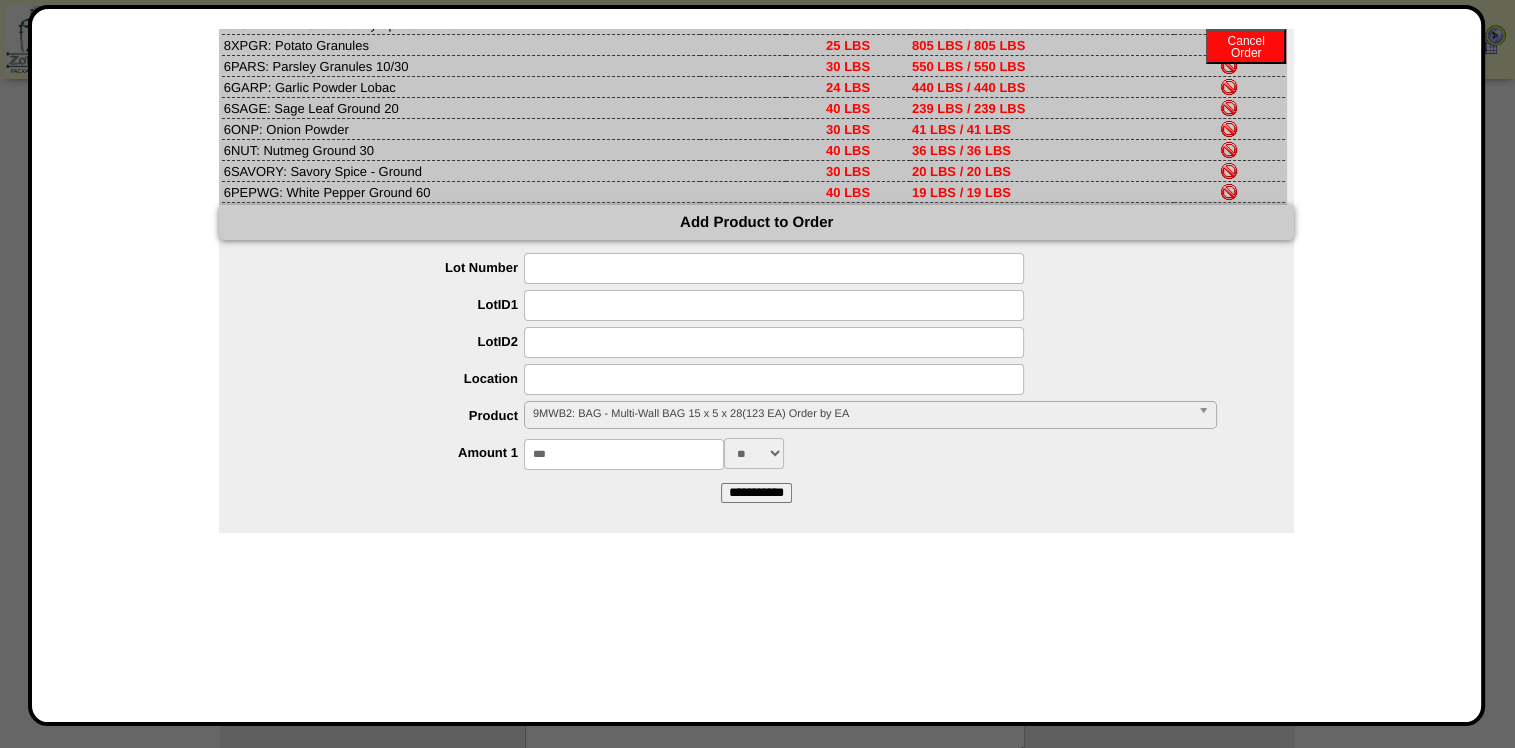 click on "*** ** ***" at bounding box center (776, 453) 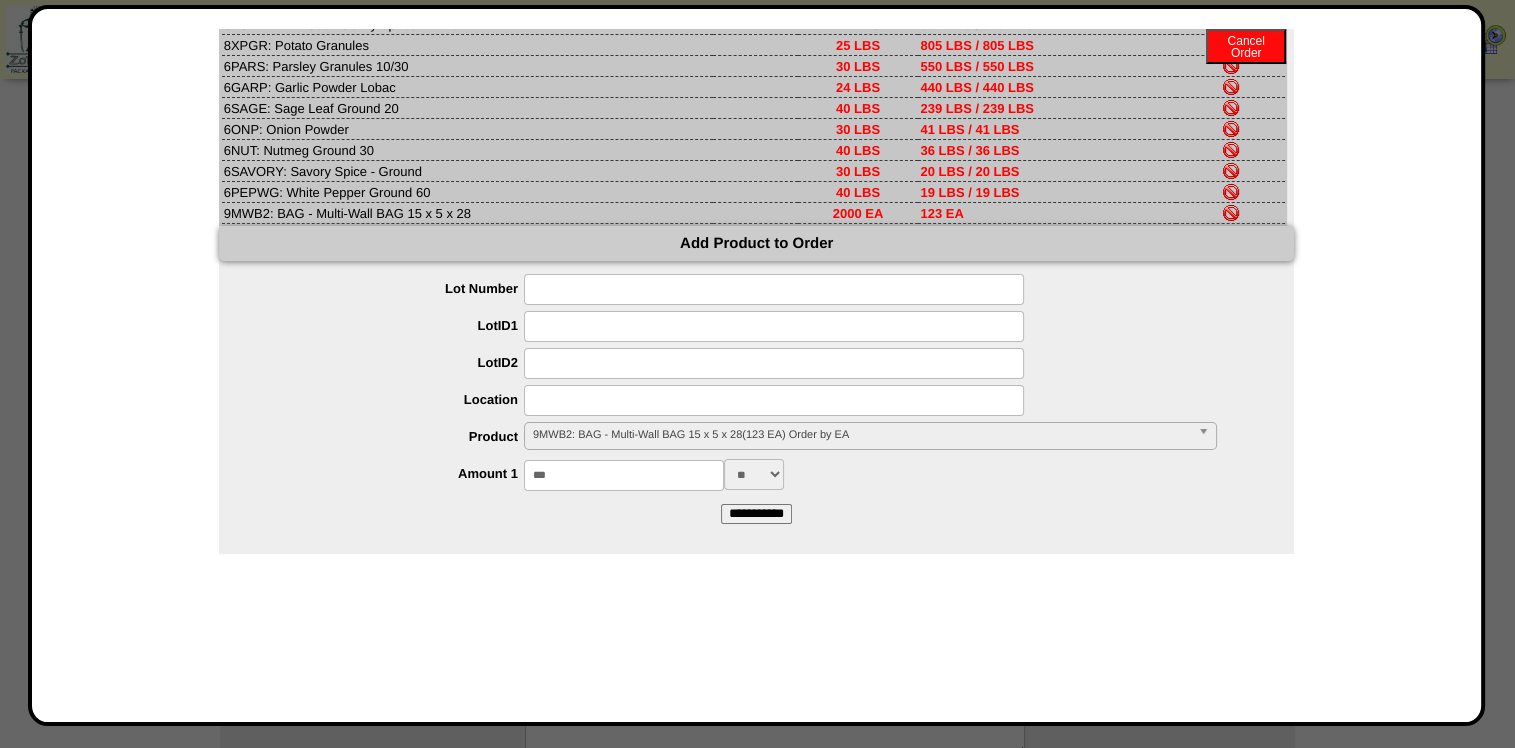 click on "9MWB2: BAG - Multi-Wall BAG  15 x 5 x 28(123 EA) Order by EA" at bounding box center (861, 435) 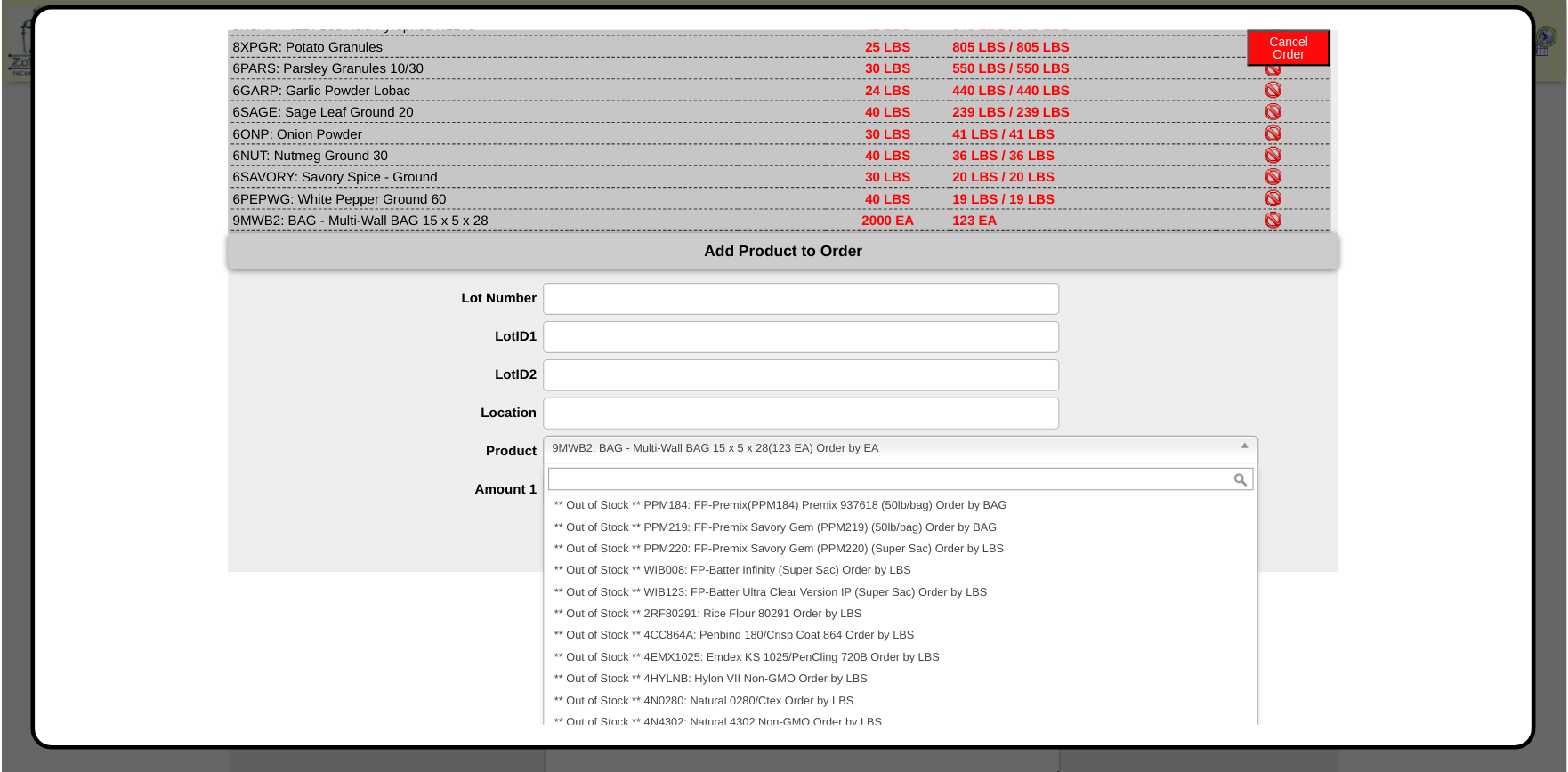 scroll, scrollTop: 162, scrollLeft: 0, axis: vertical 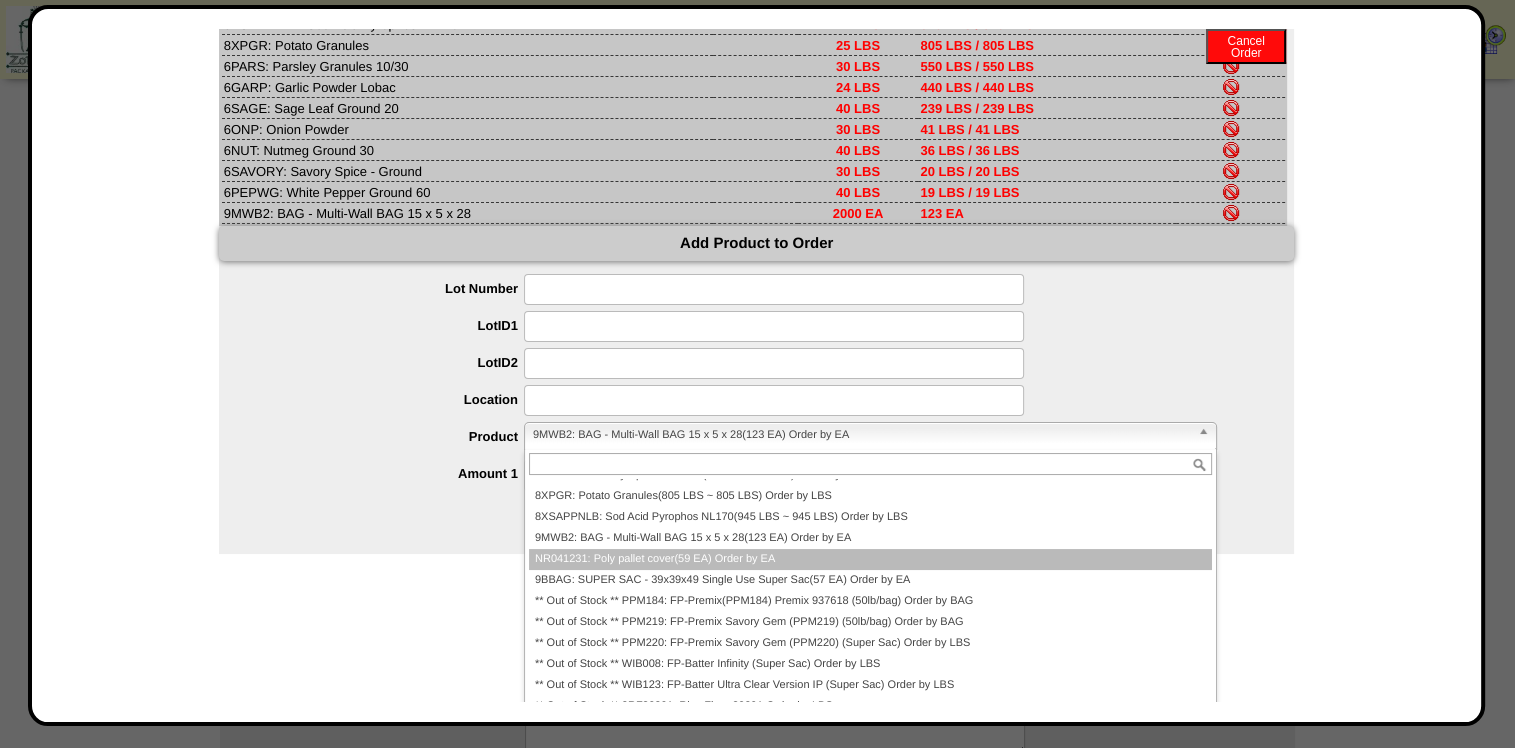 click on "NR041231: Poly pallet cover(59 EA) Order by EA" at bounding box center (870, 559) 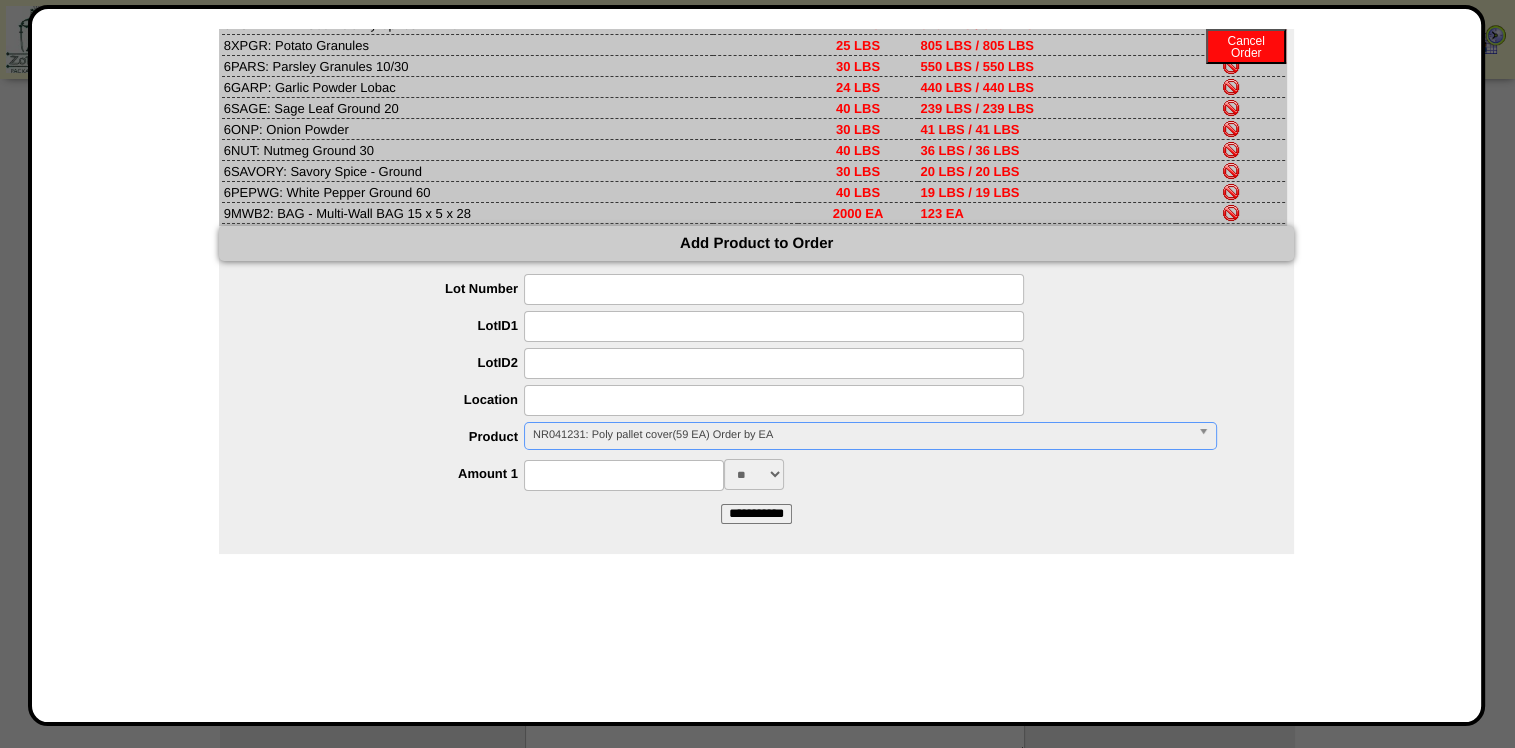 click at bounding box center (624, 475) 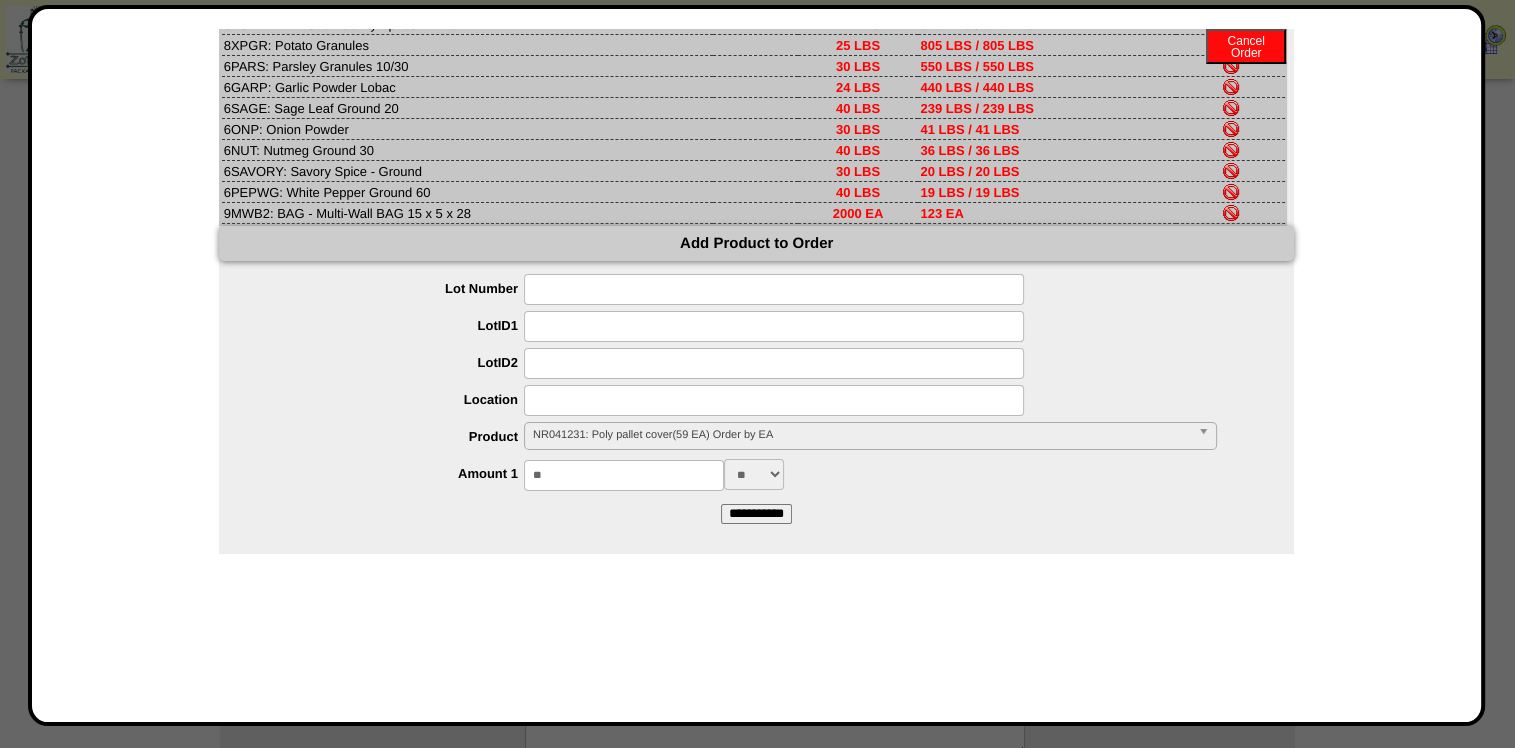 type on "**" 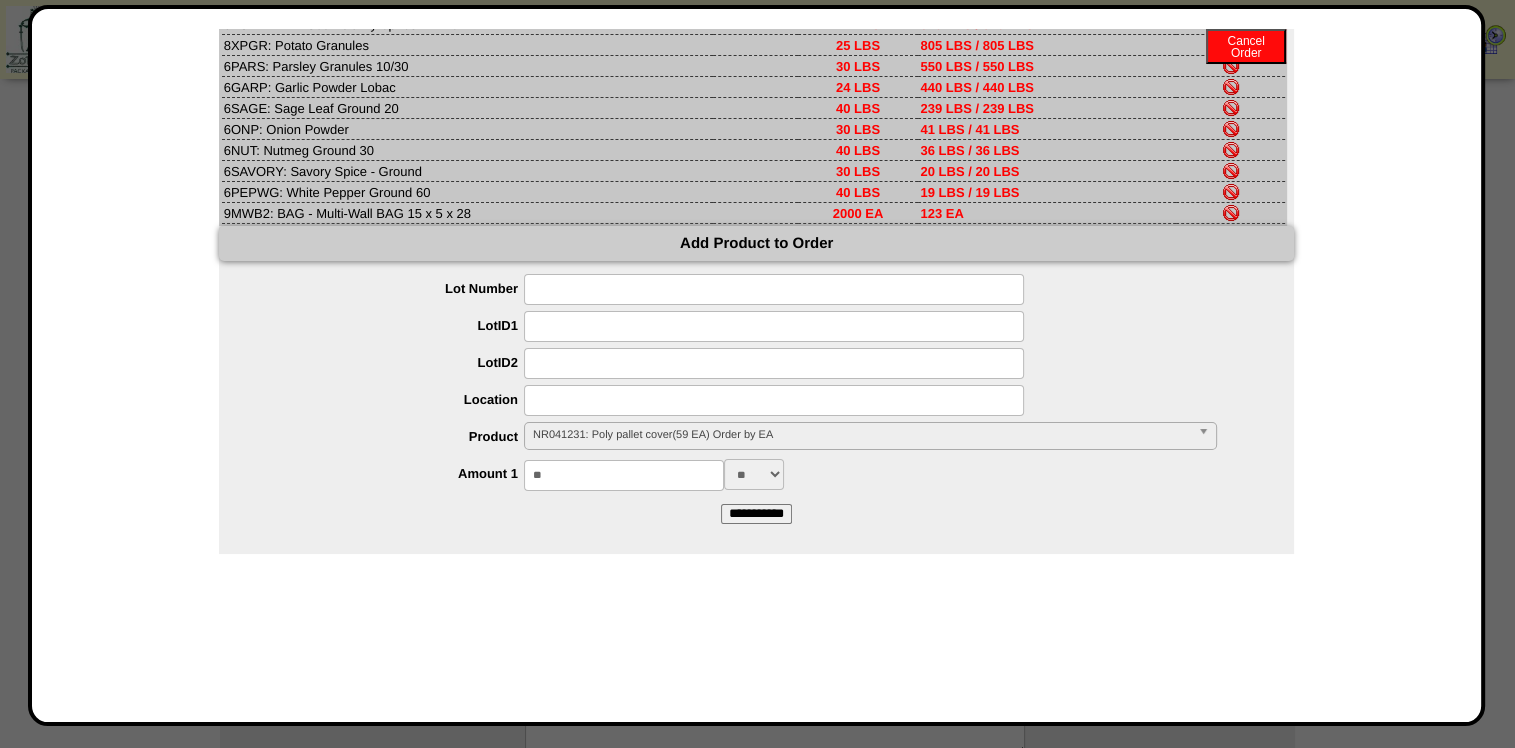 click on "** ** **** ***" at bounding box center (776, 474) 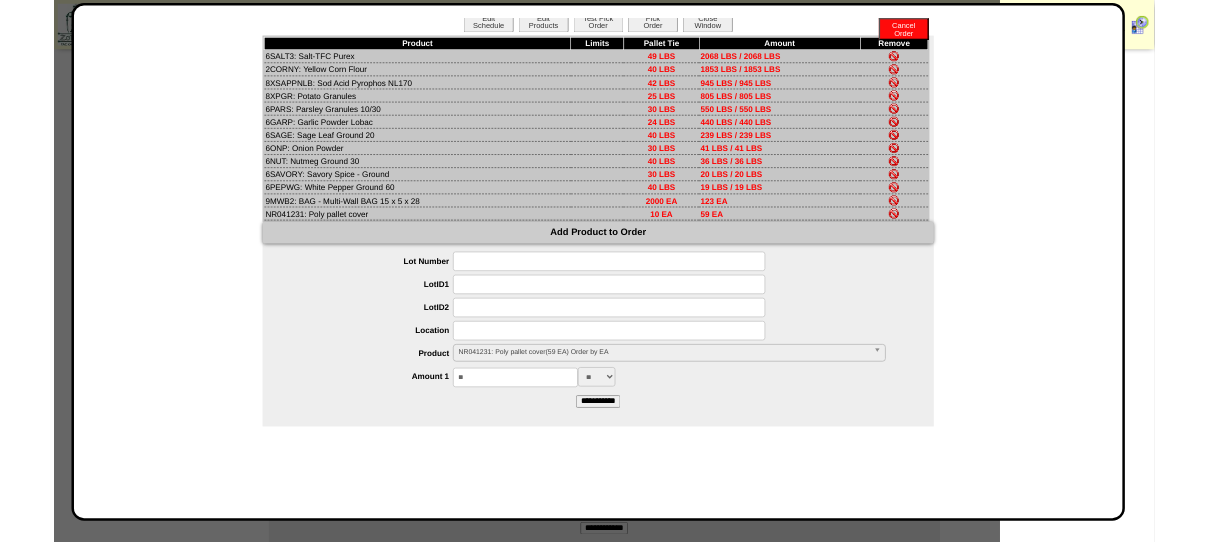 scroll, scrollTop: 0, scrollLeft: 0, axis: both 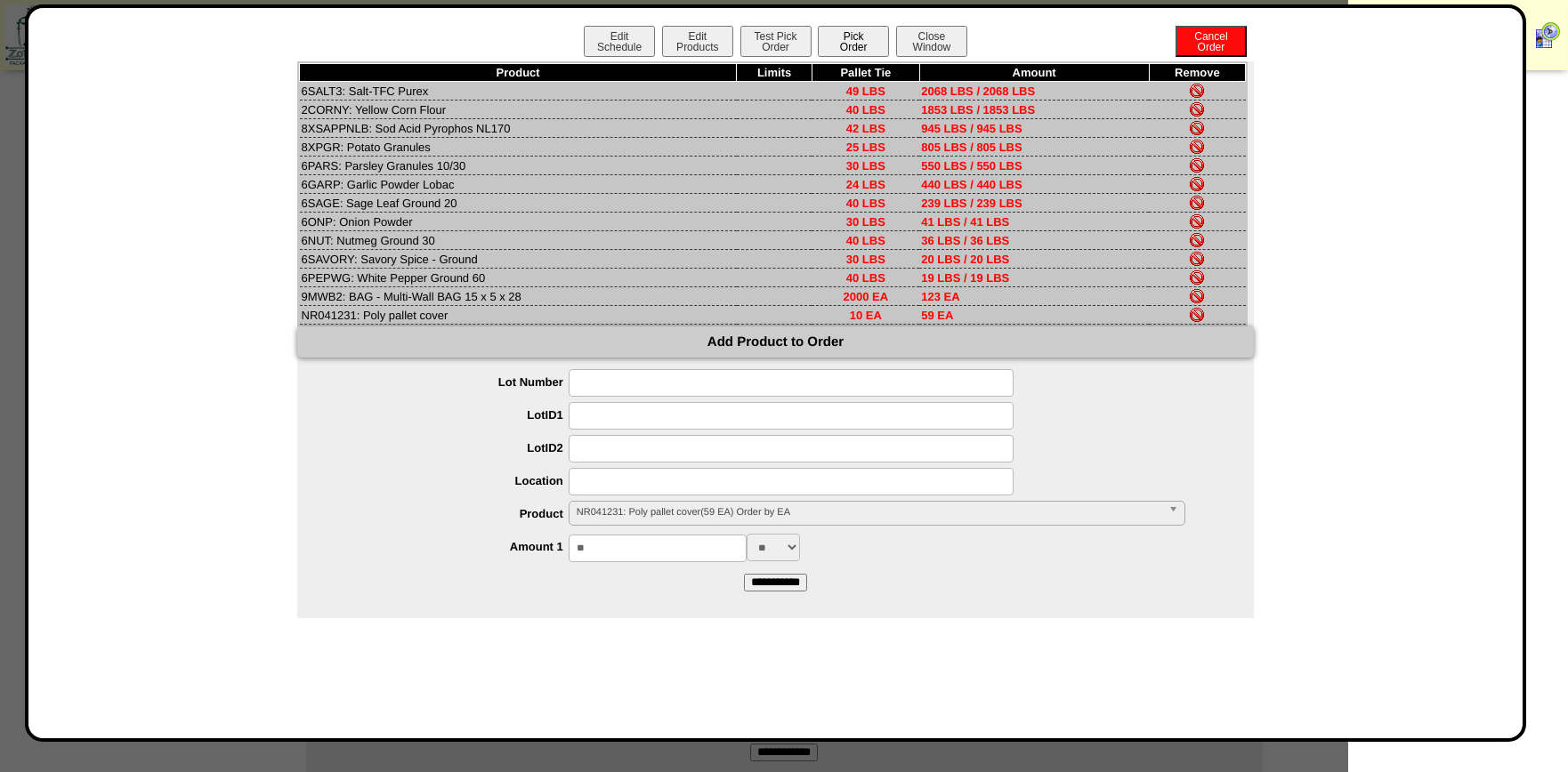 click on "Pick Order" at bounding box center (853, 41) 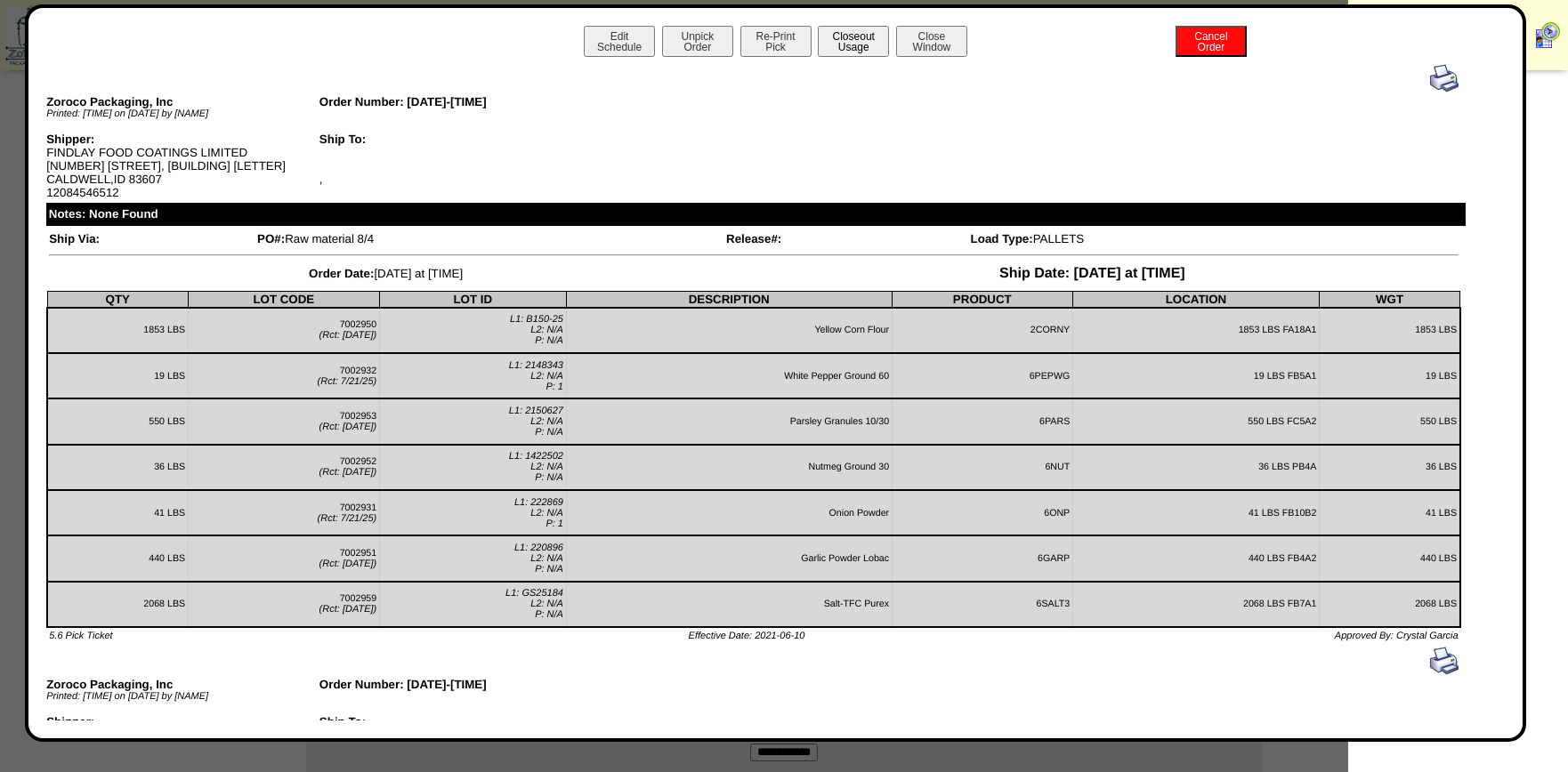 click on "Closeout Usage" at bounding box center [853, 41] 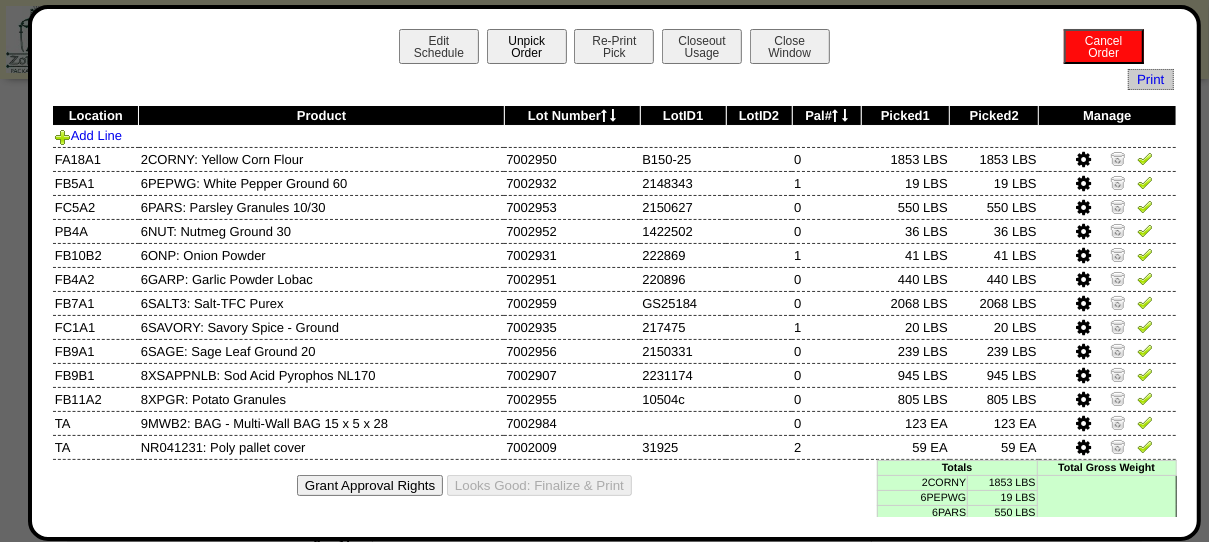 click on "Unpick Order" at bounding box center (527, 46) 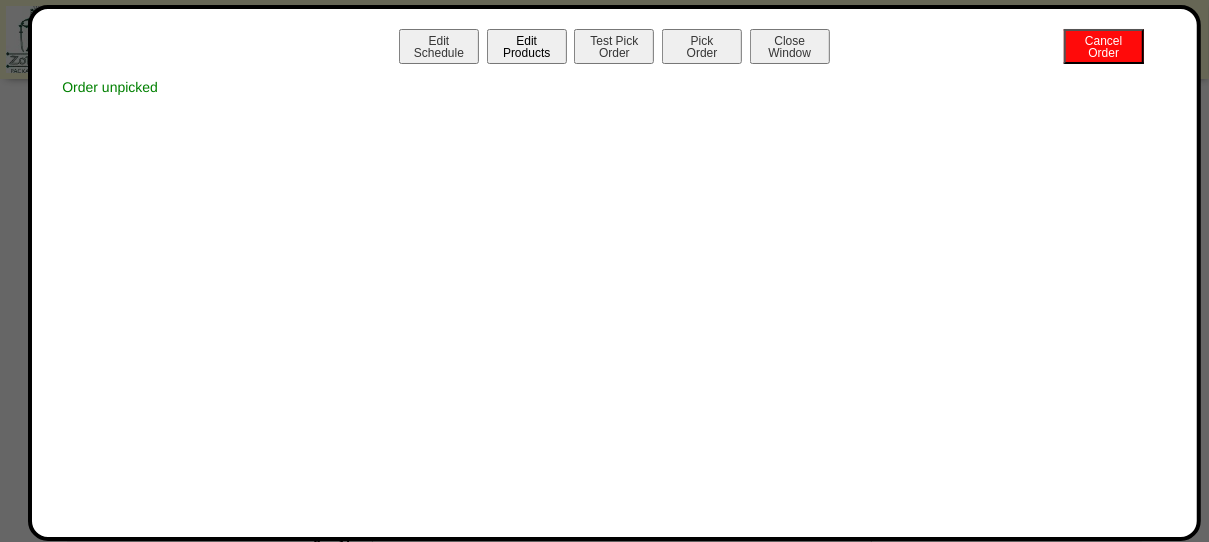 click on "Edit Products" at bounding box center [527, 46] 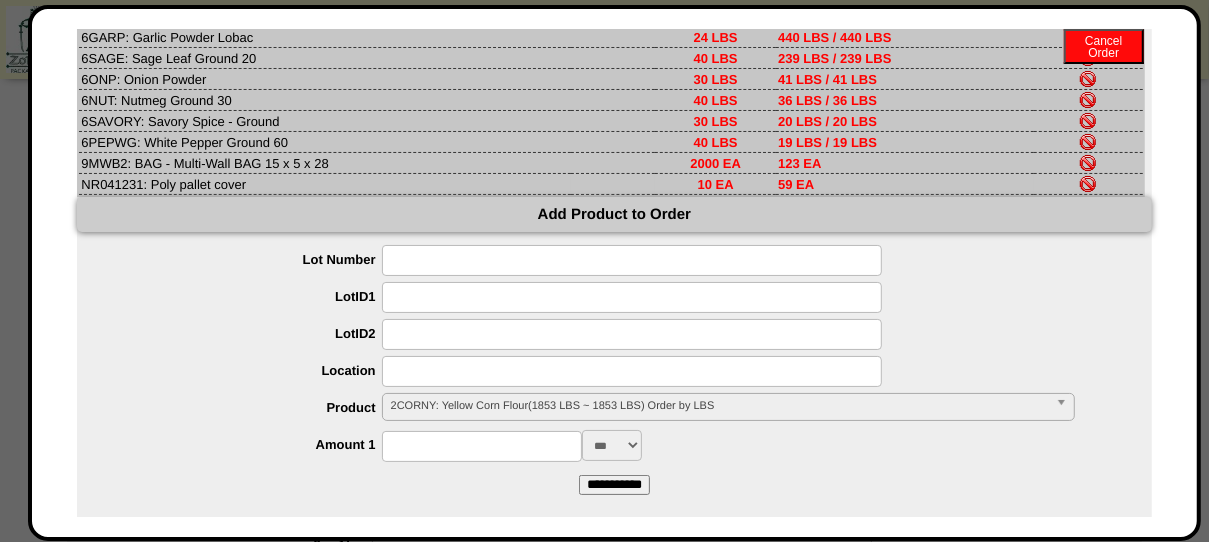 scroll, scrollTop: 176, scrollLeft: 0, axis: vertical 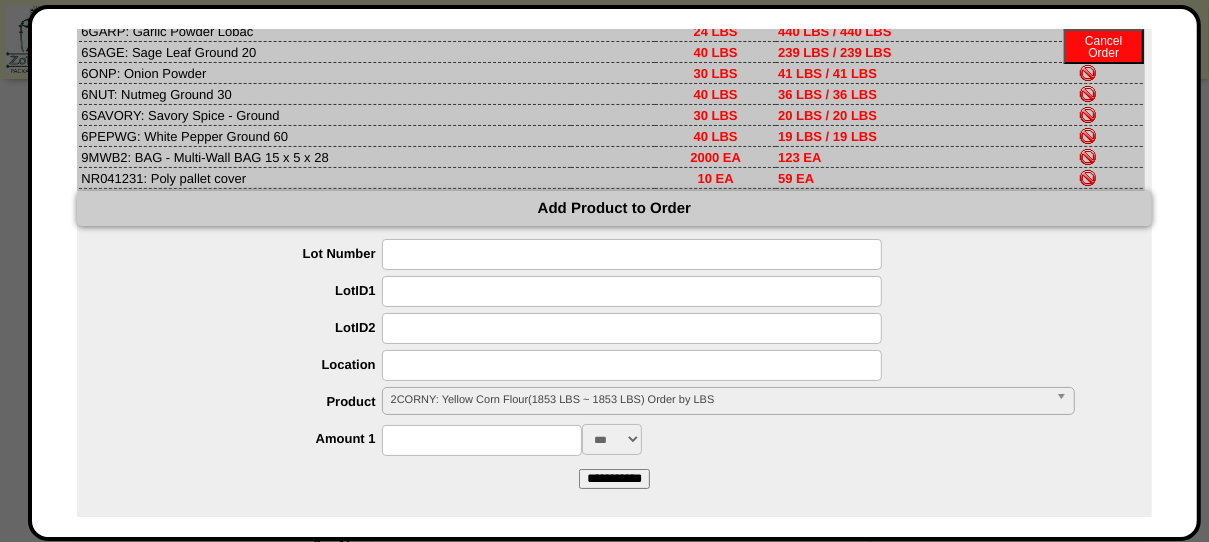 click on "2CORNY: Yellow Corn Flour(1853 LBS ~ 1853 LBS) Order by LBS" at bounding box center [719, 400] 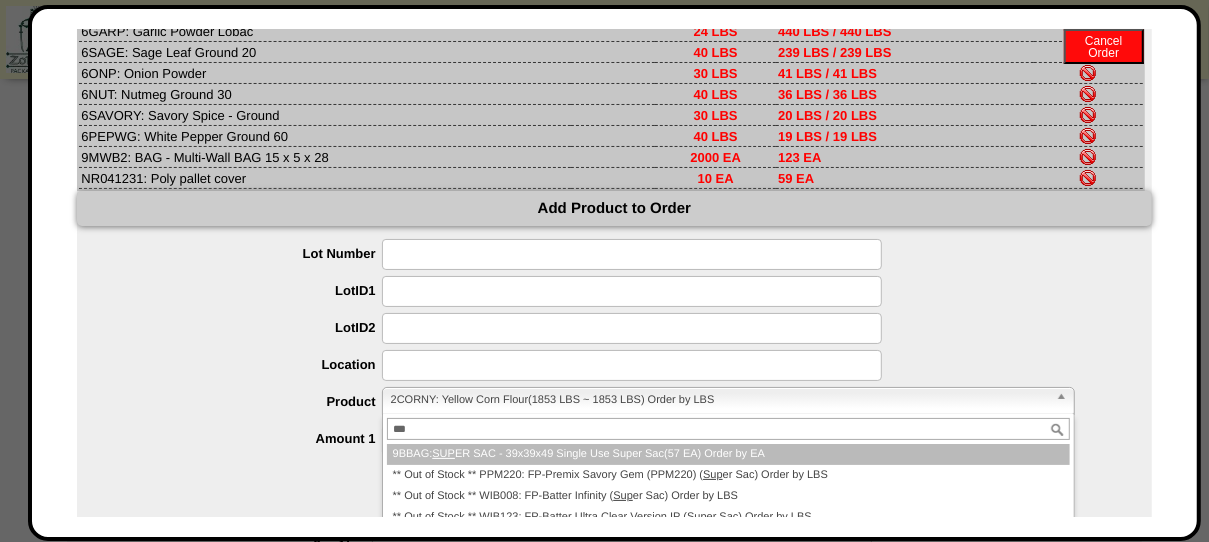 type on "***" 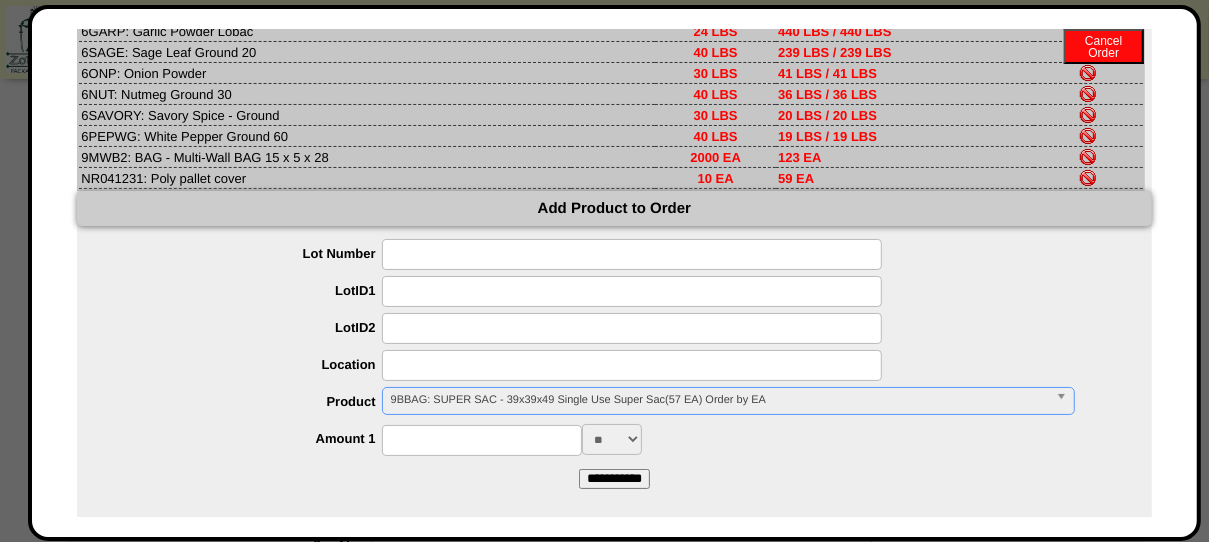 click at bounding box center (482, 440) 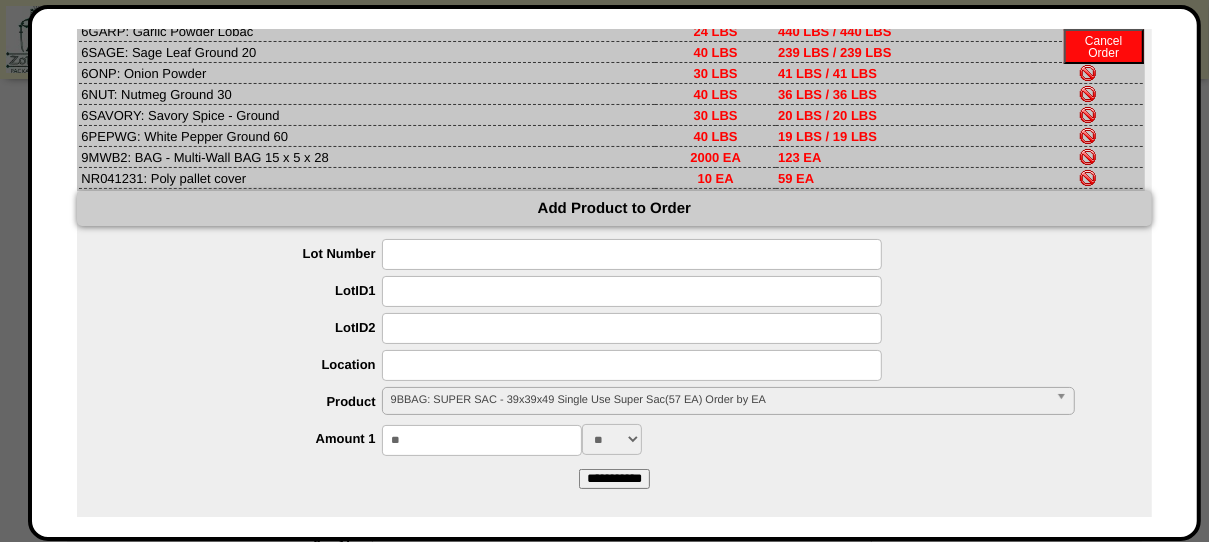 type on "**" 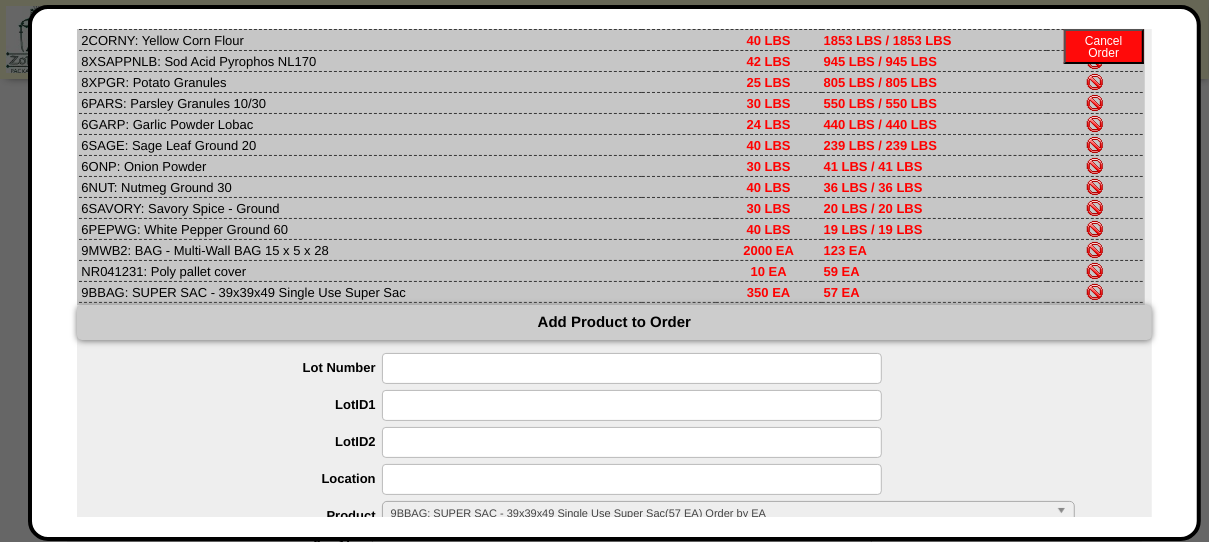 scroll, scrollTop: 0, scrollLeft: 0, axis: both 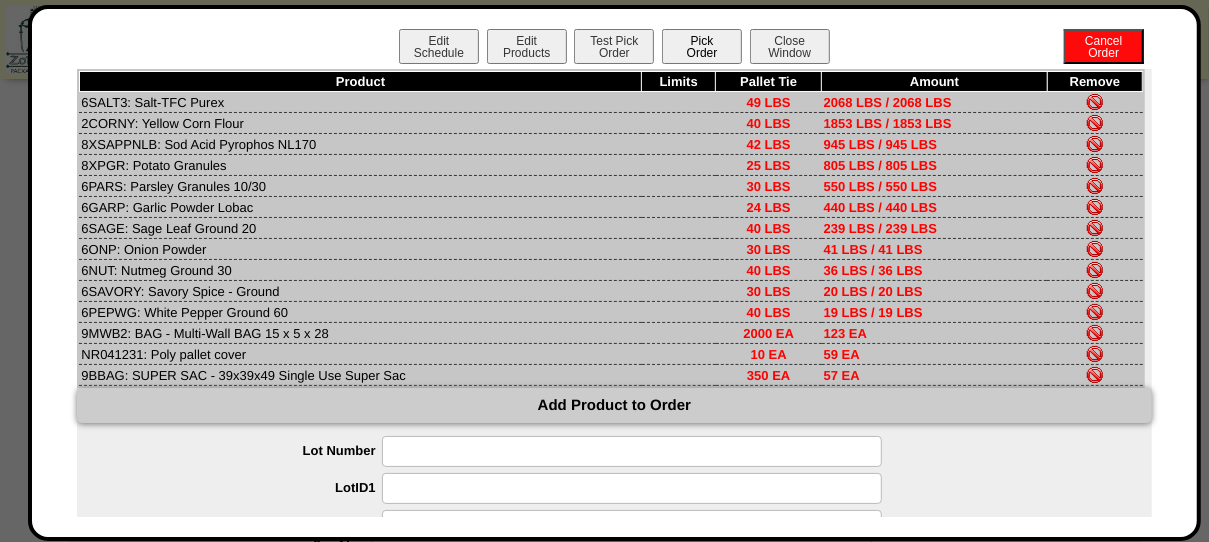 click on "Pick Order" at bounding box center [702, 46] 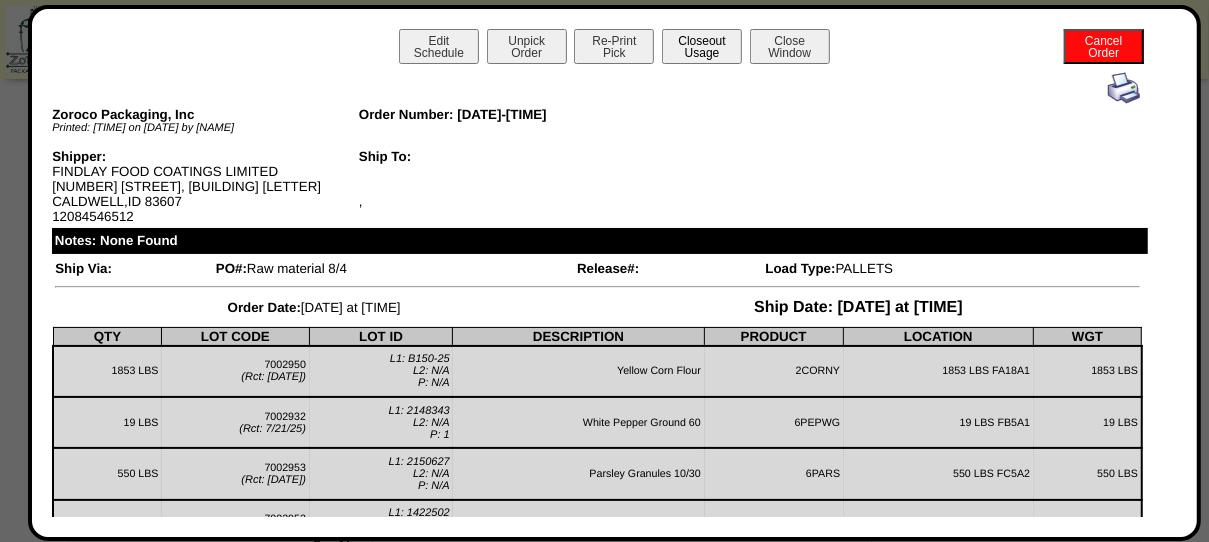 click on "Closeout Usage" at bounding box center (702, 46) 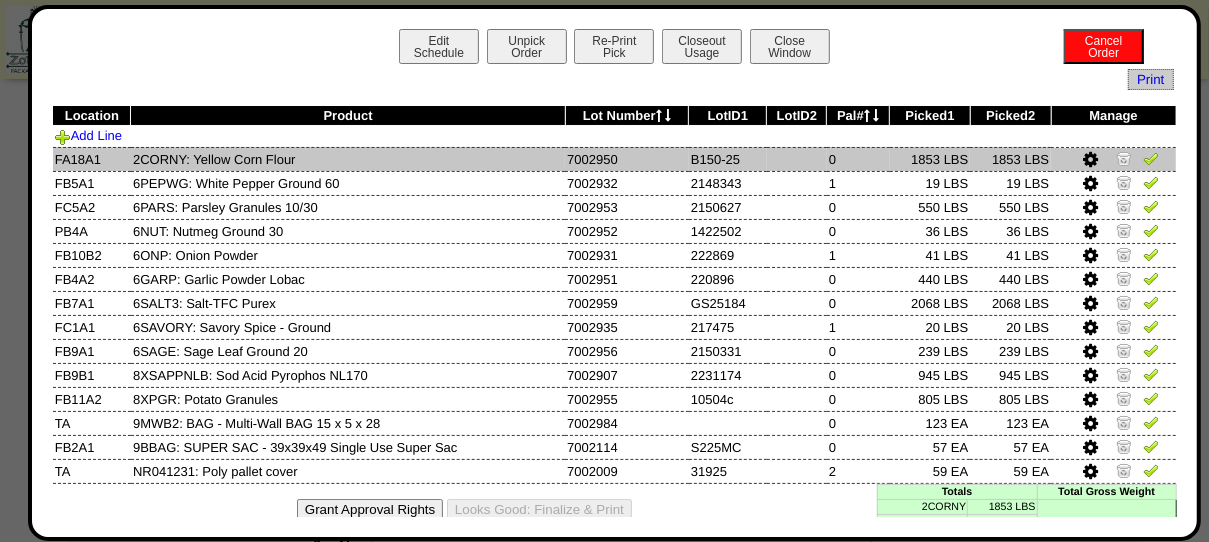 click at bounding box center [1151, 158] 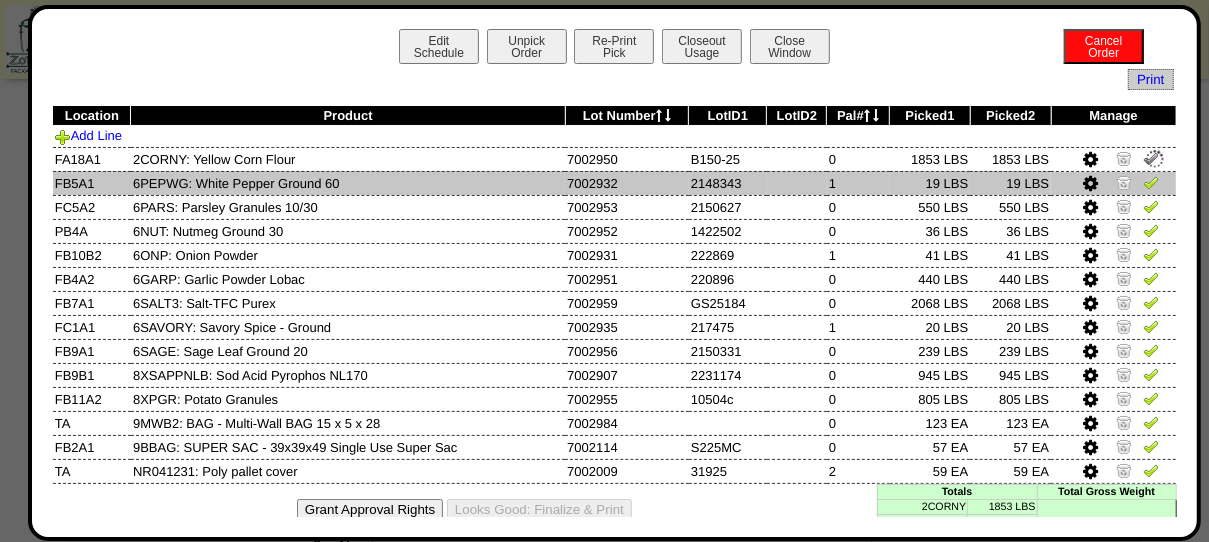 click at bounding box center (1151, 182) 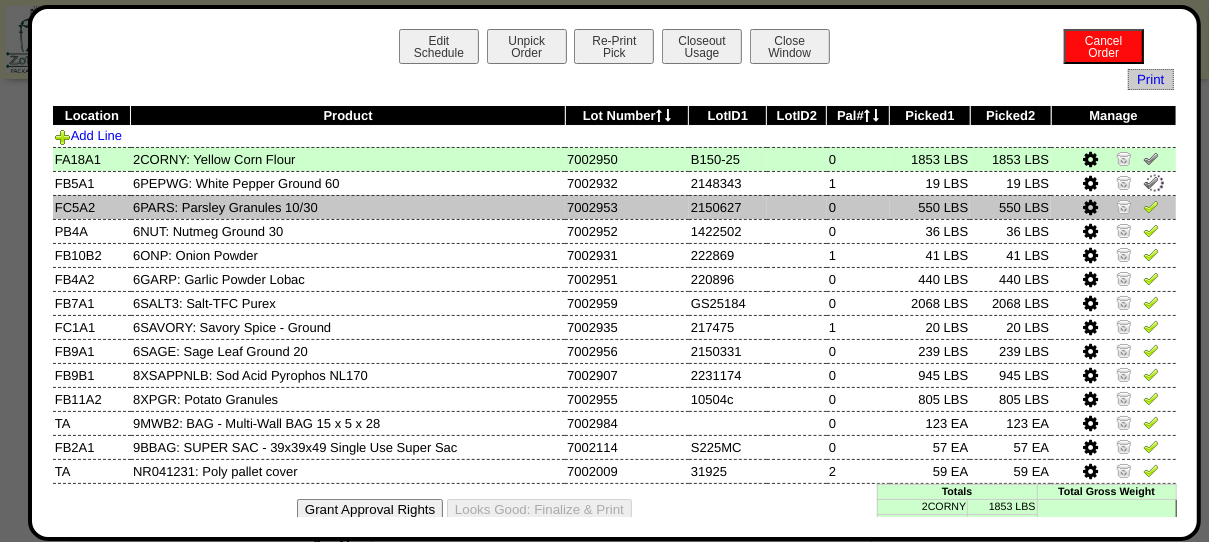 click at bounding box center [1151, 206] 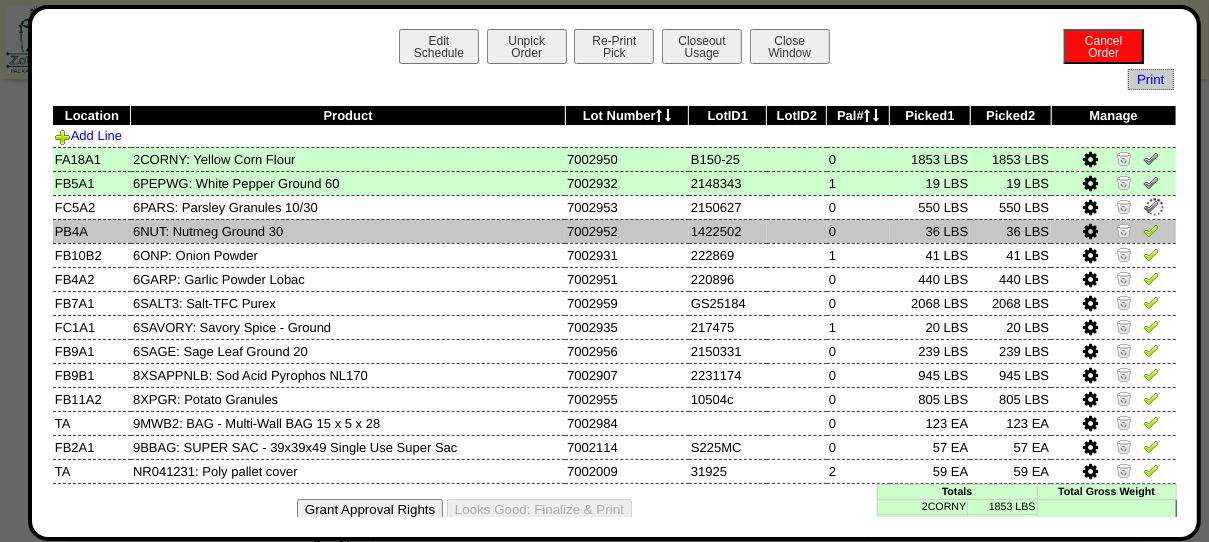 click at bounding box center [1151, 230] 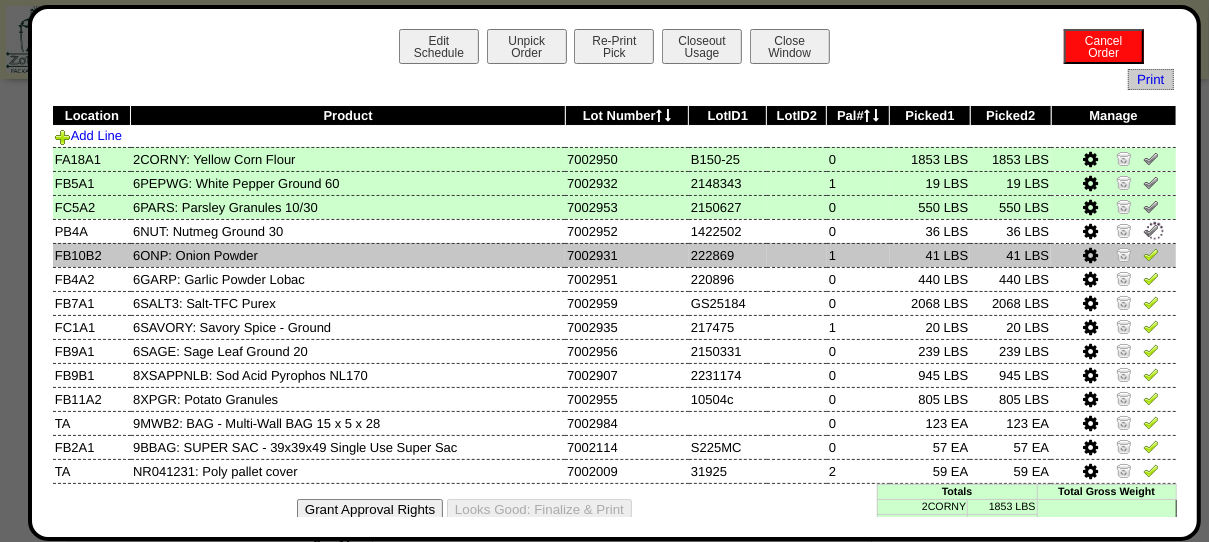click at bounding box center (1151, 254) 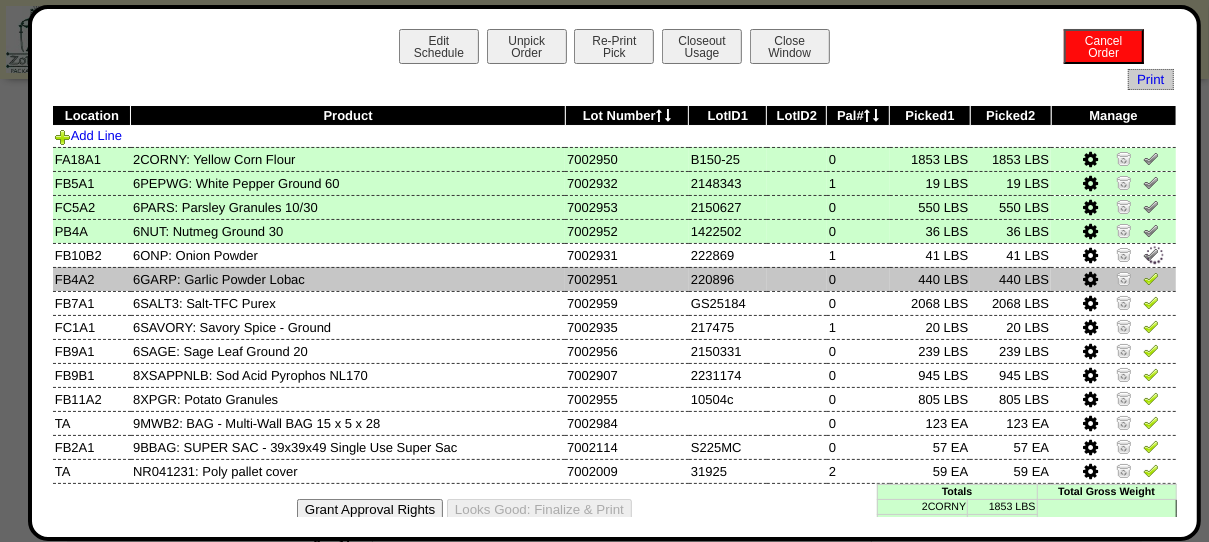 click at bounding box center (1151, 278) 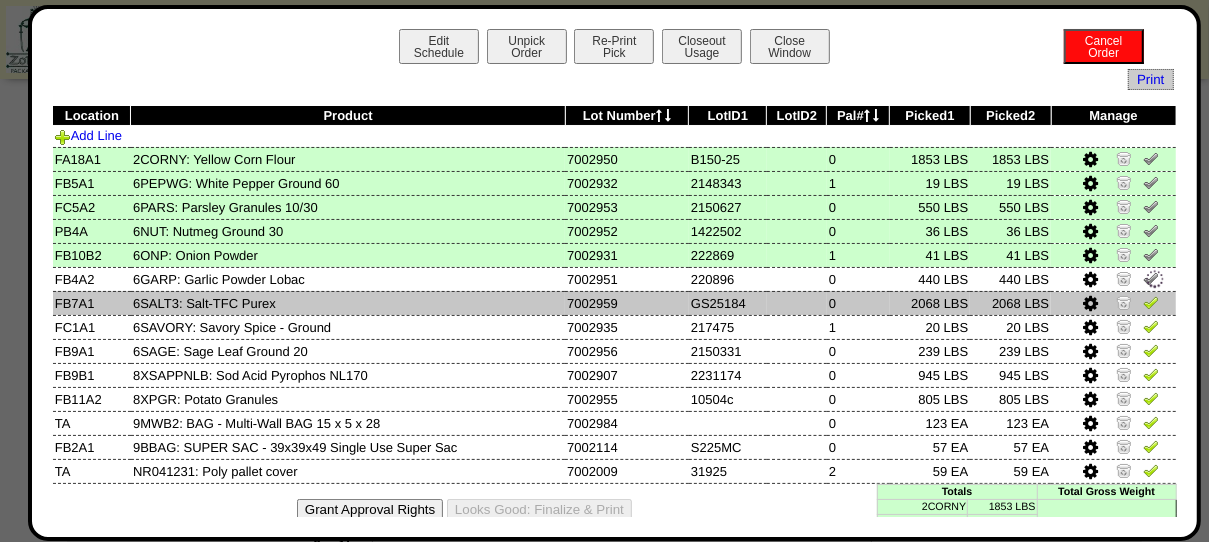 click at bounding box center [1151, 302] 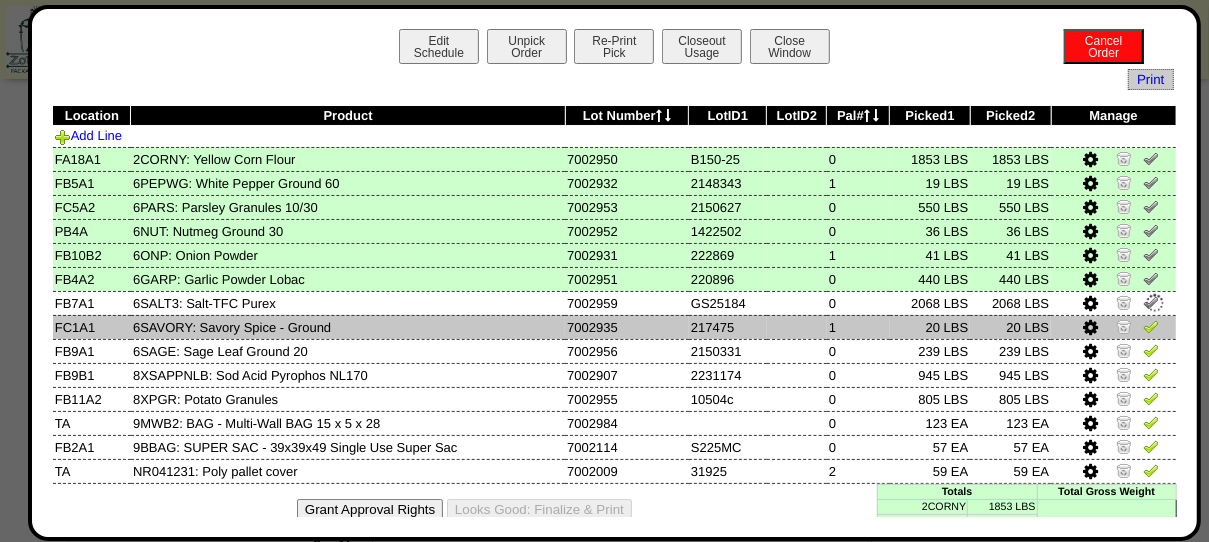 click at bounding box center (1151, 326) 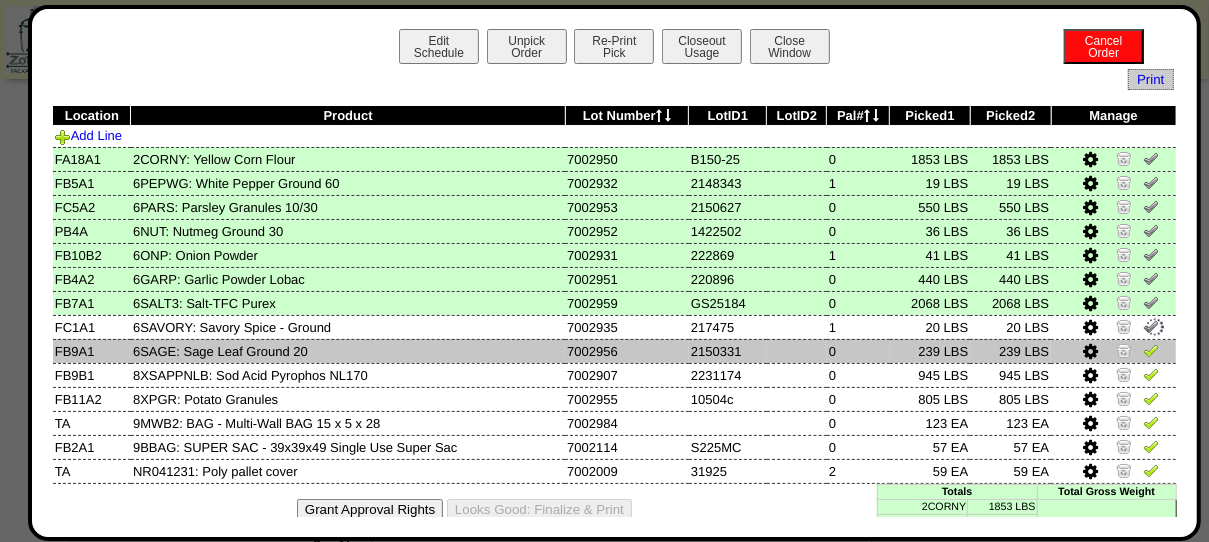 click at bounding box center (1151, 350) 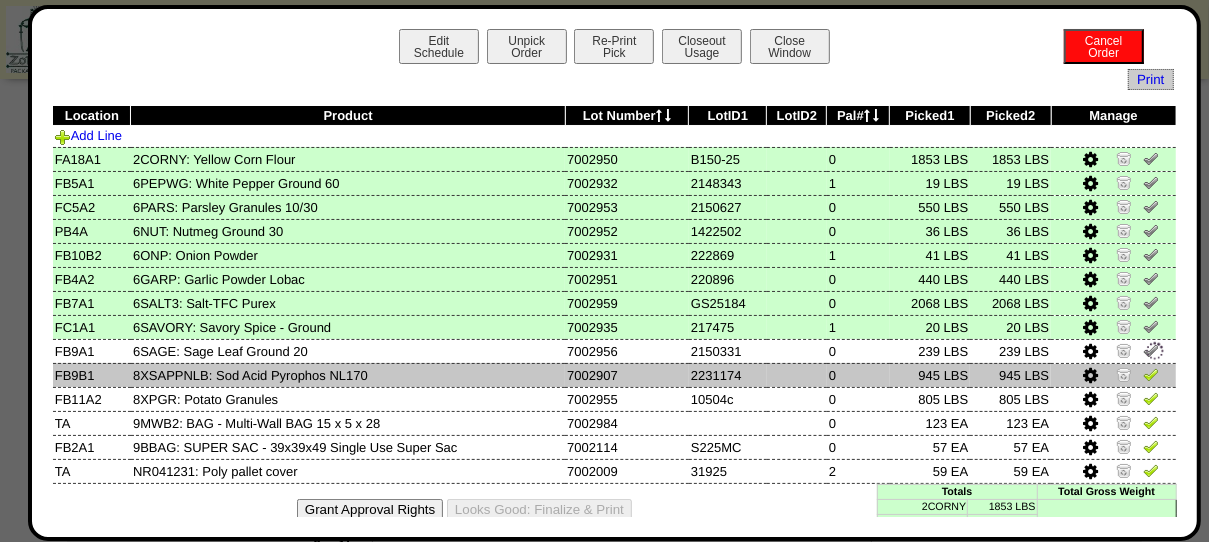 click at bounding box center [1151, 374] 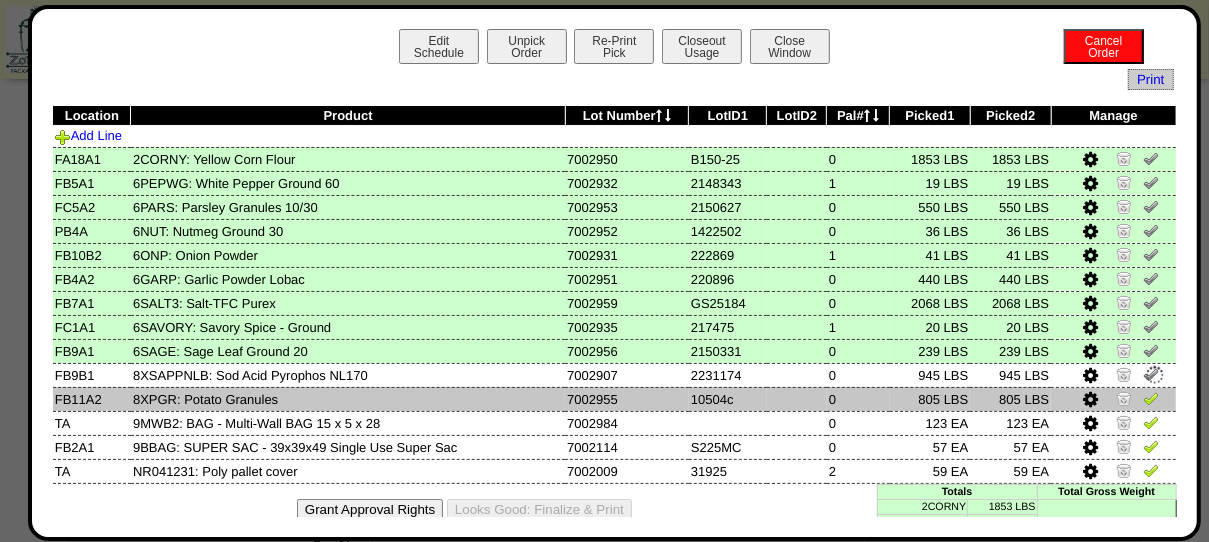click at bounding box center [1151, 398] 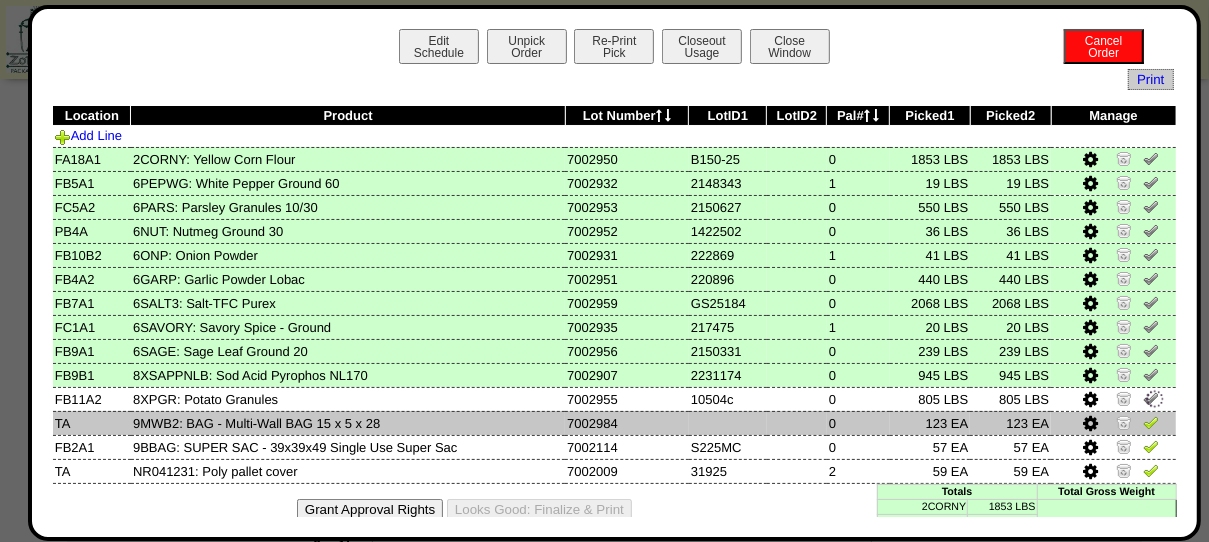 click at bounding box center [1151, 422] 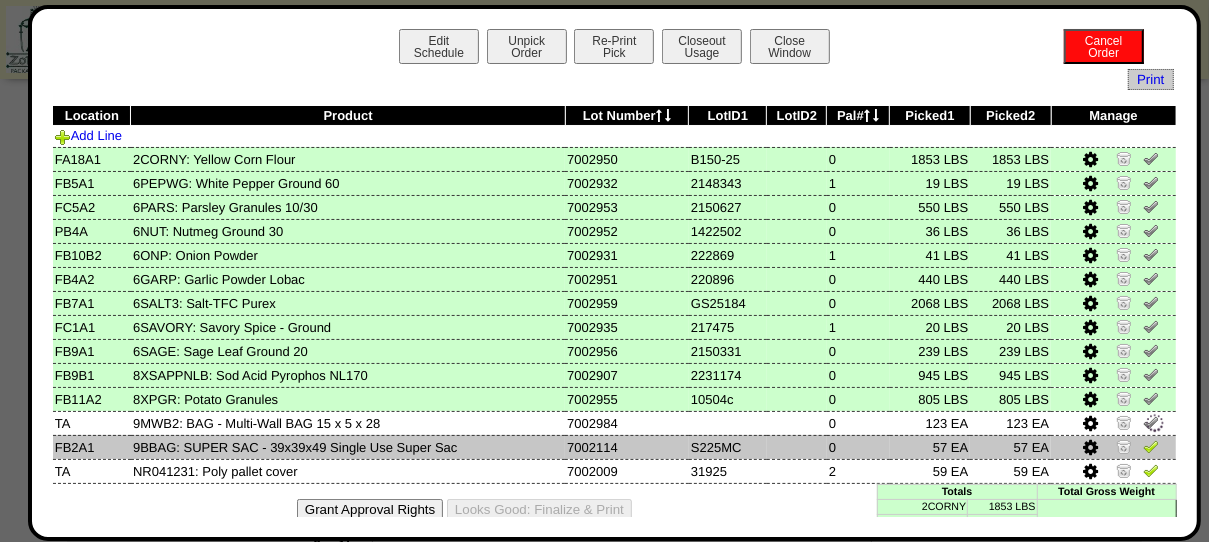 click at bounding box center [1151, 446] 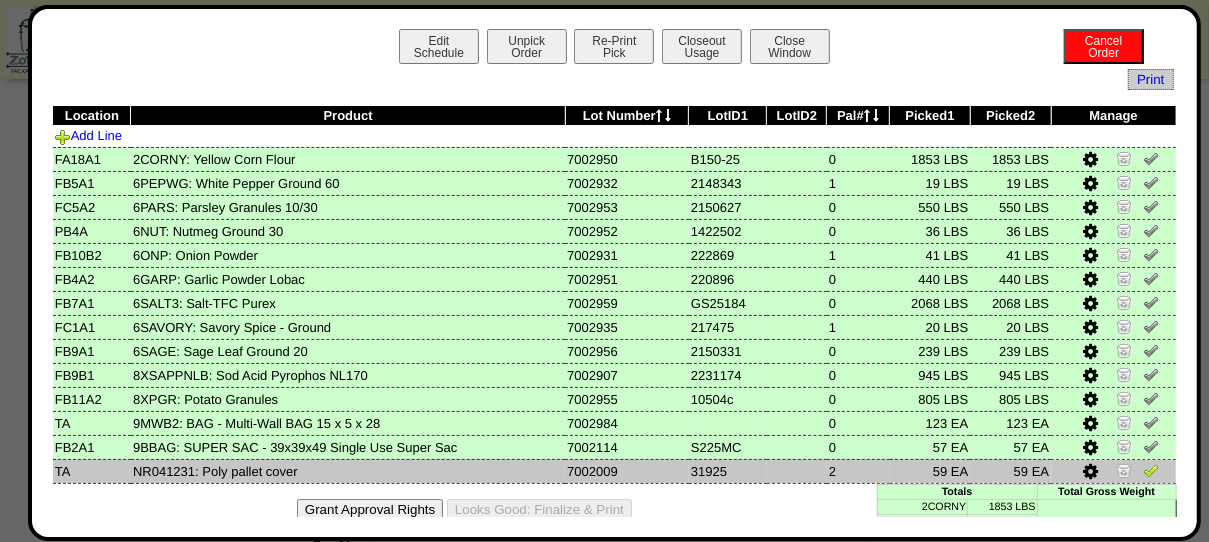 click at bounding box center (1151, 470) 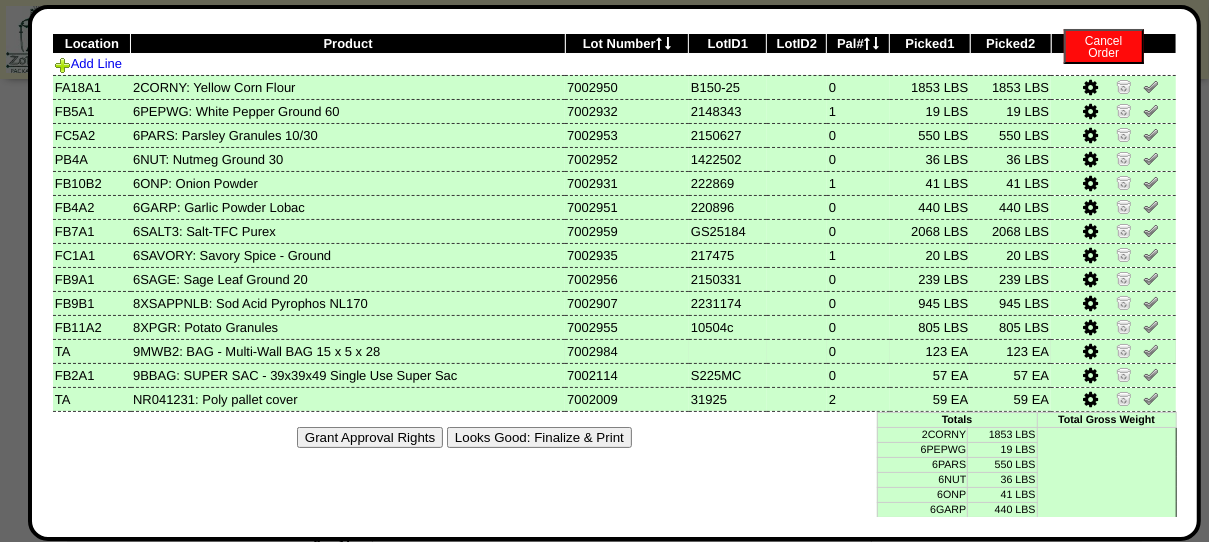 scroll, scrollTop: 111, scrollLeft: 0, axis: vertical 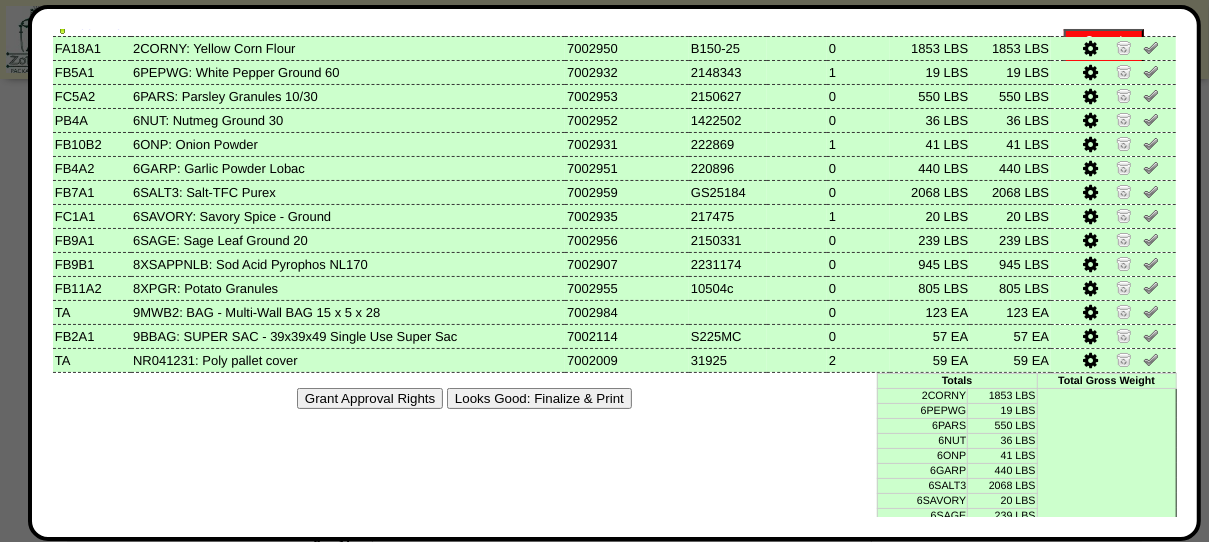 click on "Looks Good: Finalize & Print" at bounding box center (539, 398) 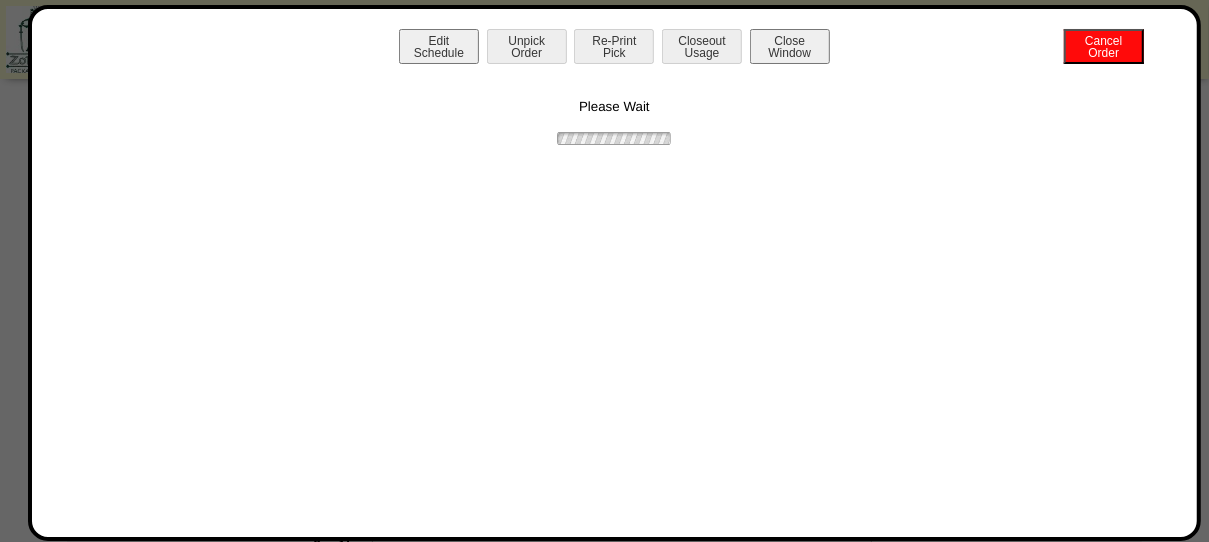 scroll, scrollTop: 0, scrollLeft: 0, axis: both 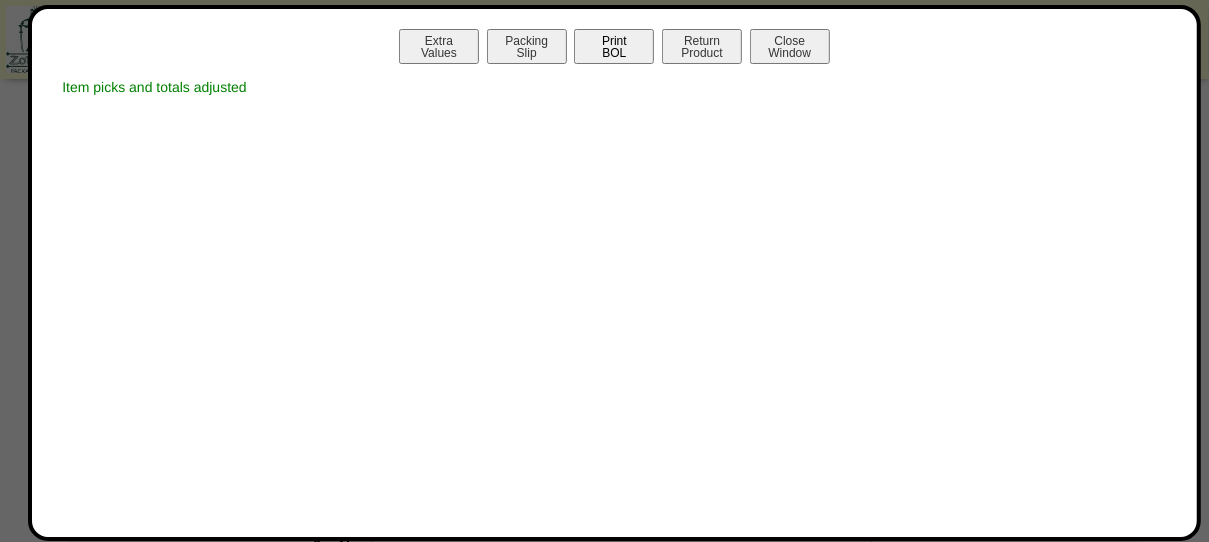 click on "Print BOL" at bounding box center (614, 46) 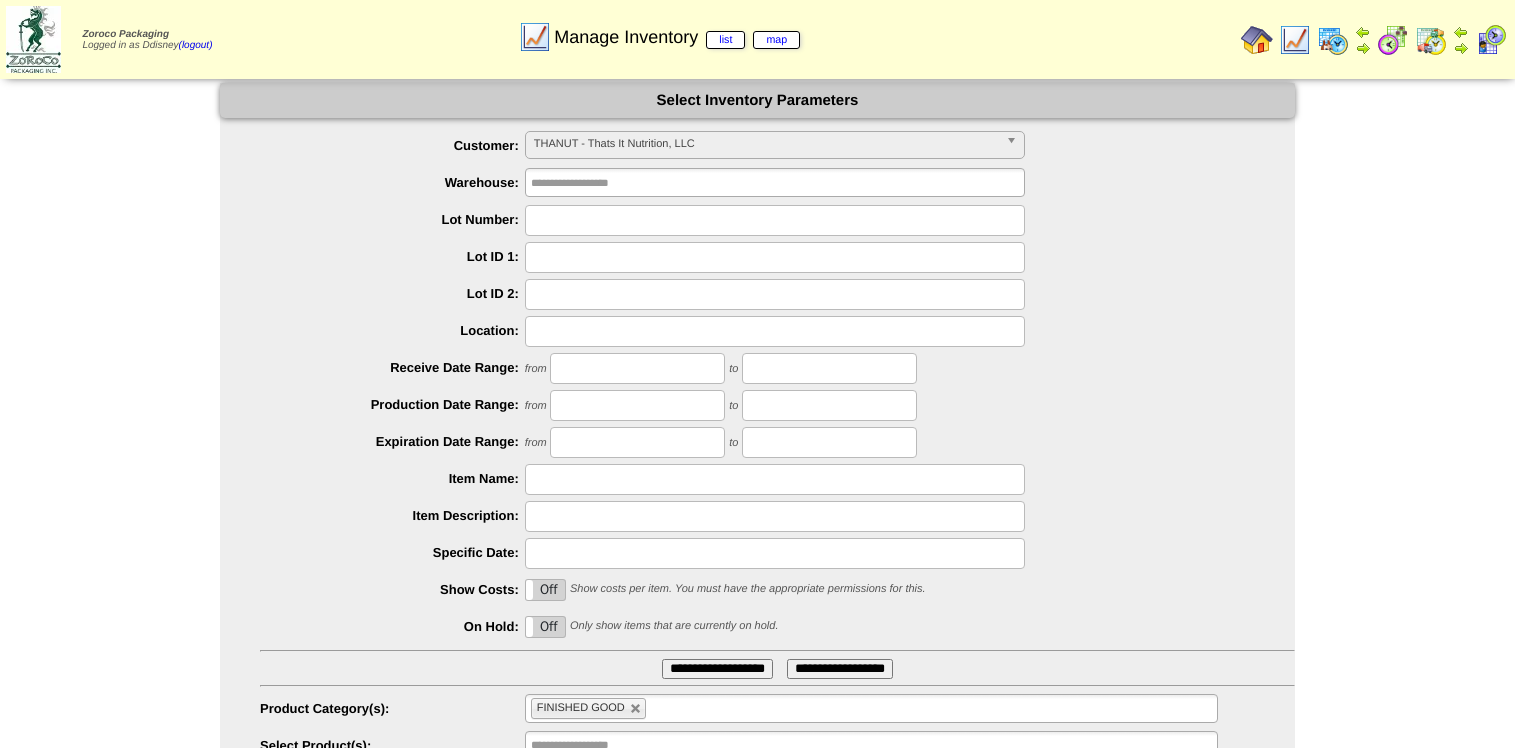 scroll, scrollTop: 0, scrollLeft: 0, axis: both 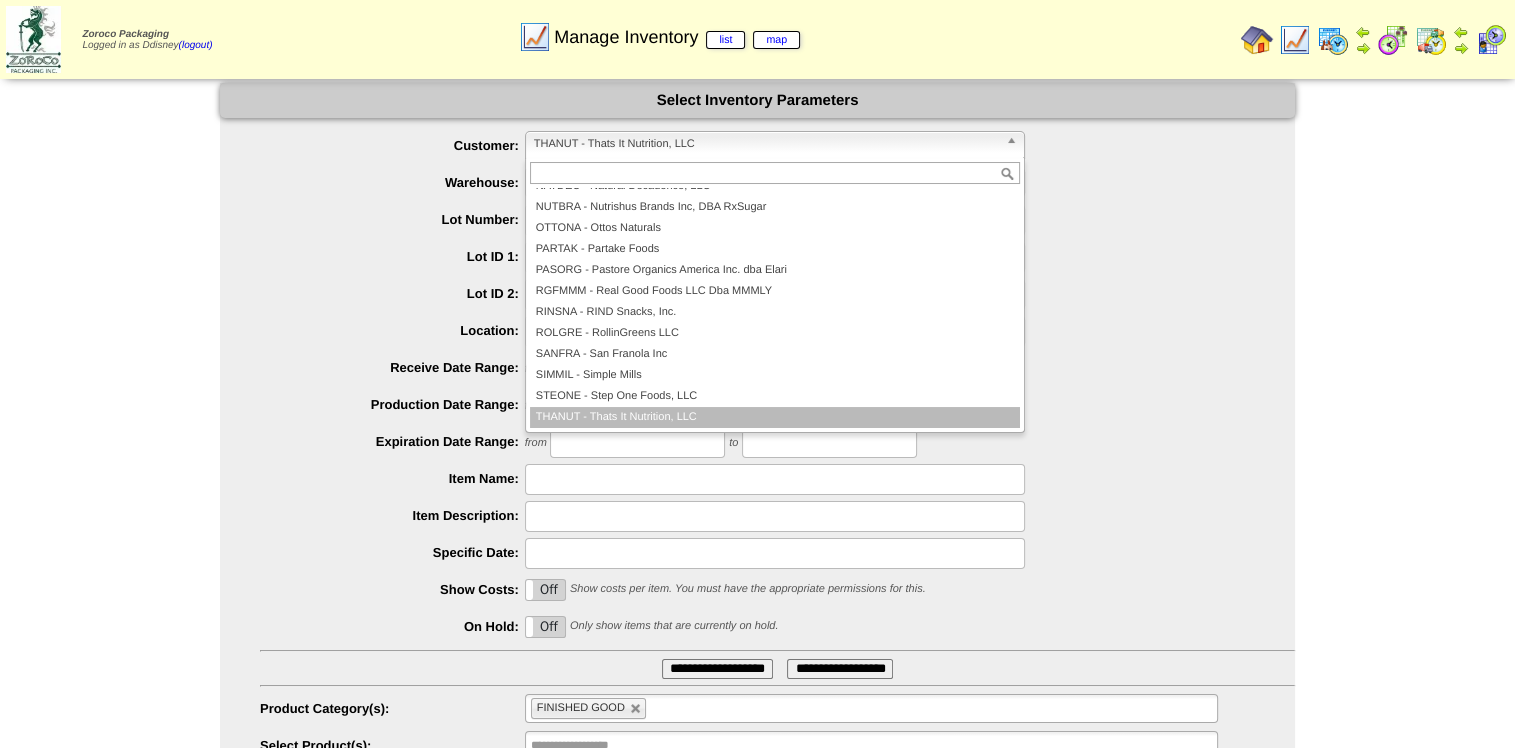 click on "THANUT - Thats It Nutrition, LLC" at bounding box center (766, 144) 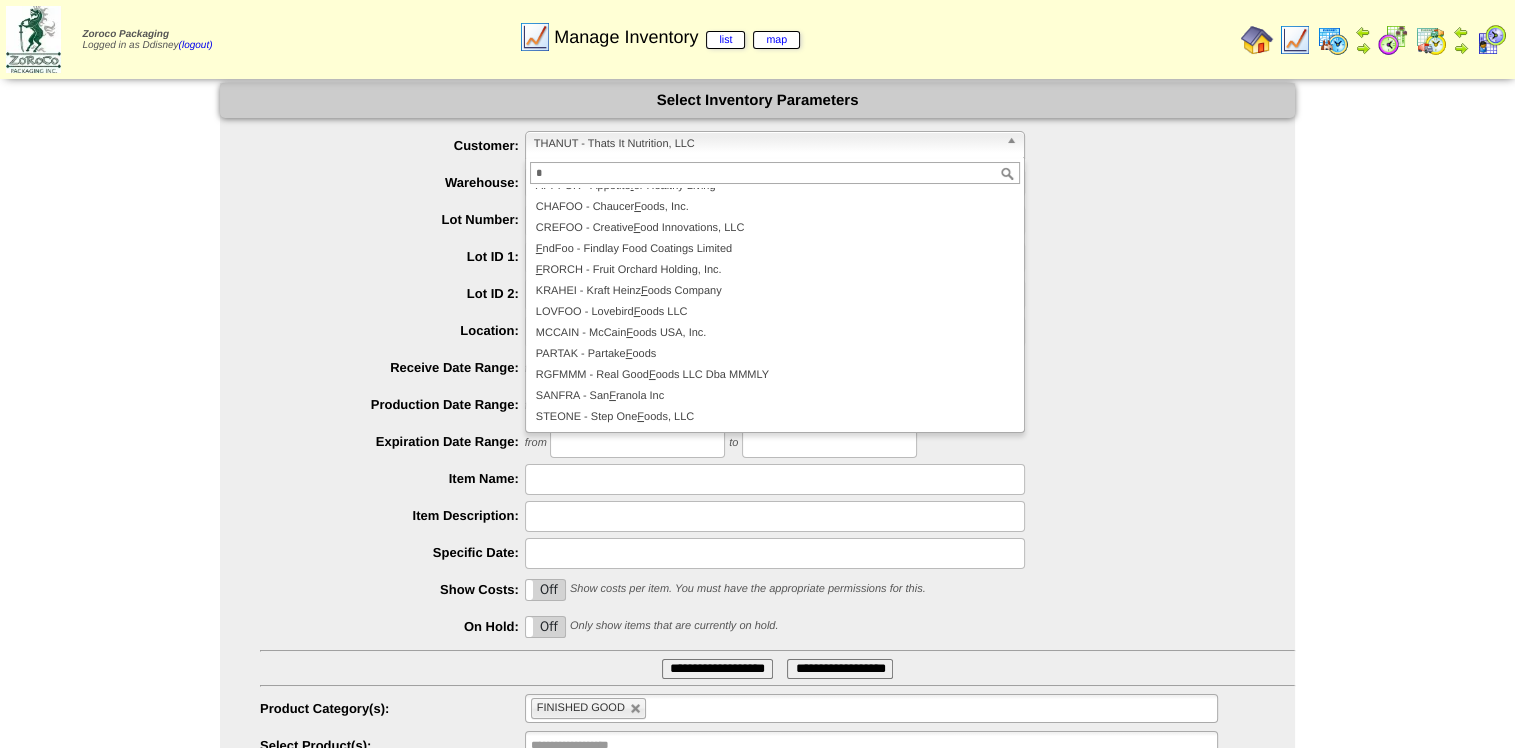 scroll, scrollTop: 0, scrollLeft: 0, axis: both 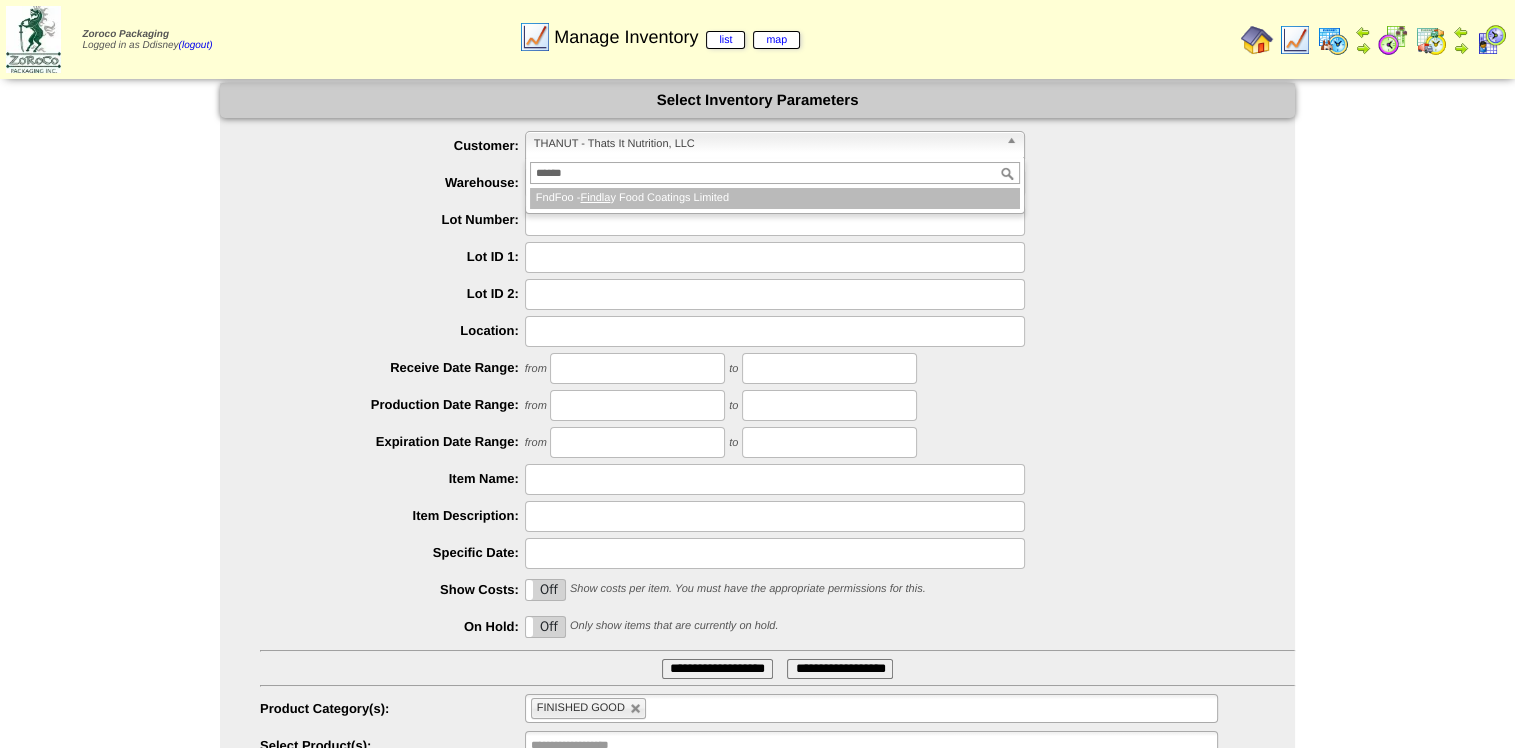 type on "******" 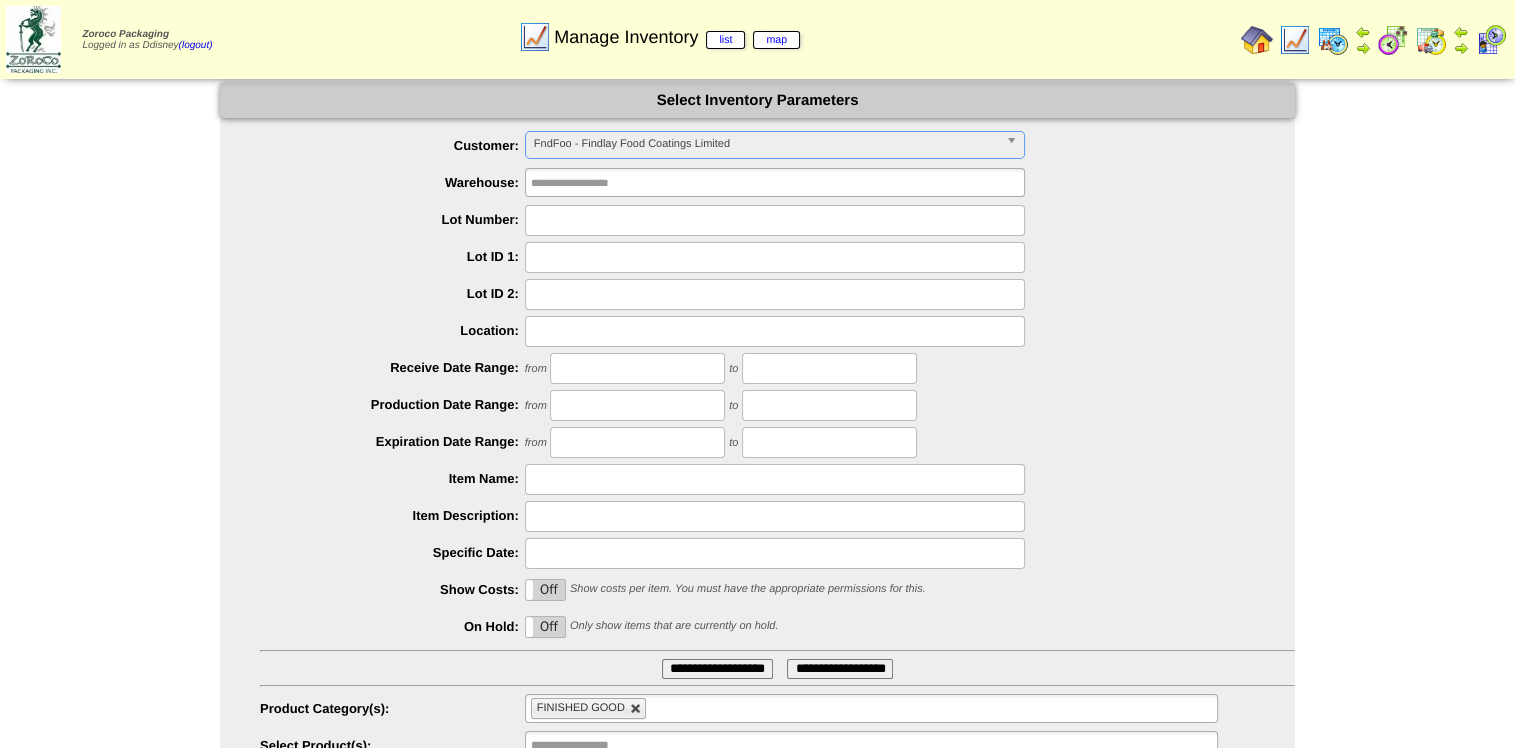 click at bounding box center (636, 709) 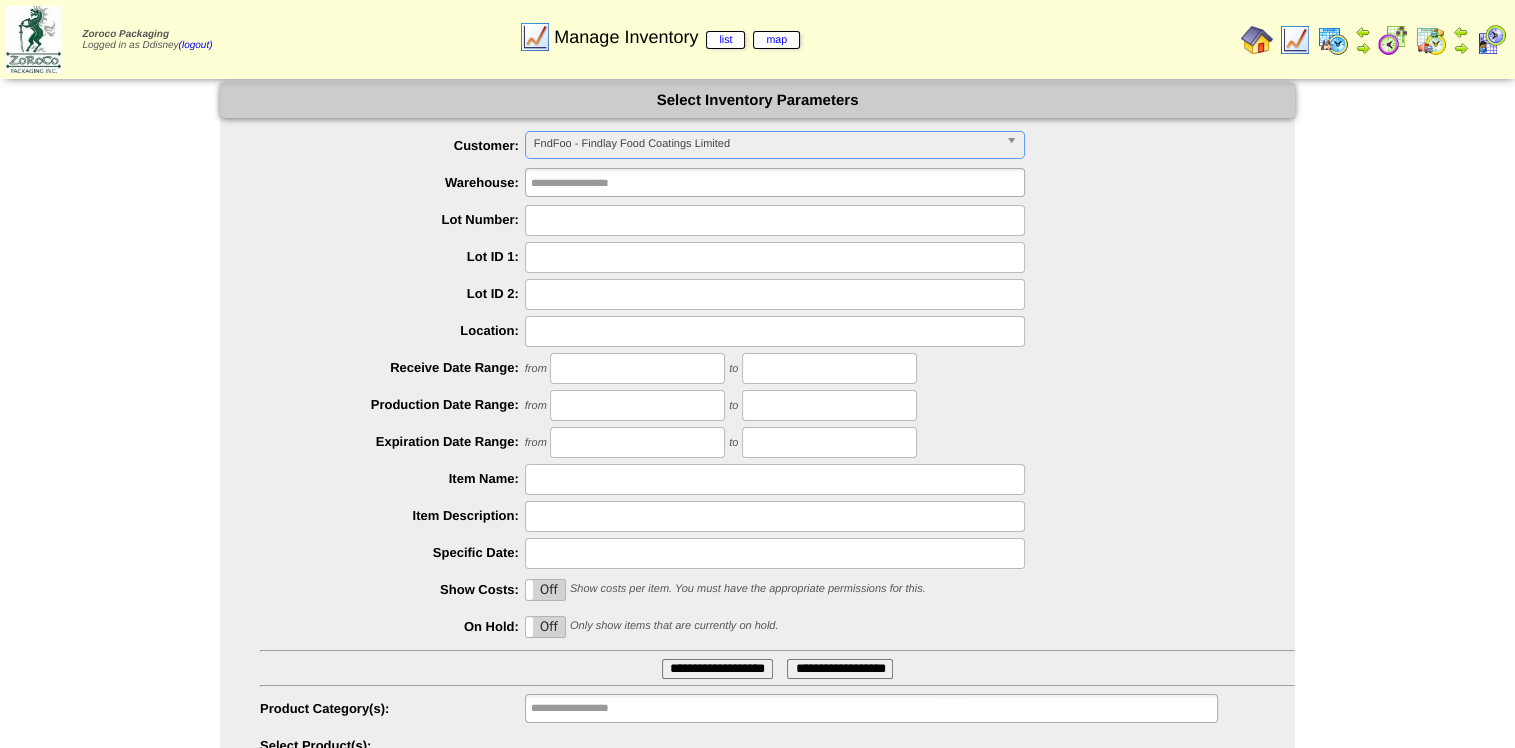 click on "**********" at bounding box center [717, 669] 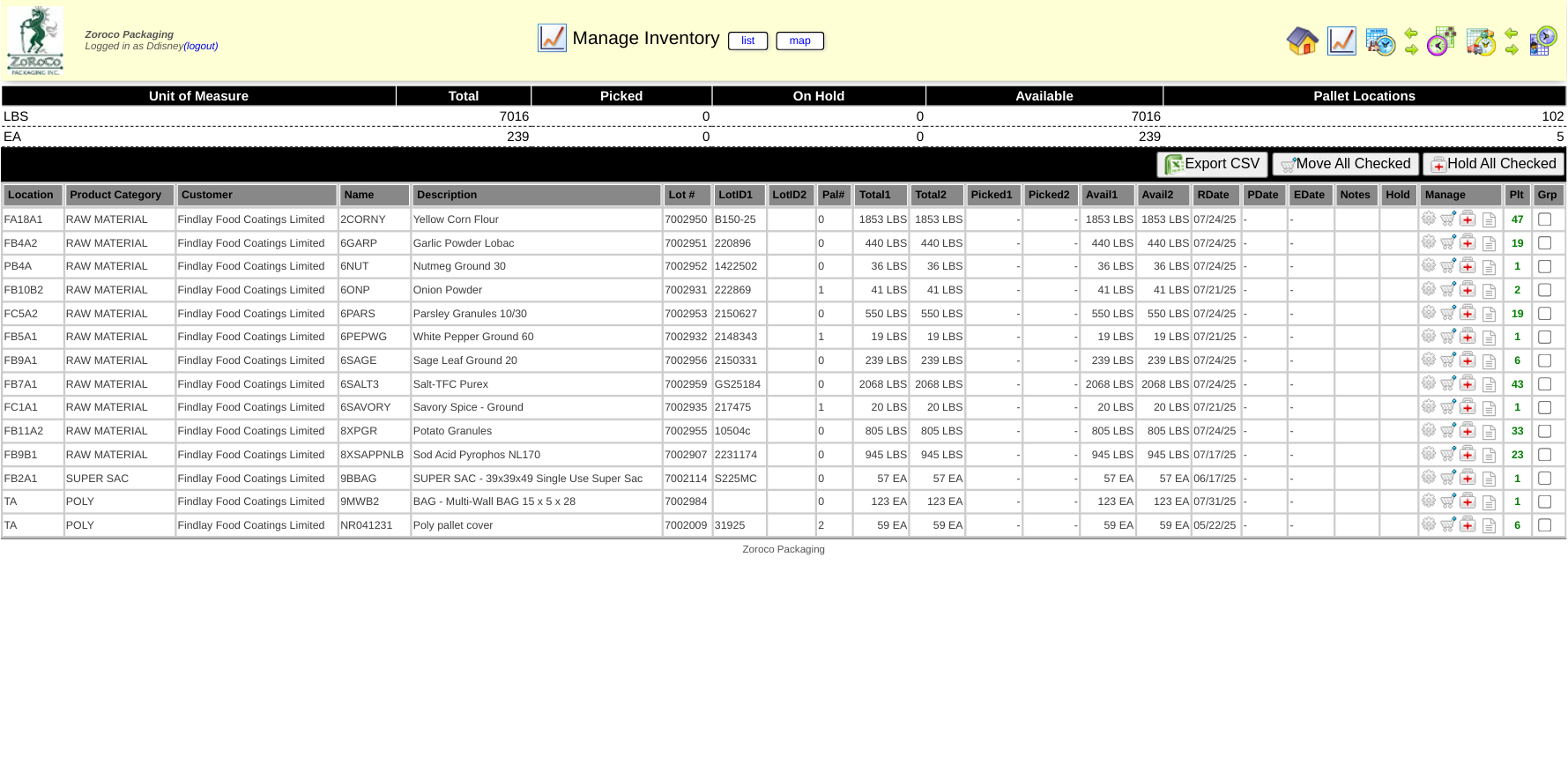 scroll, scrollTop: 0, scrollLeft: 0, axis: both 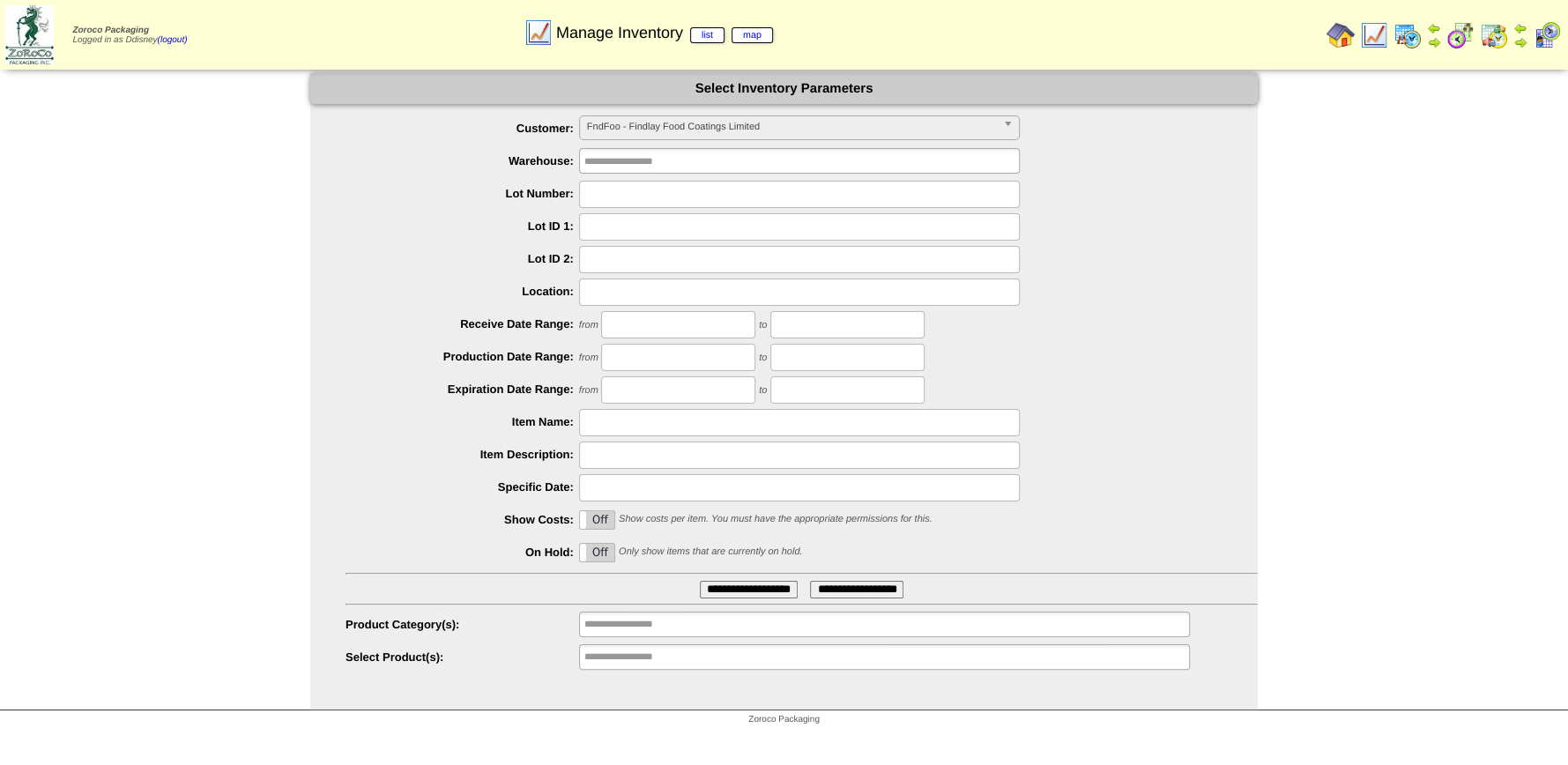 click on "**********" at bounding box center (748, 590) 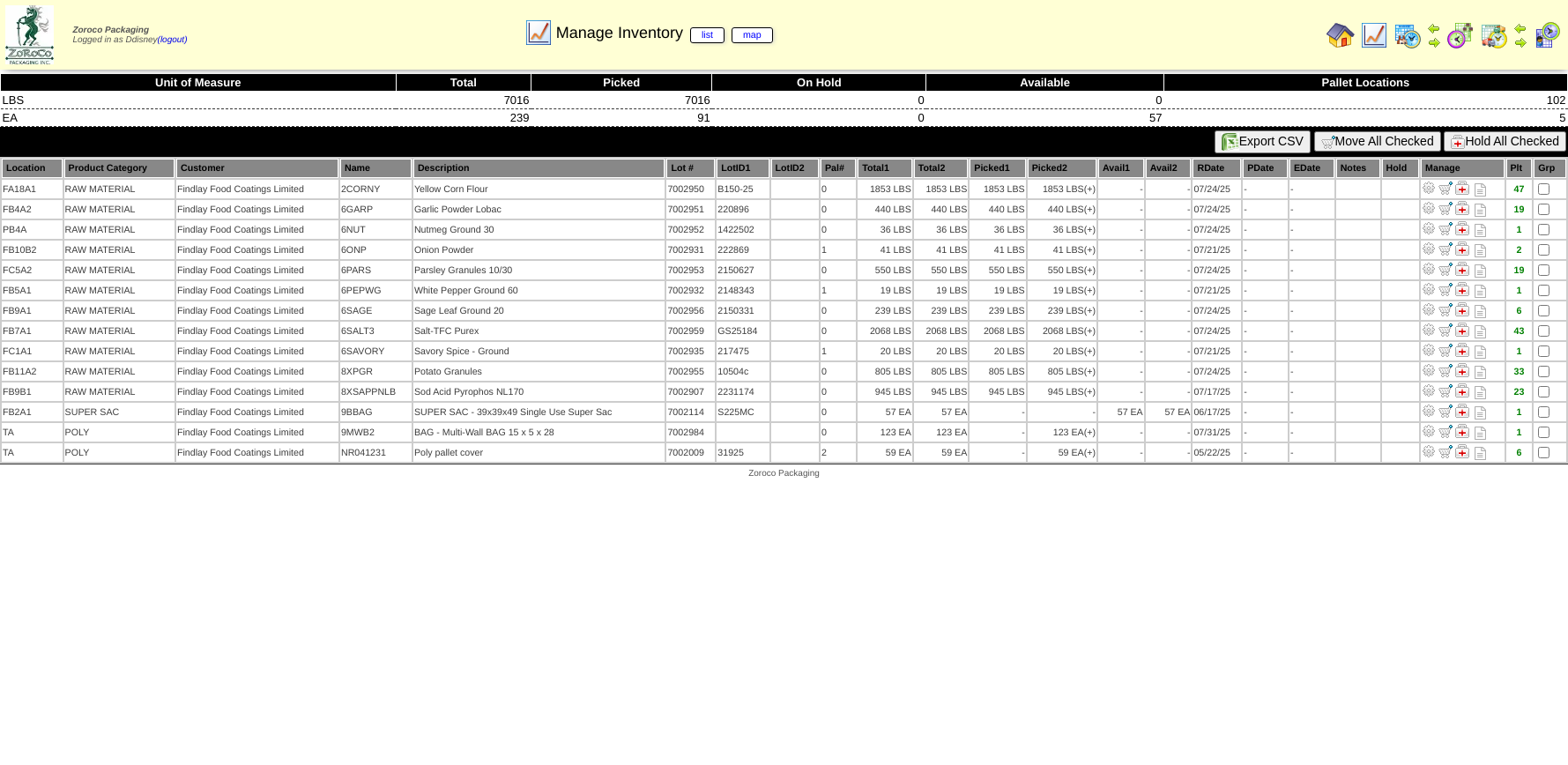 scroll, scrollTop: 0, scrollLeft: 0, axis: both 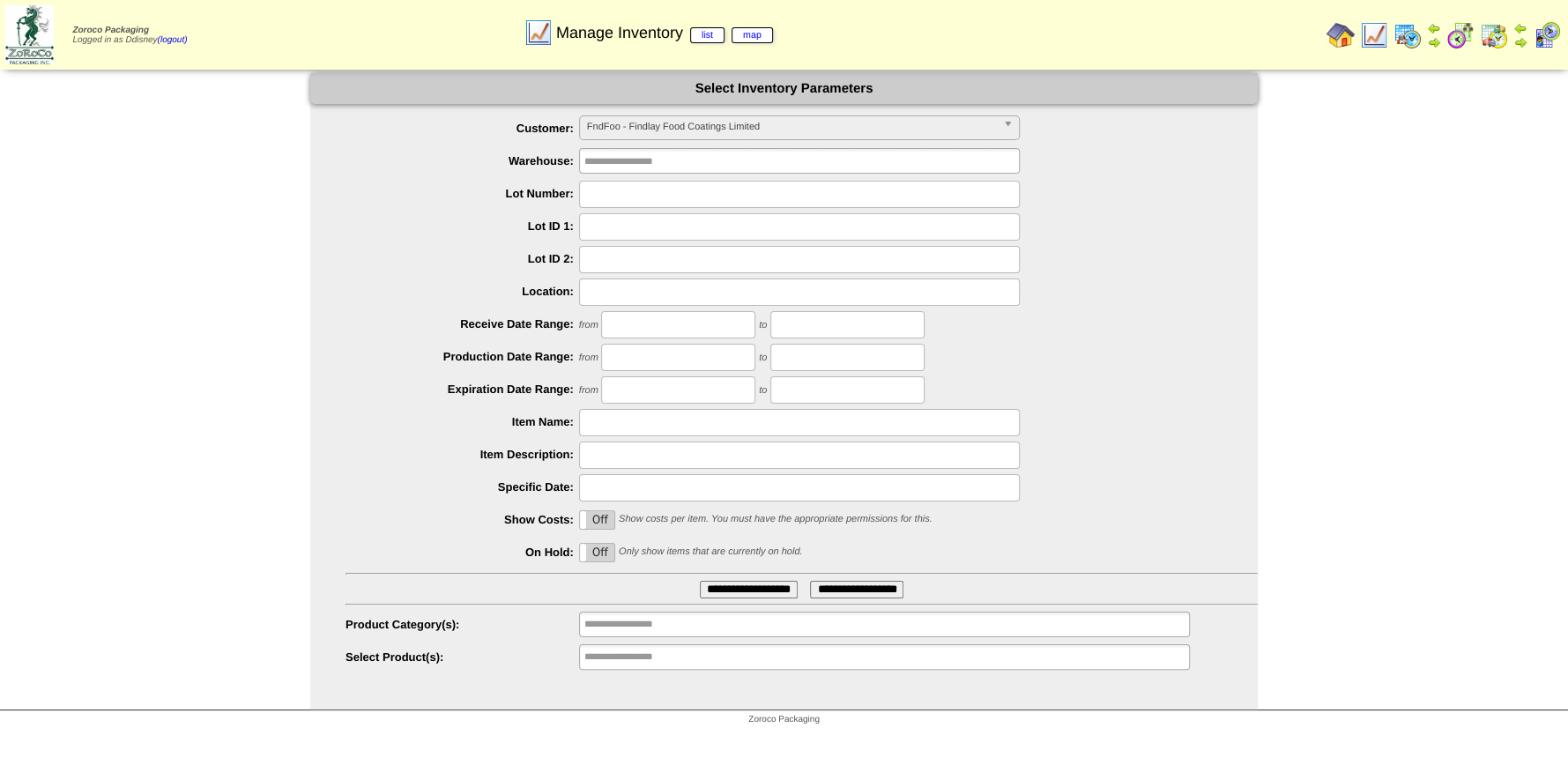 click on "**********" at bounding box center [748, 590] 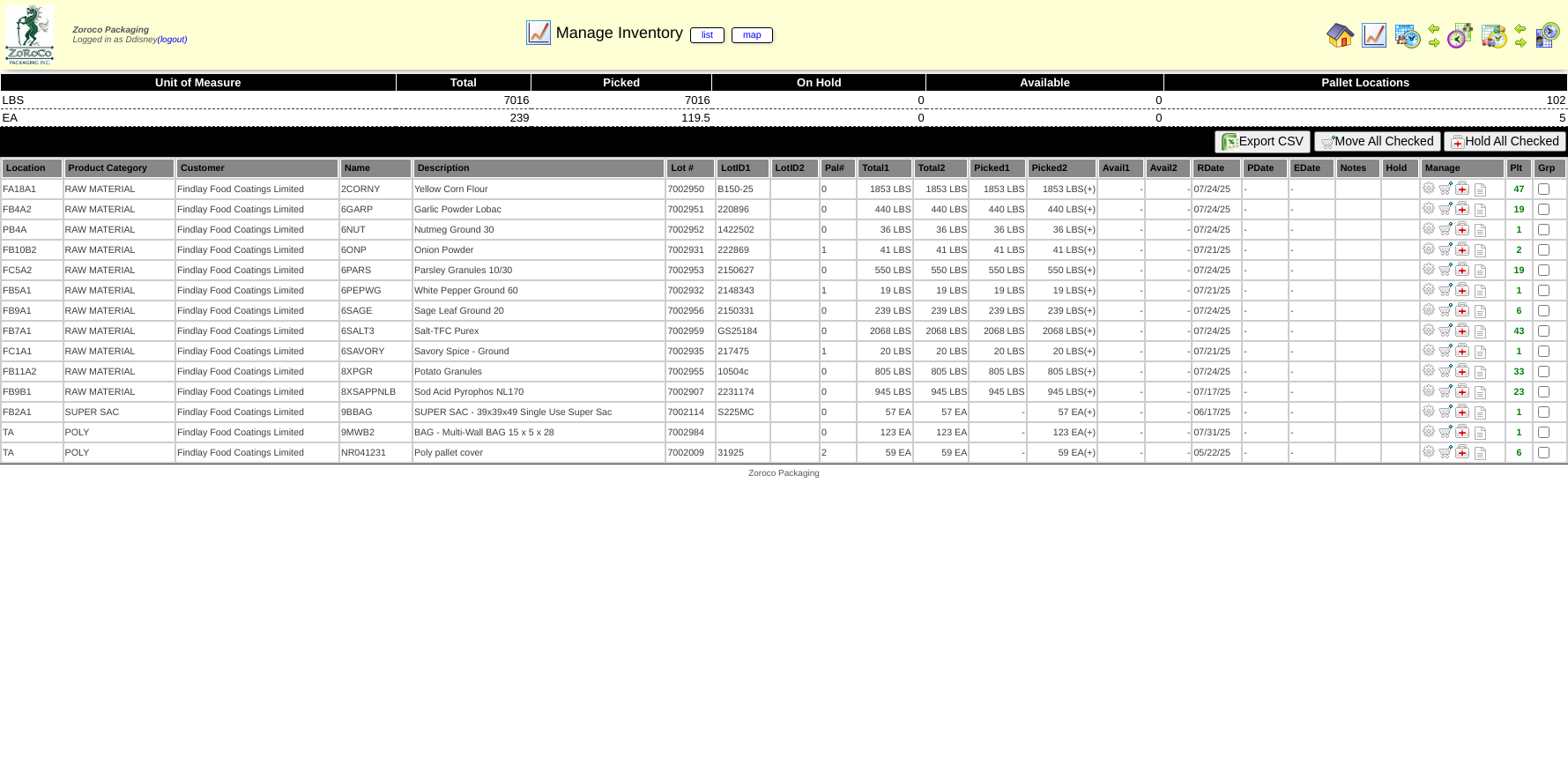 scroll, scrollTop: 0, scrollLeft: 0, axis: both 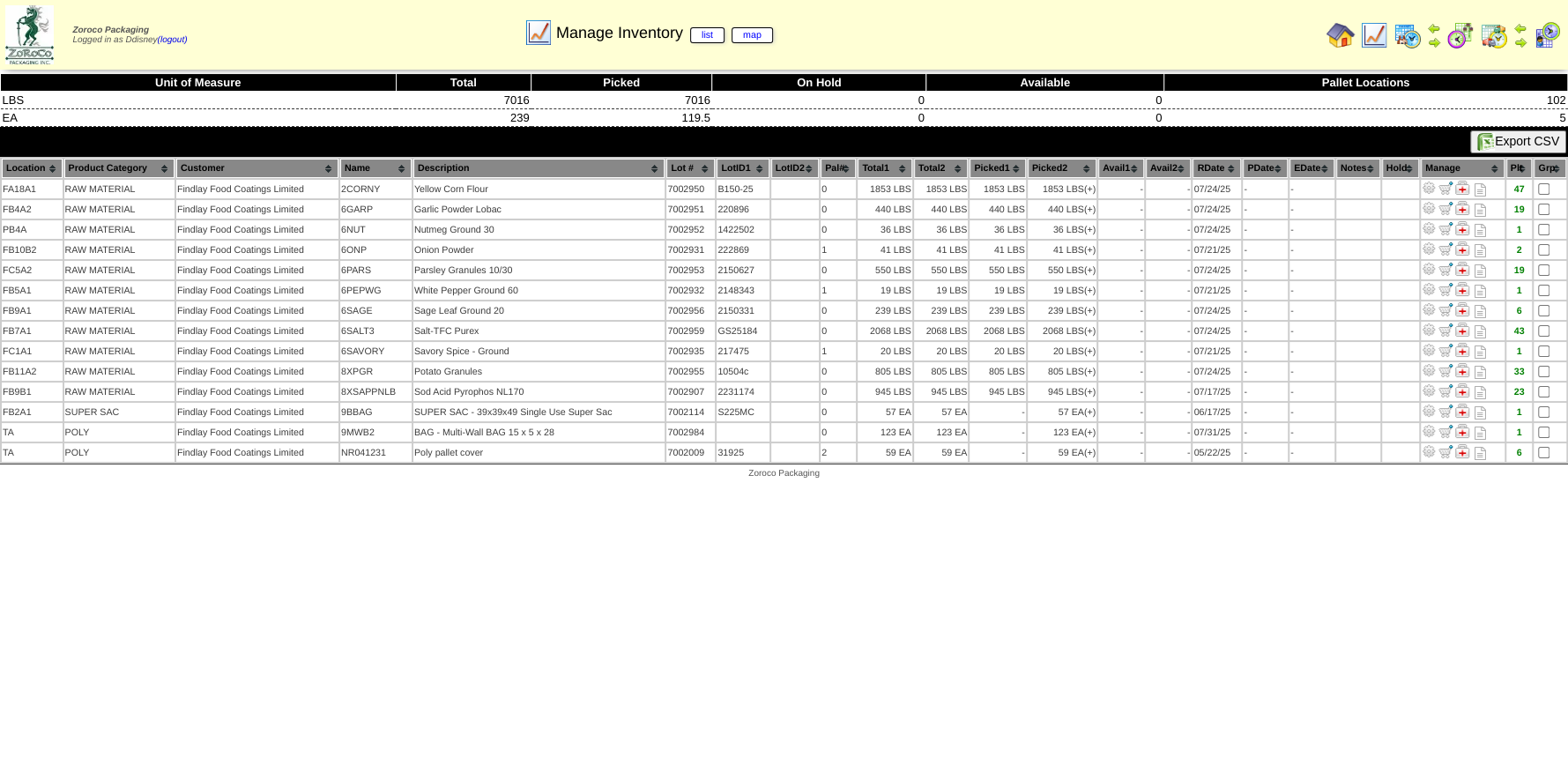 click at bounding box center (1494, 35) 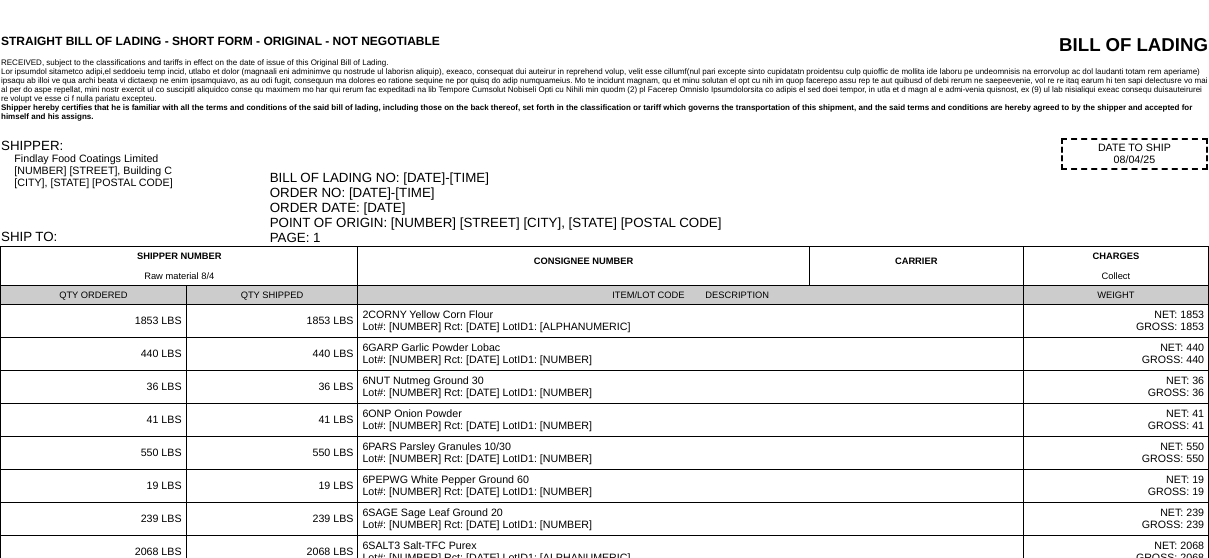 scroll, scrollTop: 0, scrollLeft: 0, axis: both 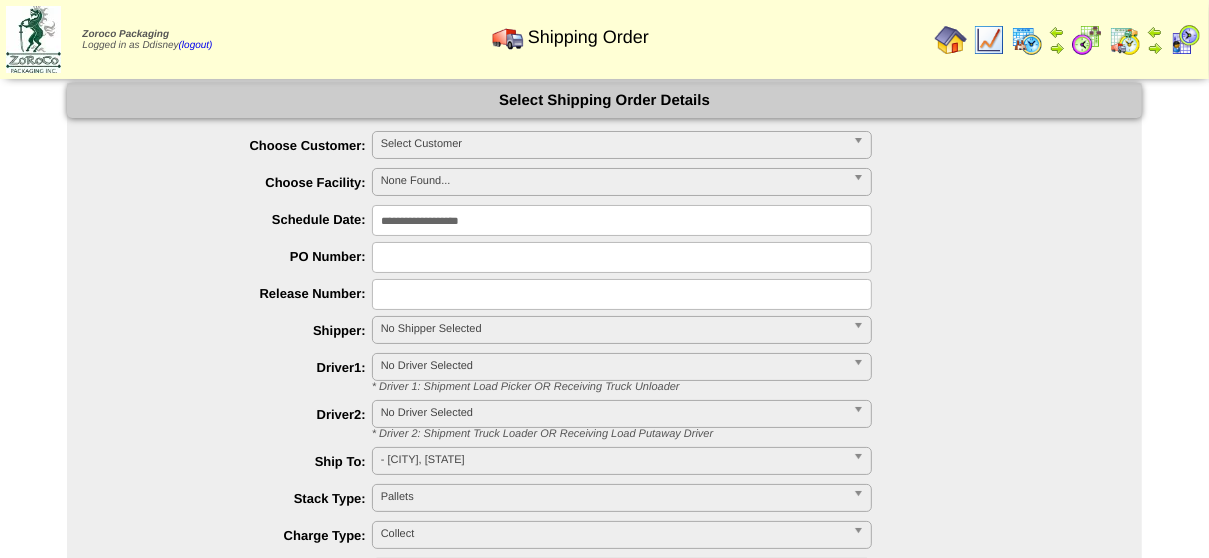 click at bounding box center (1125, 40) 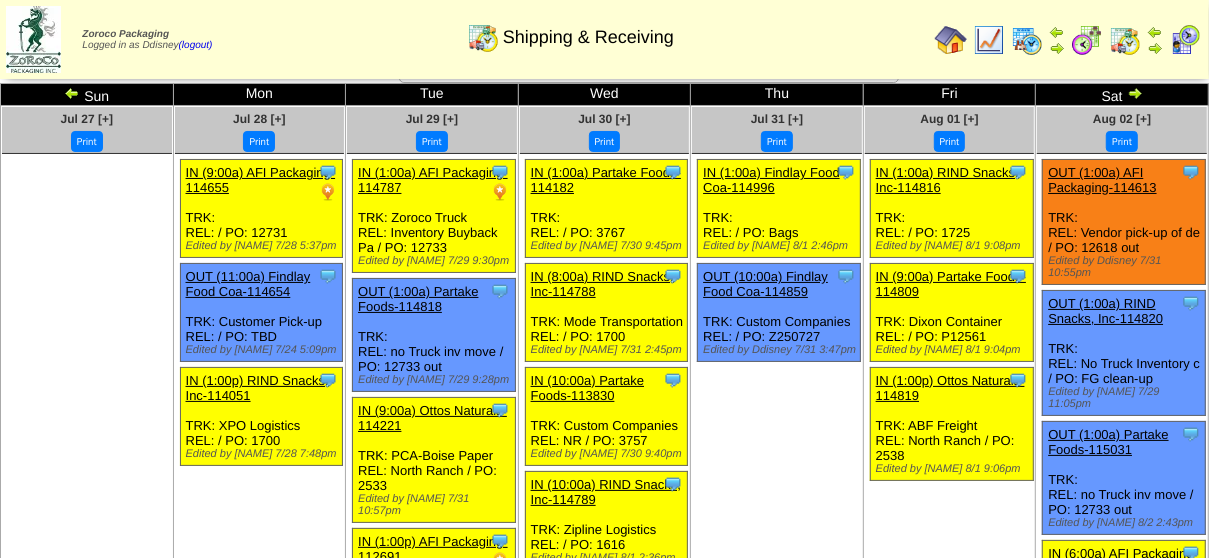 scroll, scrollTop: 0, scrollLeft: 0, axis: both 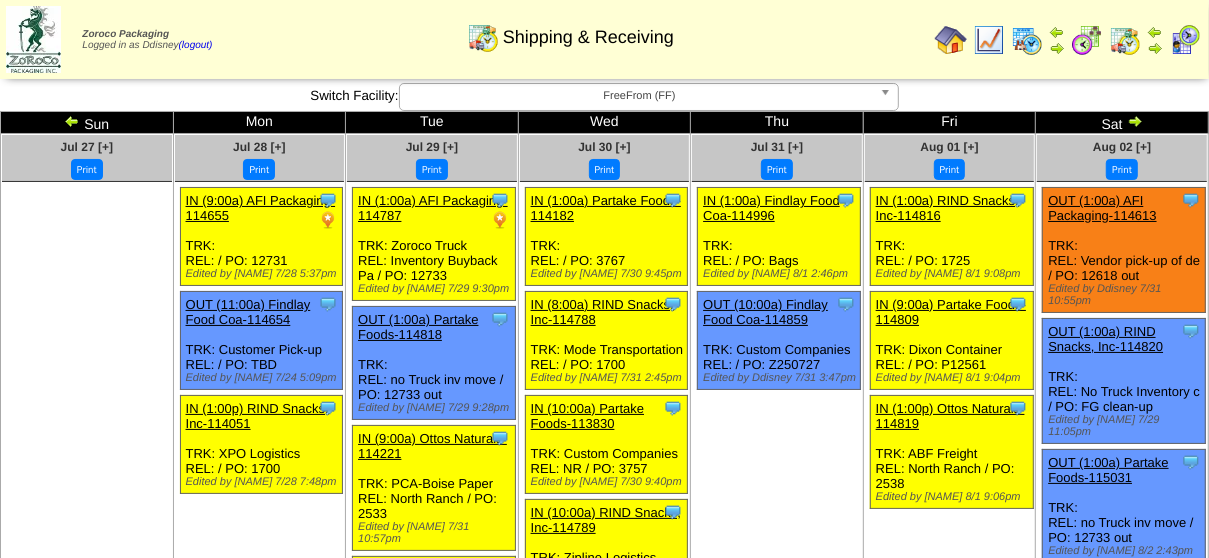 click at bounding box center (1135, 121) 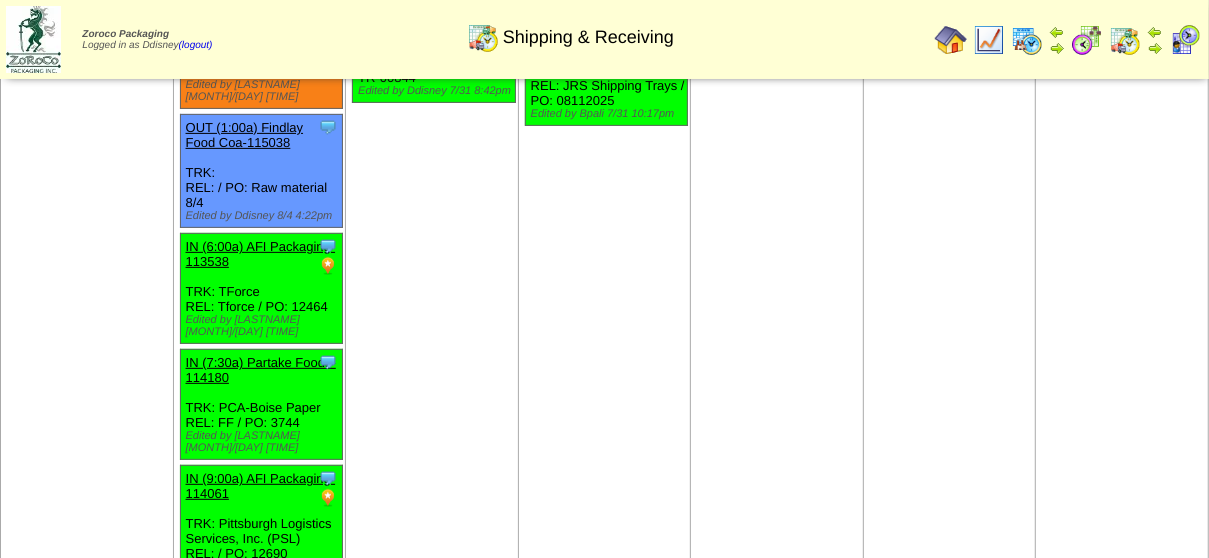 scroll, scrollTop: 222, scrollLeft: 0, axis: vertical 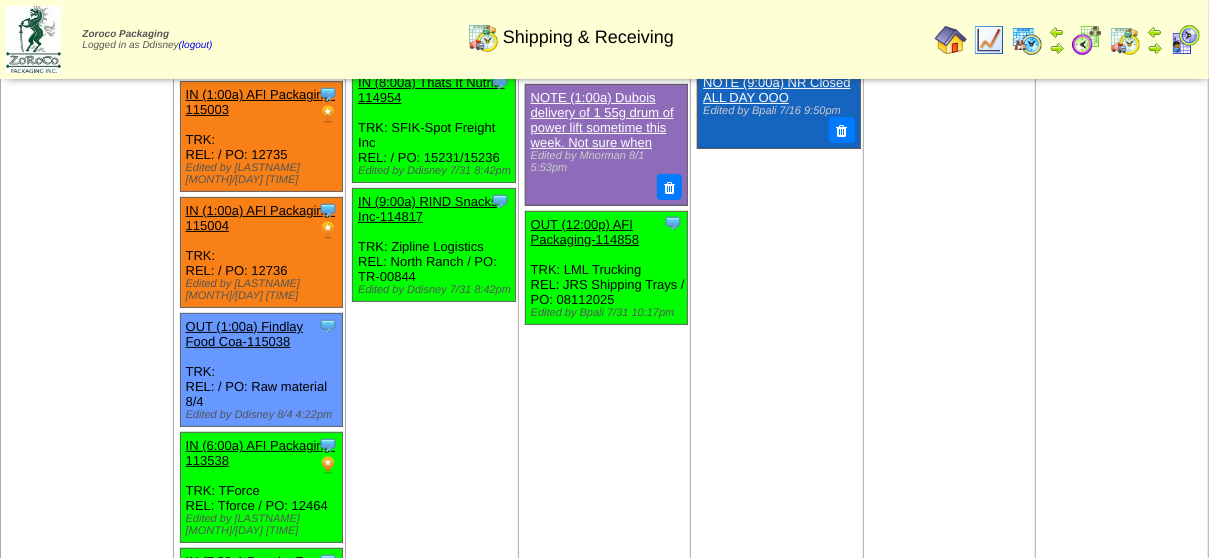 click on "OUT
(1:00a)
Findlay Food Coa-115038" at bounding box center (245, 334) 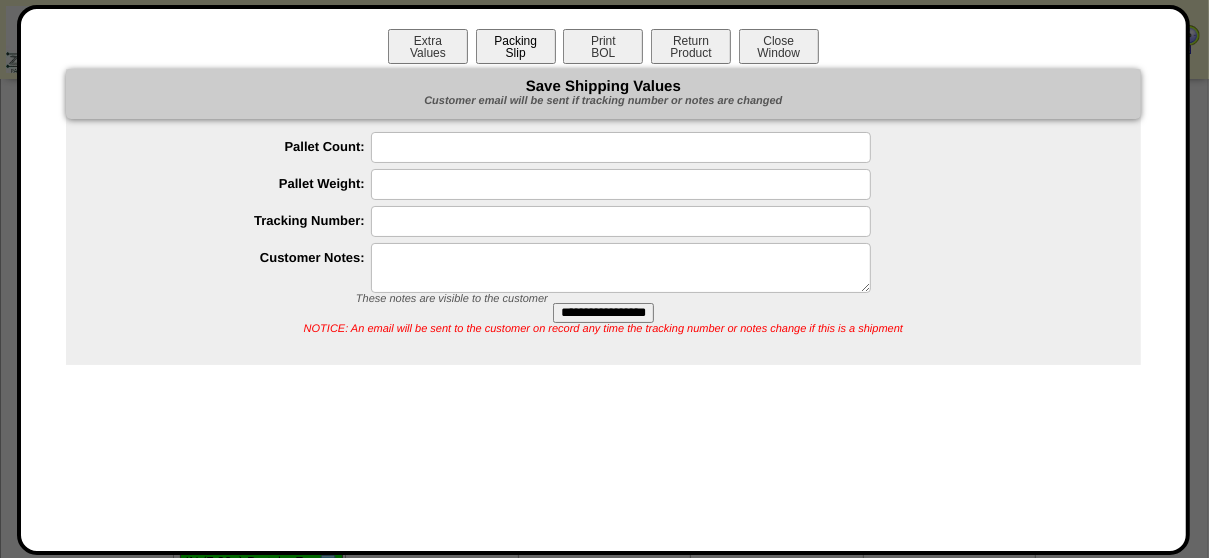click on "Packing Slip" at bounding box center (516, 46) 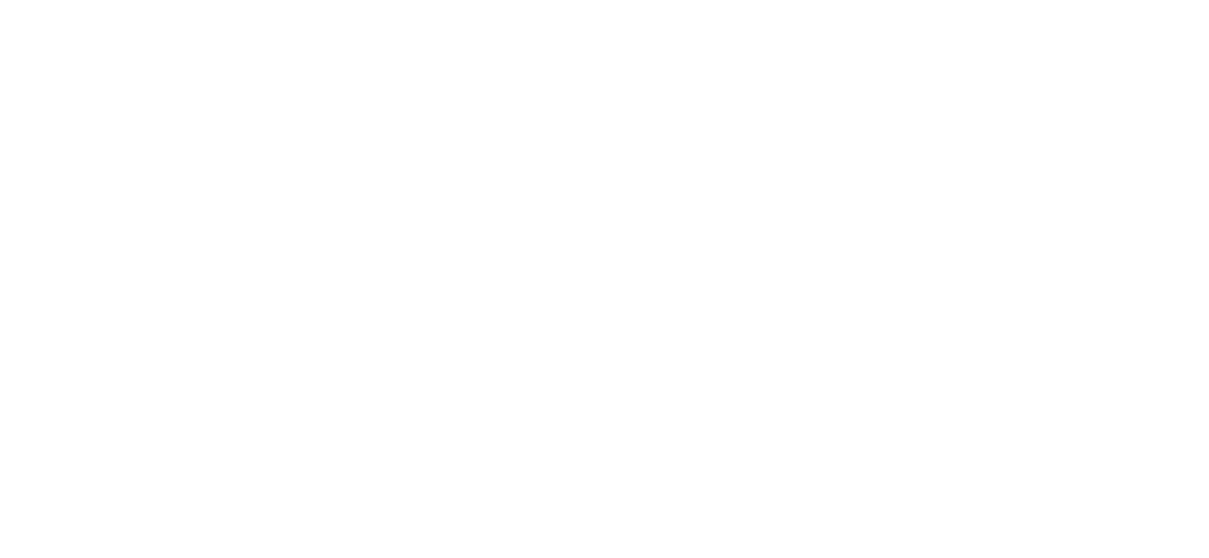 scroll, scrollTop: 0, scrollLeft: 0, axis: both 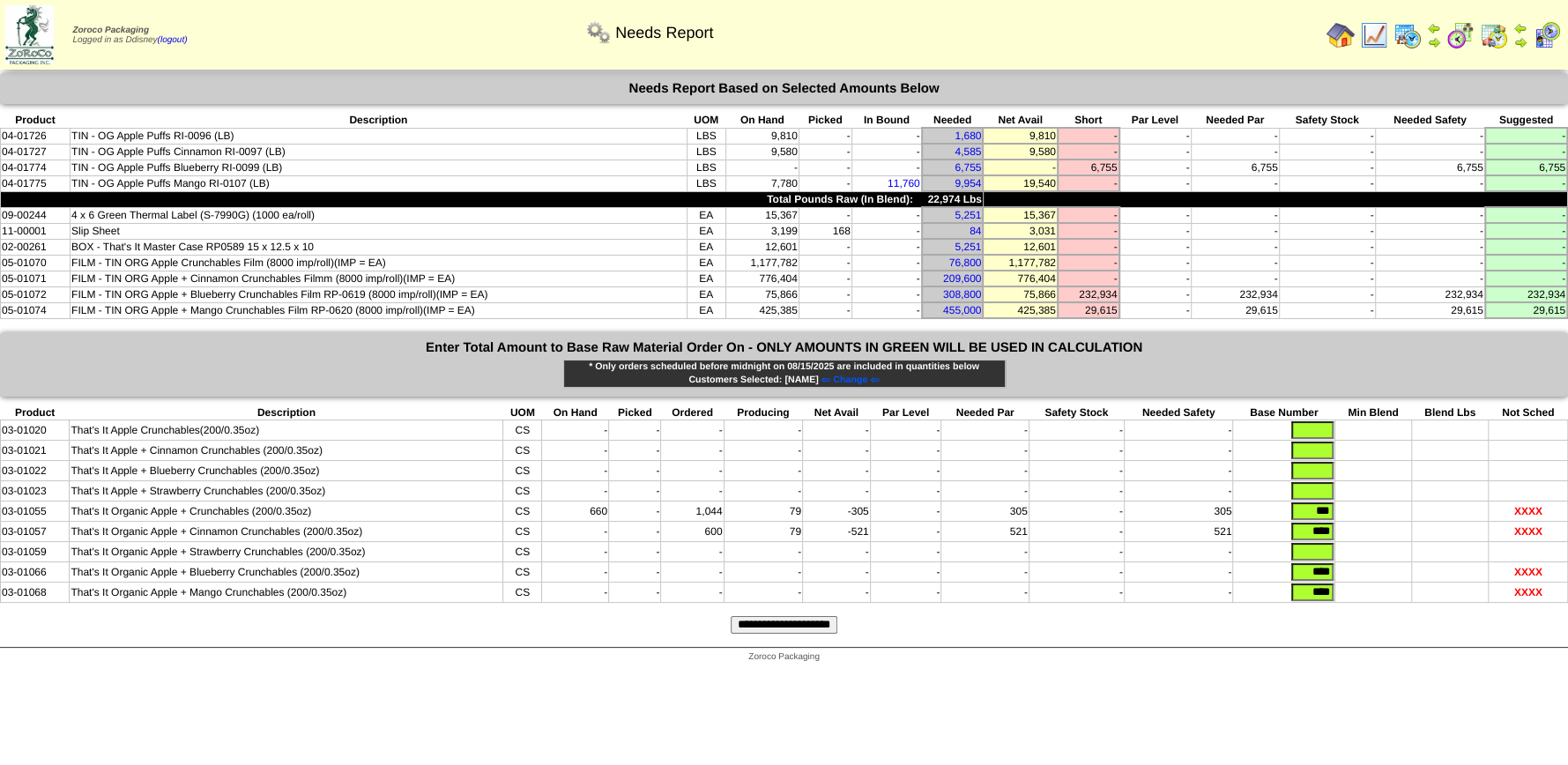 click at bounding box center [1494, 35] 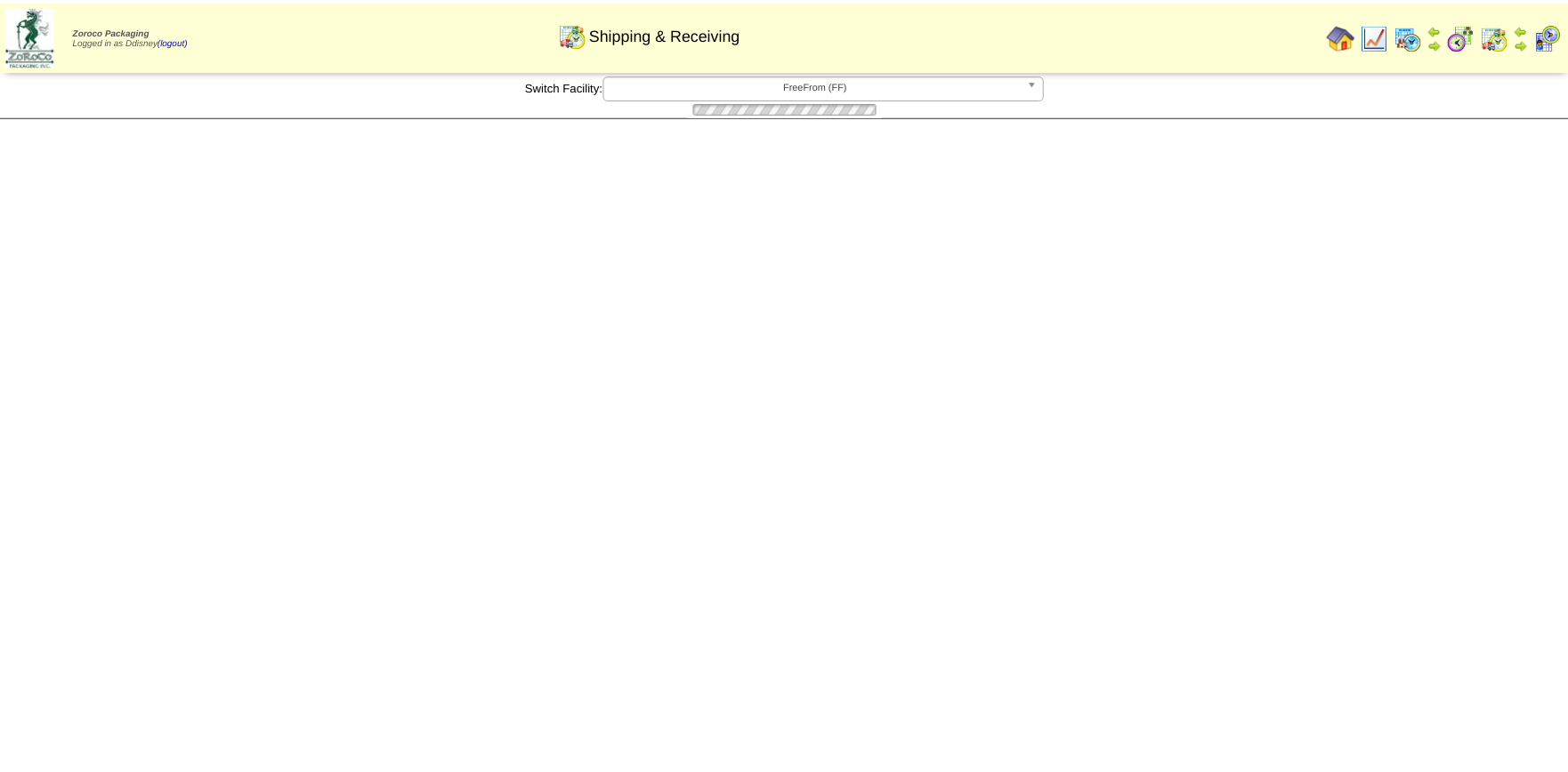 scroll, scrollTop: 0, scrollLeft: 0, axis: both 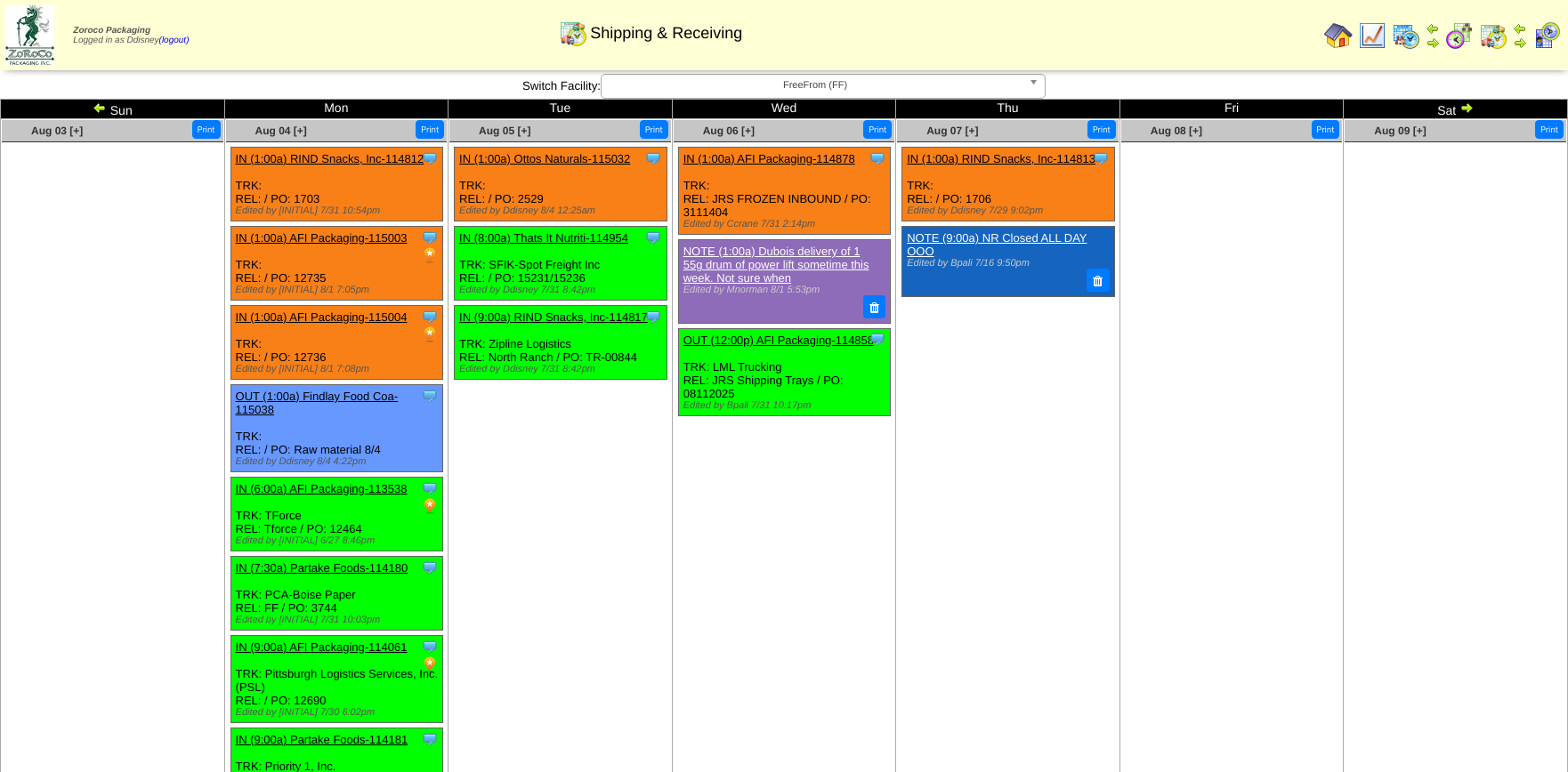 click at bounding box center (100, 108) 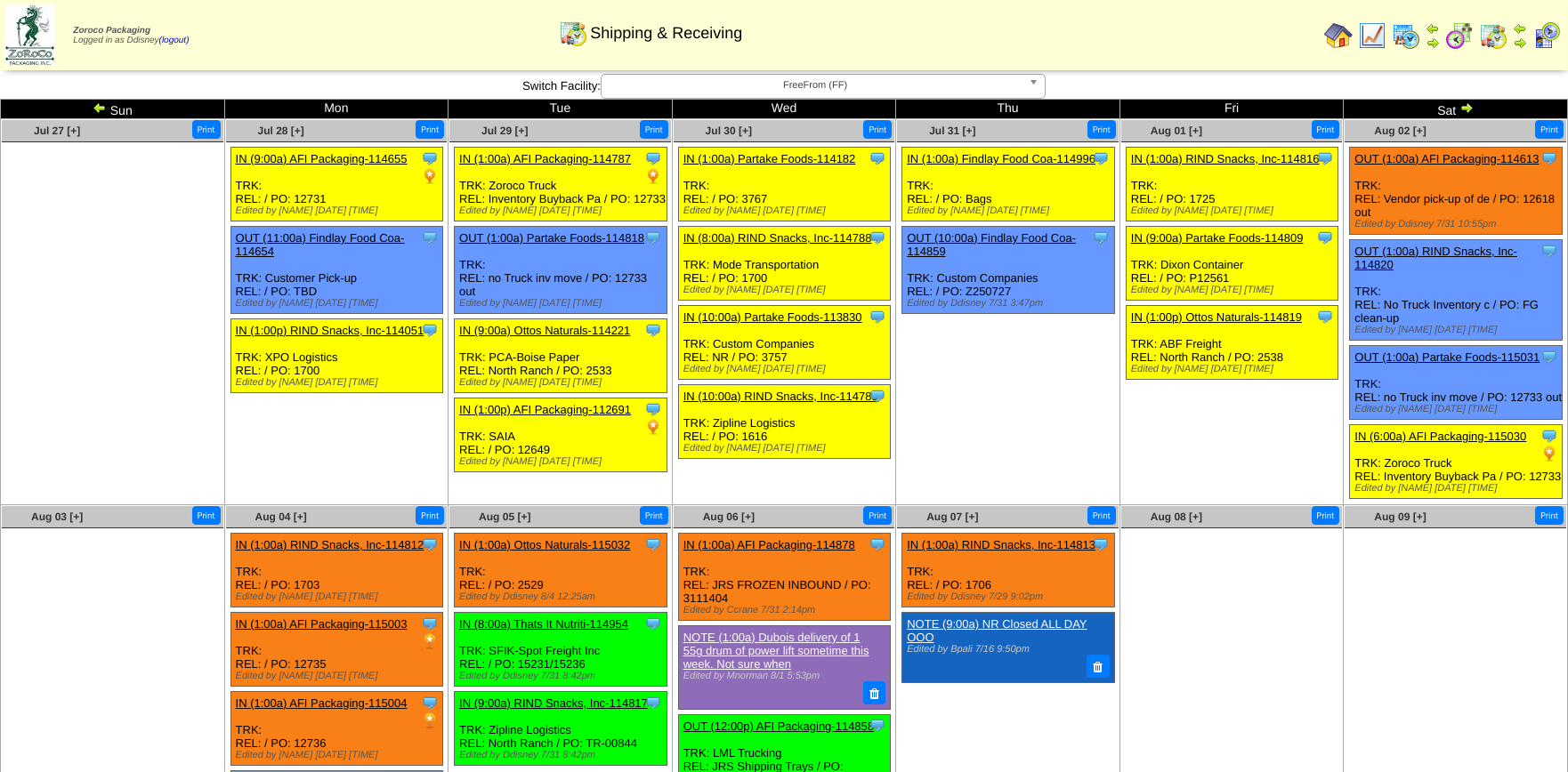 scroll, scrollTop: 607, scrollLeft: 0, axis: vertical 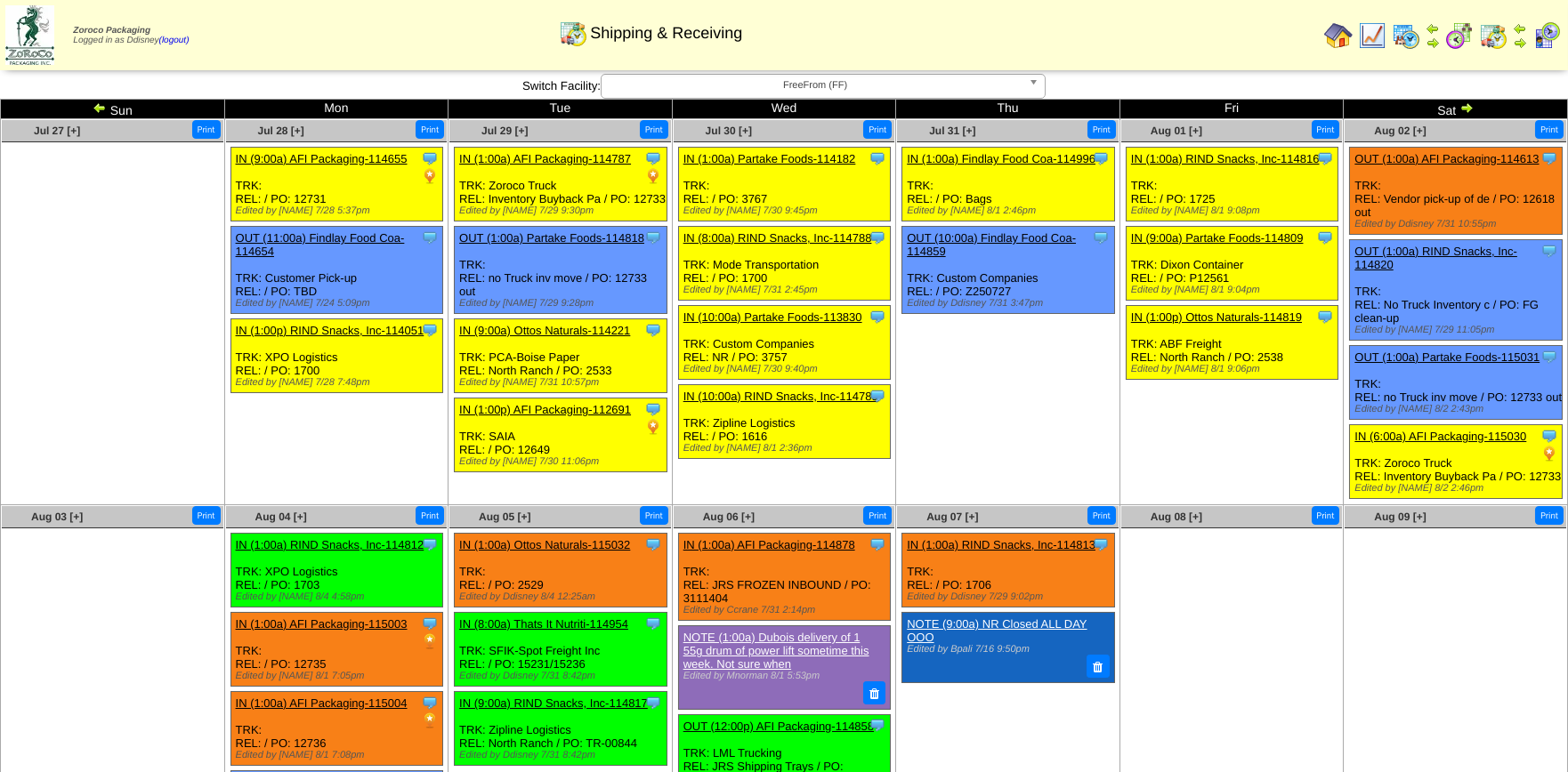 click at bounding box center (1406, 36) 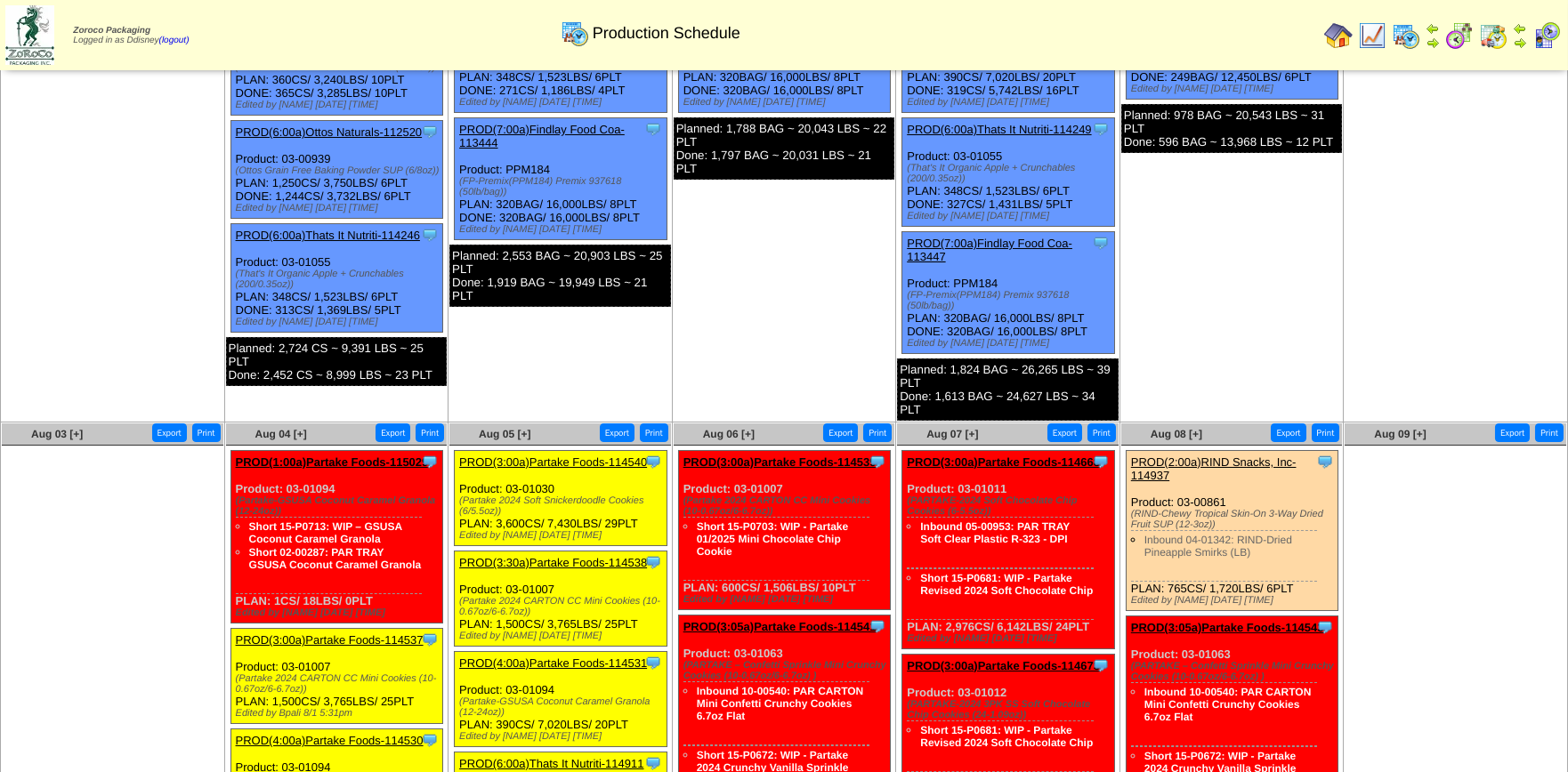 scroll, scrollTop: 395, scrollLeft: 0, axis: vertical 